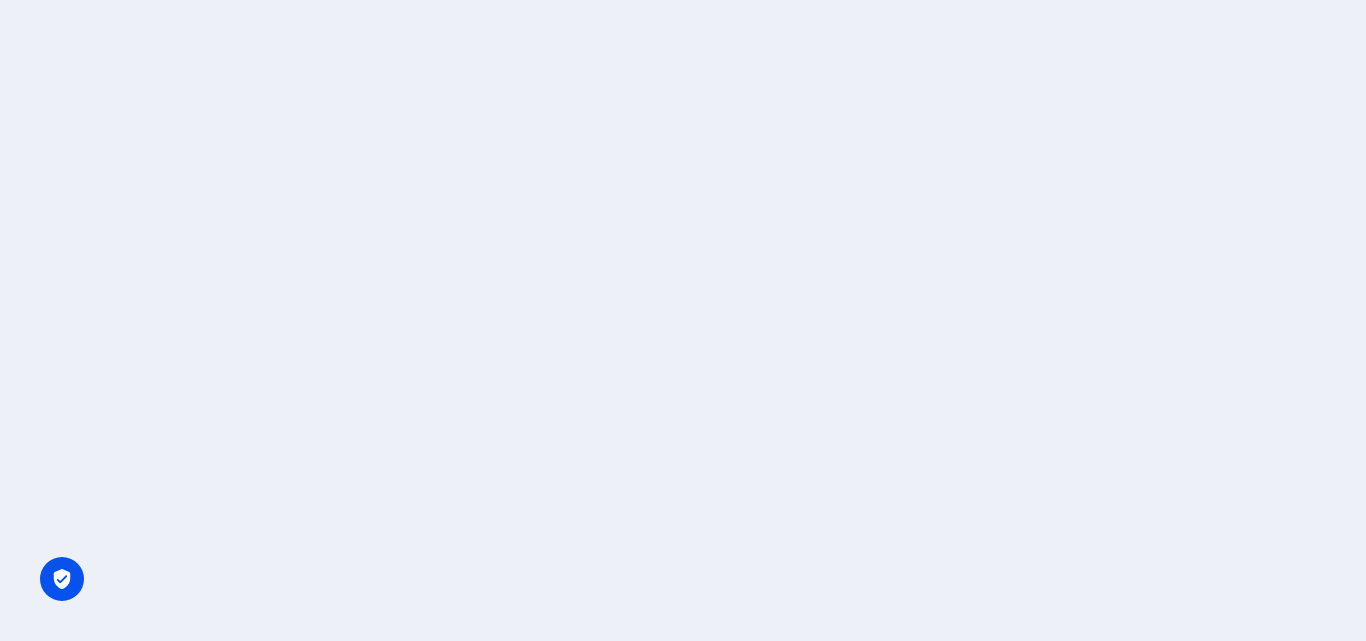 scroll, scrollTop: 0, scrollLeft: 0, axis: both 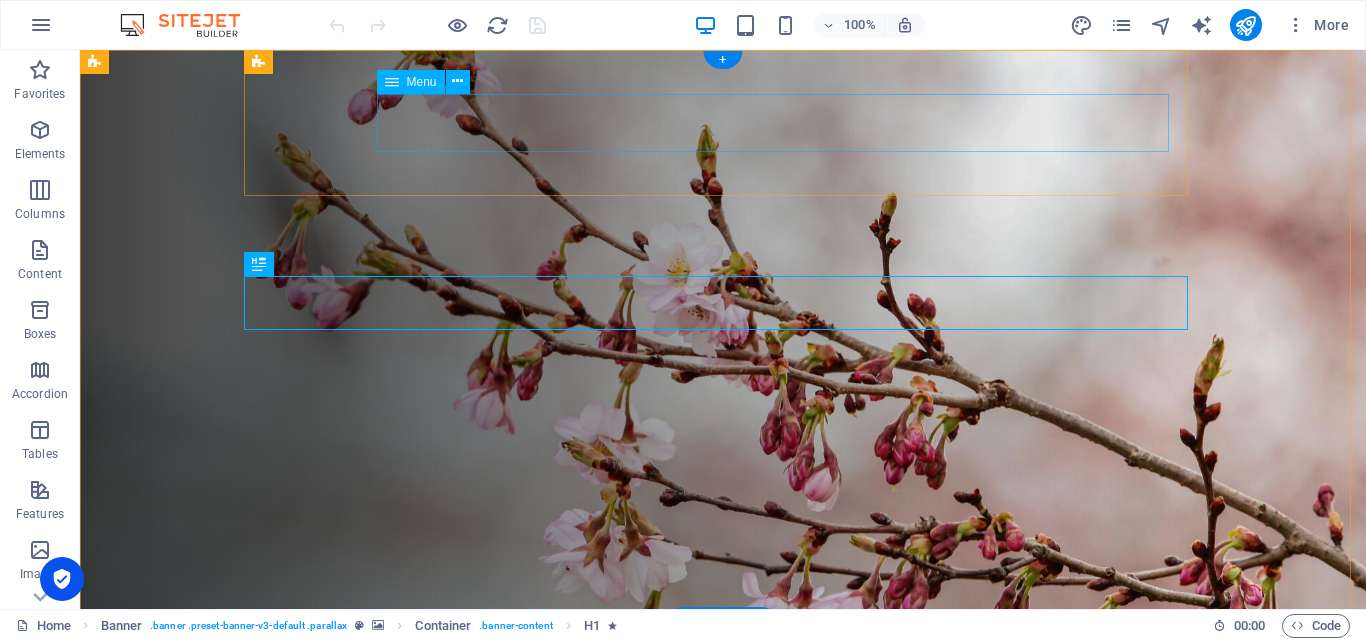 click on "Home Knowing Stuff Finding Stuff Self Care Community About Expats" at bounding box center [713, 788] 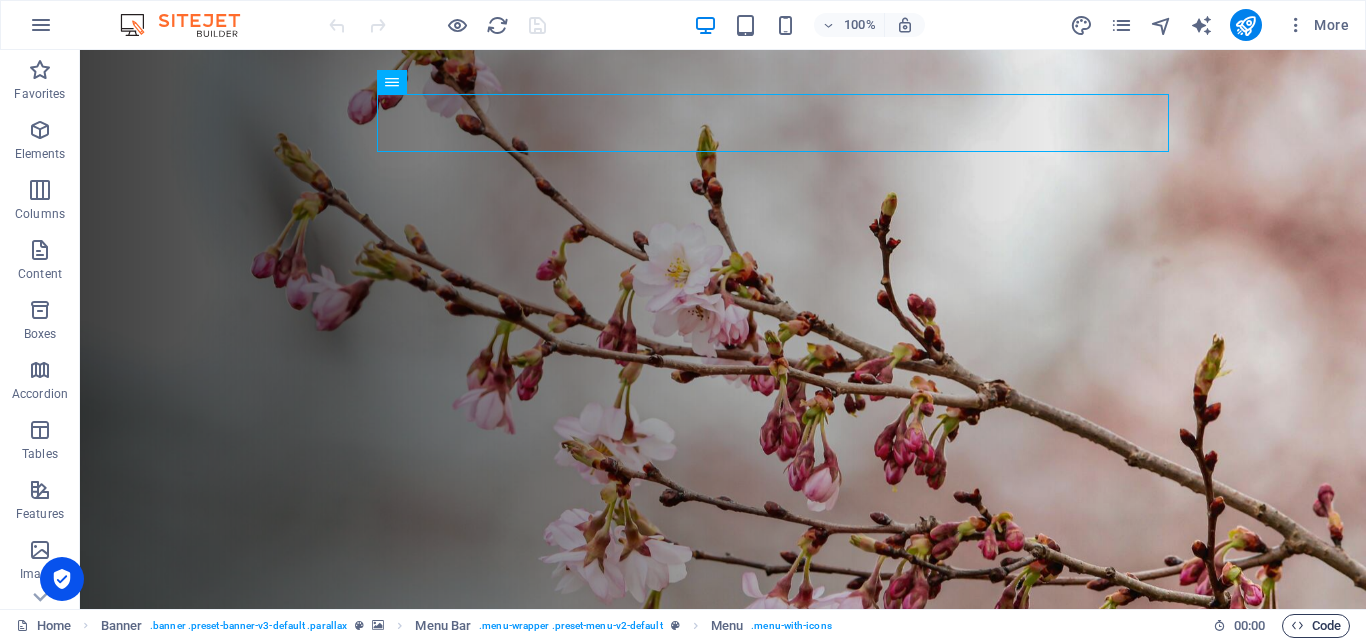 click on "Code" at bounding box center (1316, 626) 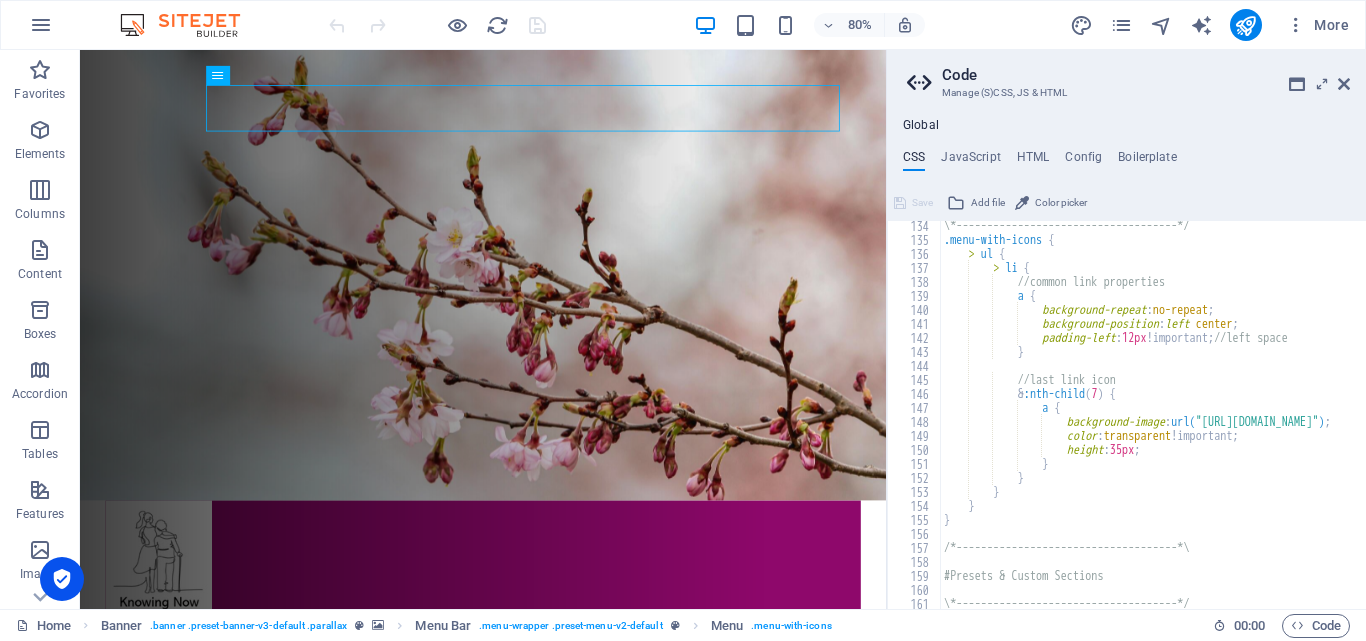 scroll, scrollTop: 600, scrollLeft: 0, axis: vertical 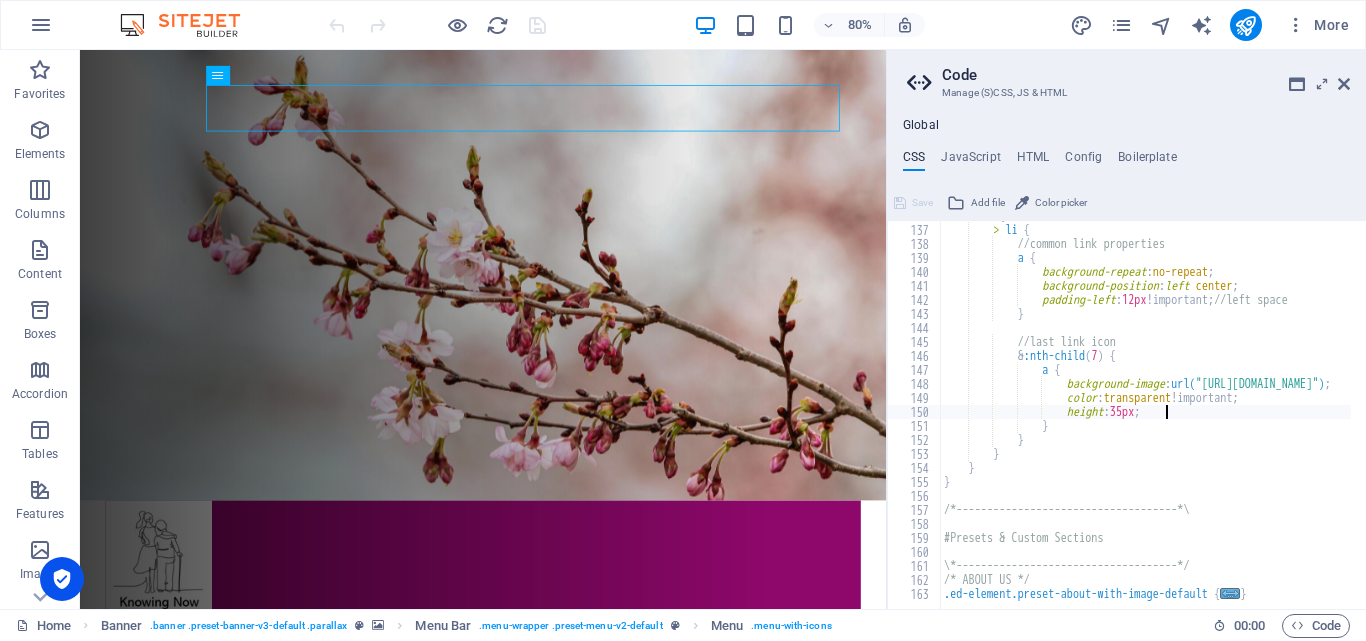 click on ">   ul   {           >   li   {                //common link properties                a   {                     background-repeat :  no-repeat ;                     background-position :  left   center ;                     padding-left :  12px  !important;  //left space                }                          //last link icon                & :nth-child ( 7 )   {                     a   {                          background-image :  url( "https://cdn1.site-media.eu/images/0/17564769/SAFlag_menuicon-uvlyafpJLS2WDPrwy7vltw.png" ) ;                          color :  transparent !important;                          height :  35px ;                     }                }           }      } } /*------------------------------------*\     #Presets & Custom Sections \*------------------------------------*/ /* ABOUT US */ .ed-element.preset-about-with-image-default   { ... }" at bounding box center [1392, 409] 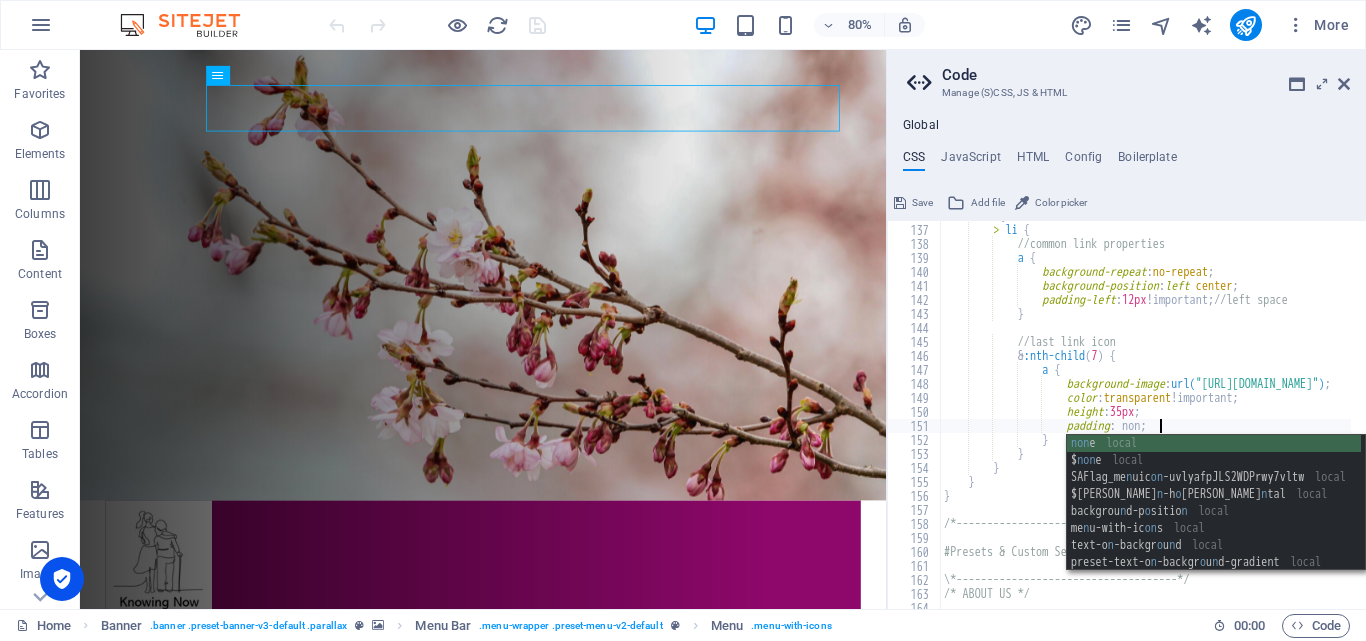 scroll, scrollTop: 0, scrollLeft: 28, axis: horizontal 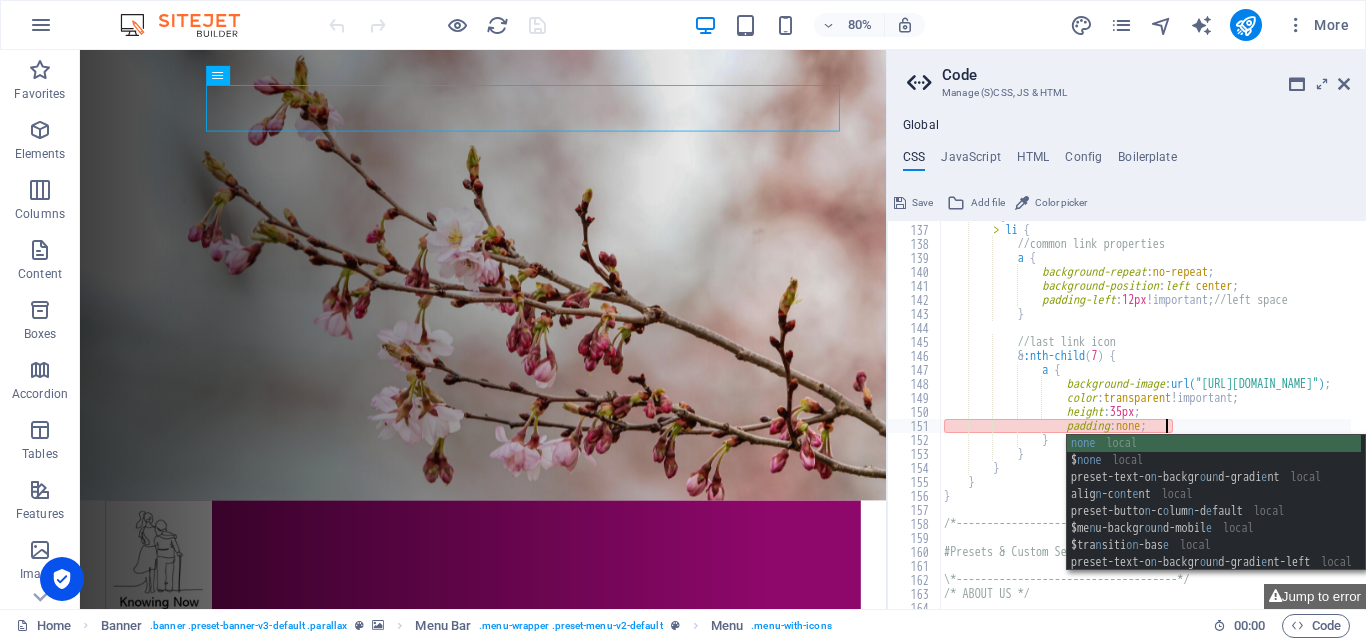 type on "padding: none" 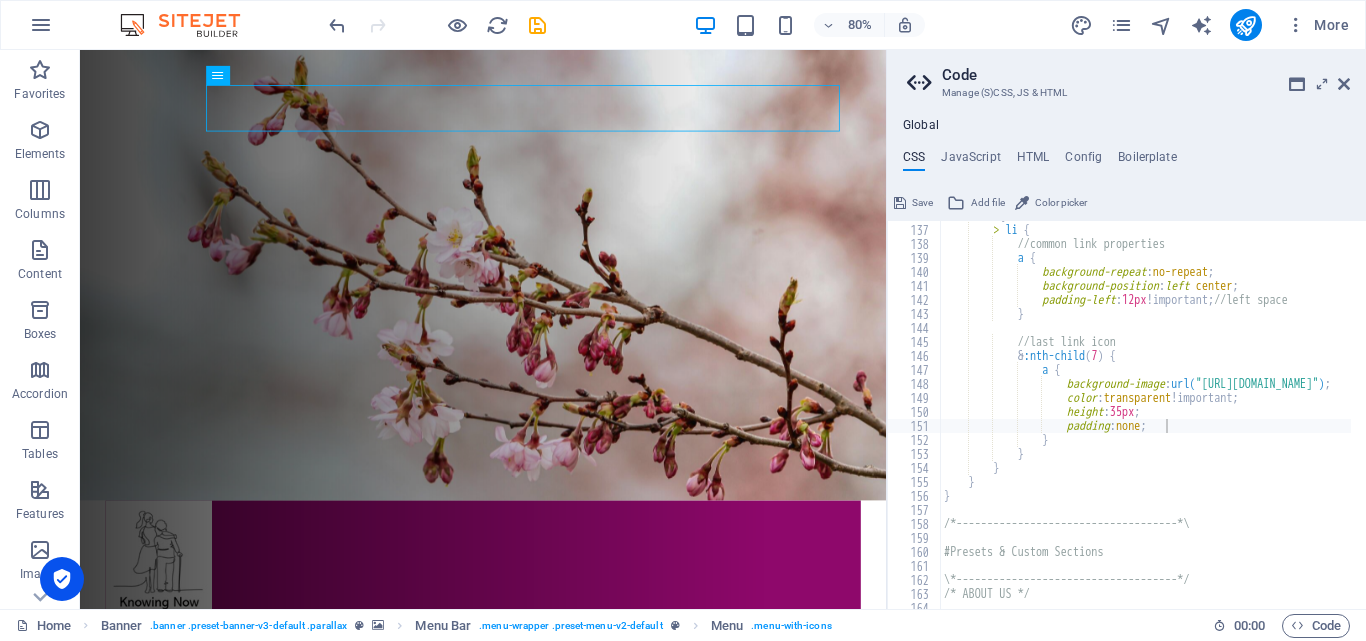click on "Save" at bounding box center (922, 203) 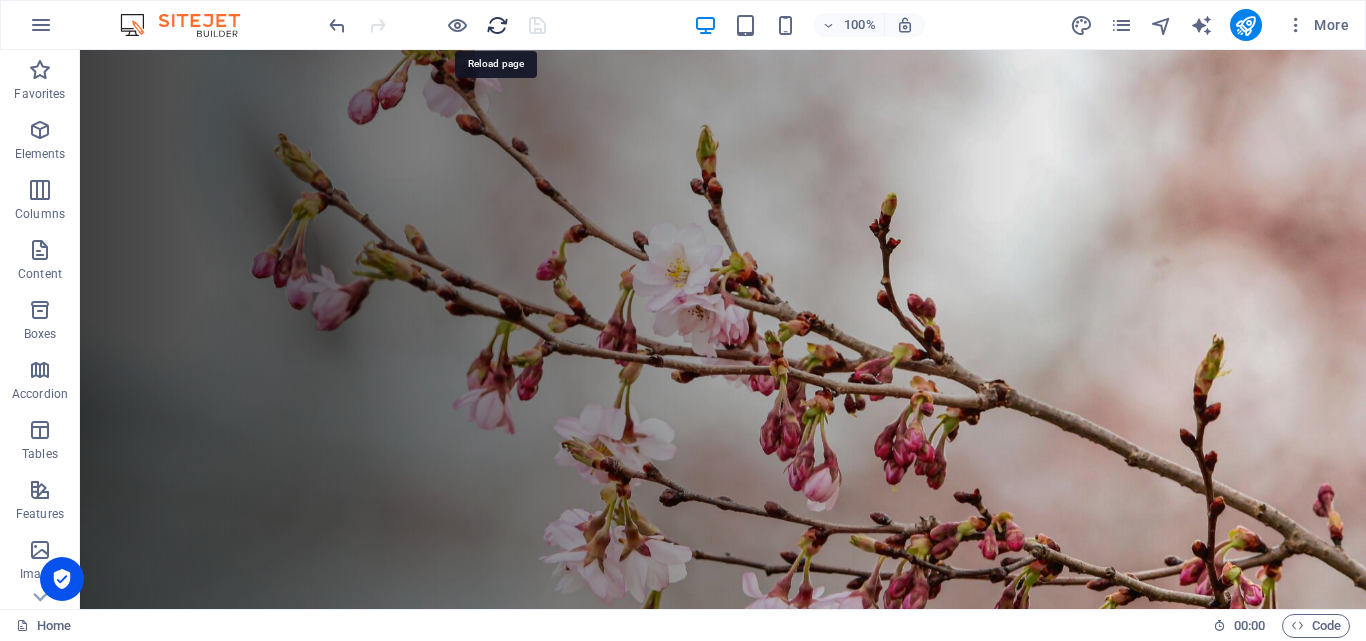 click at bounding box center (497, 25) 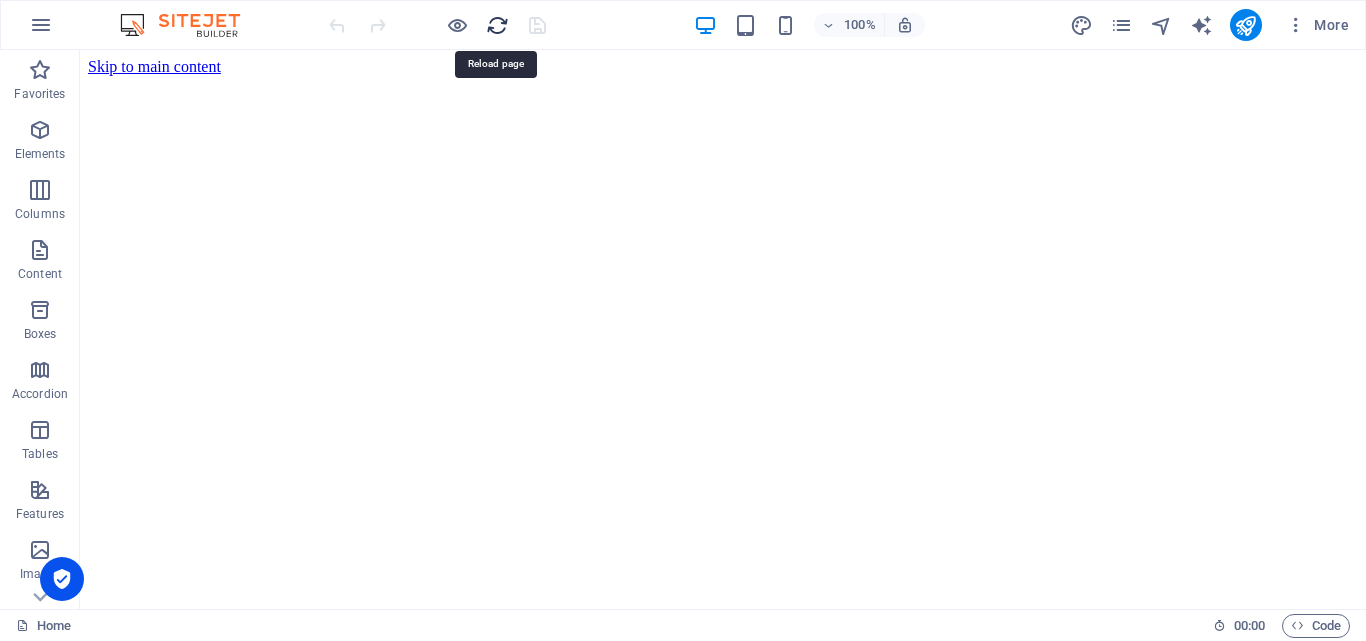 scroll, scrollTop: 0, scrollLeft: 0, axis: both 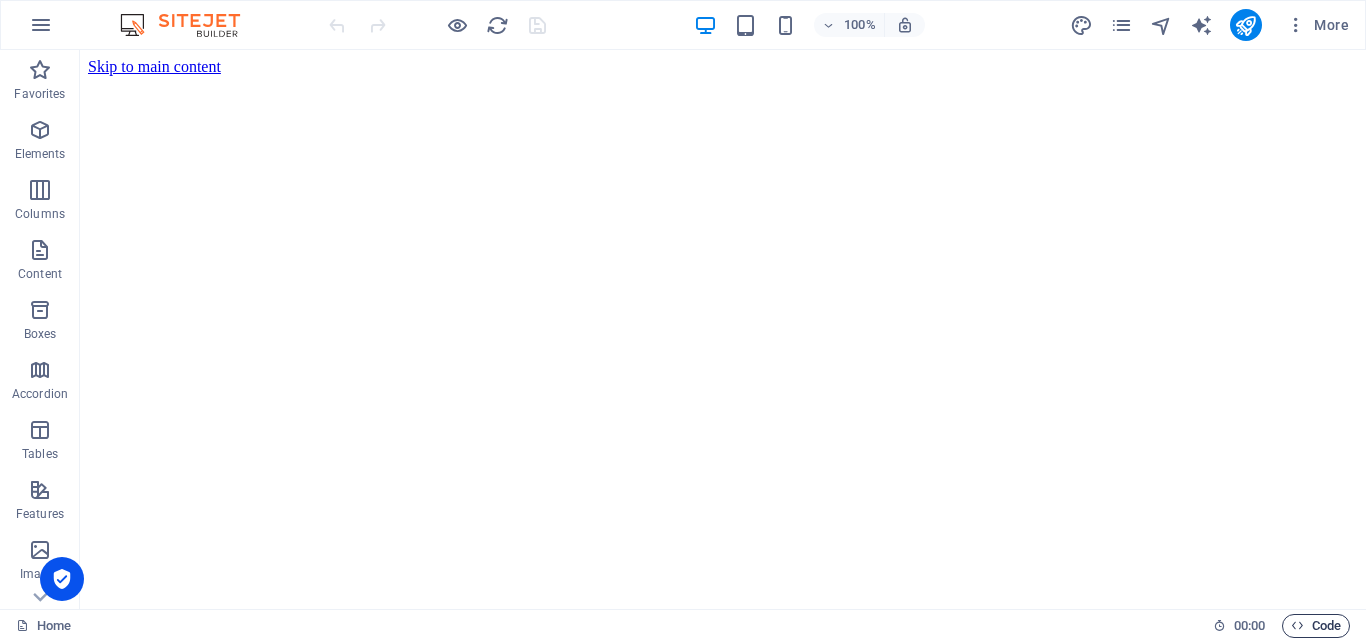 click on "Code" at bounding box center (1316, 626) 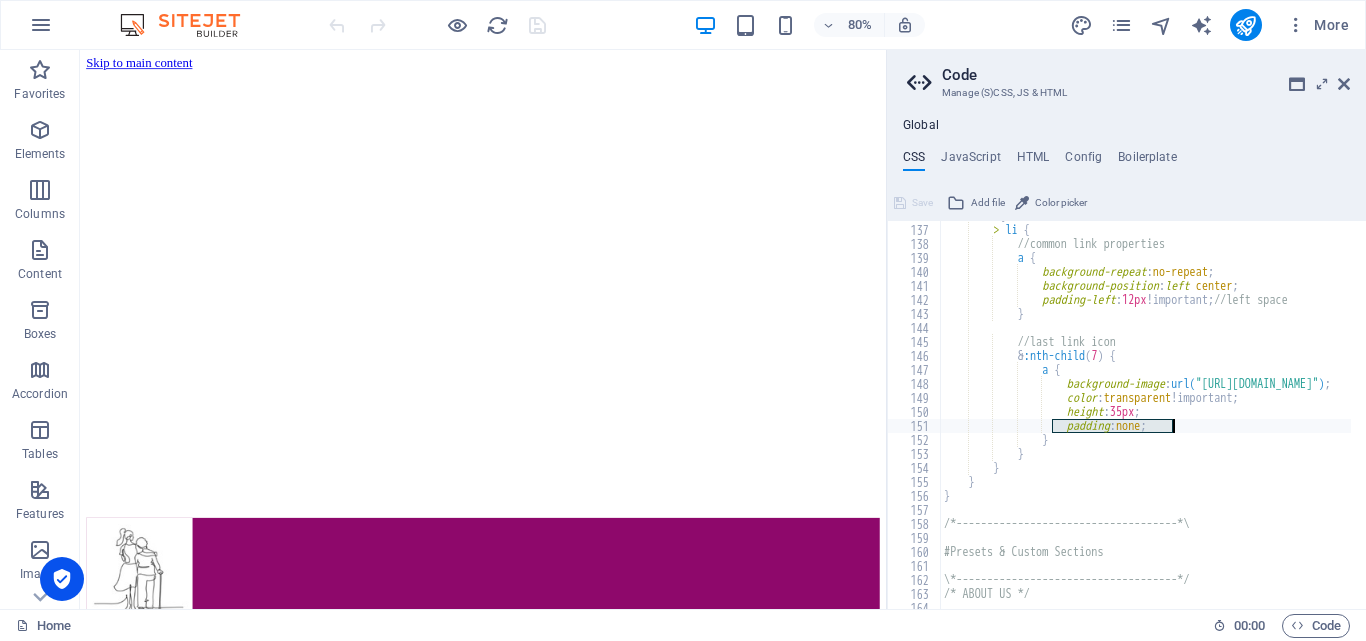 drag, startPoint x: 1073, startPoint y: 426, endPoint x: 1180, endPoint y: 423, distance: 107.042046 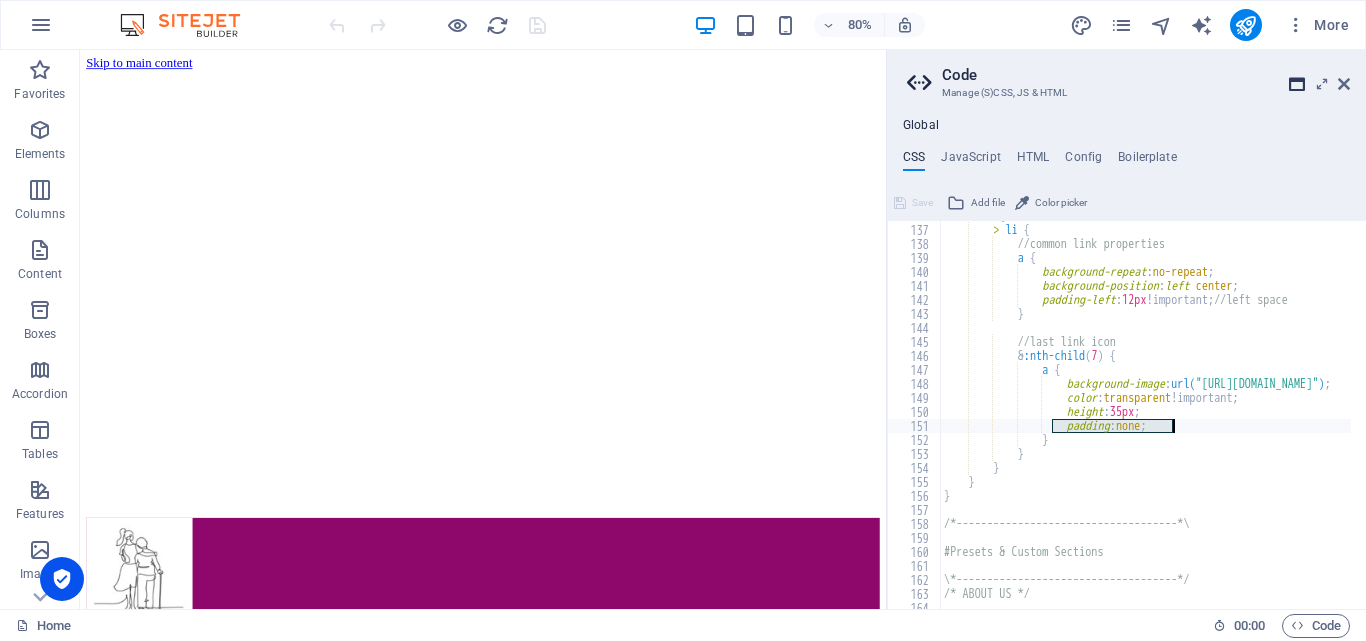 click at bounding box center (1297, 84) 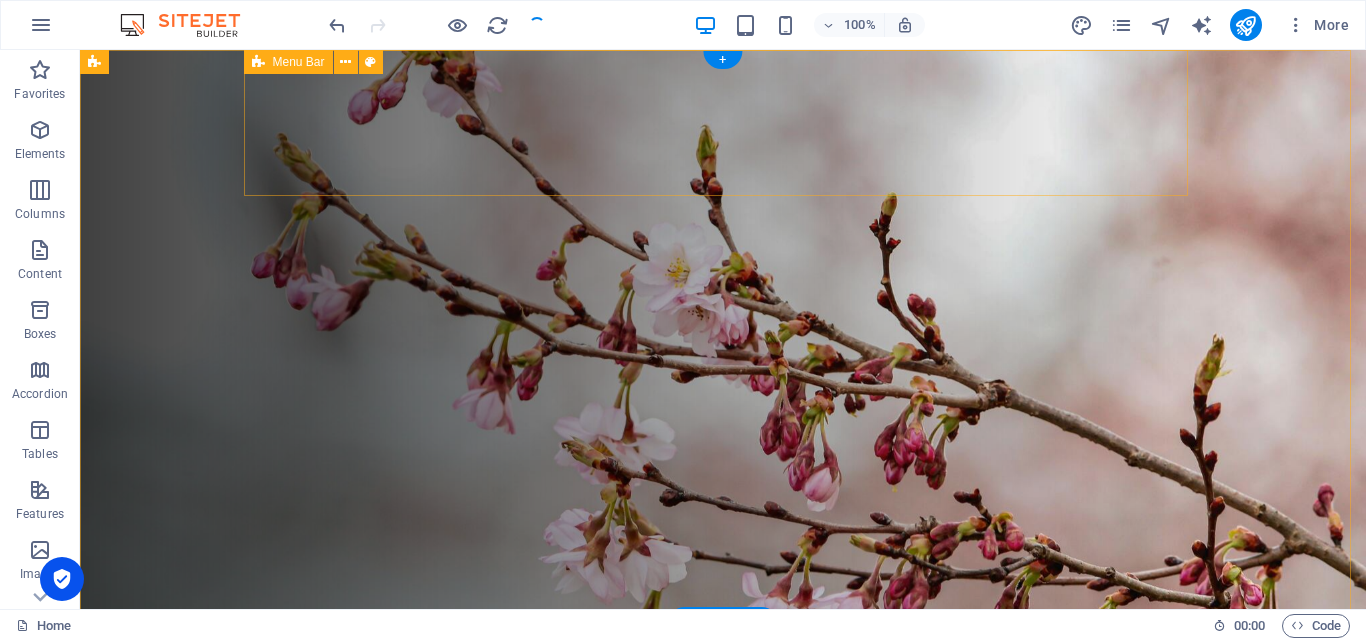 click on "Home Knowing Stuff Finding Stuff Self Care Community About Expats" at bounding box center (723, 715) 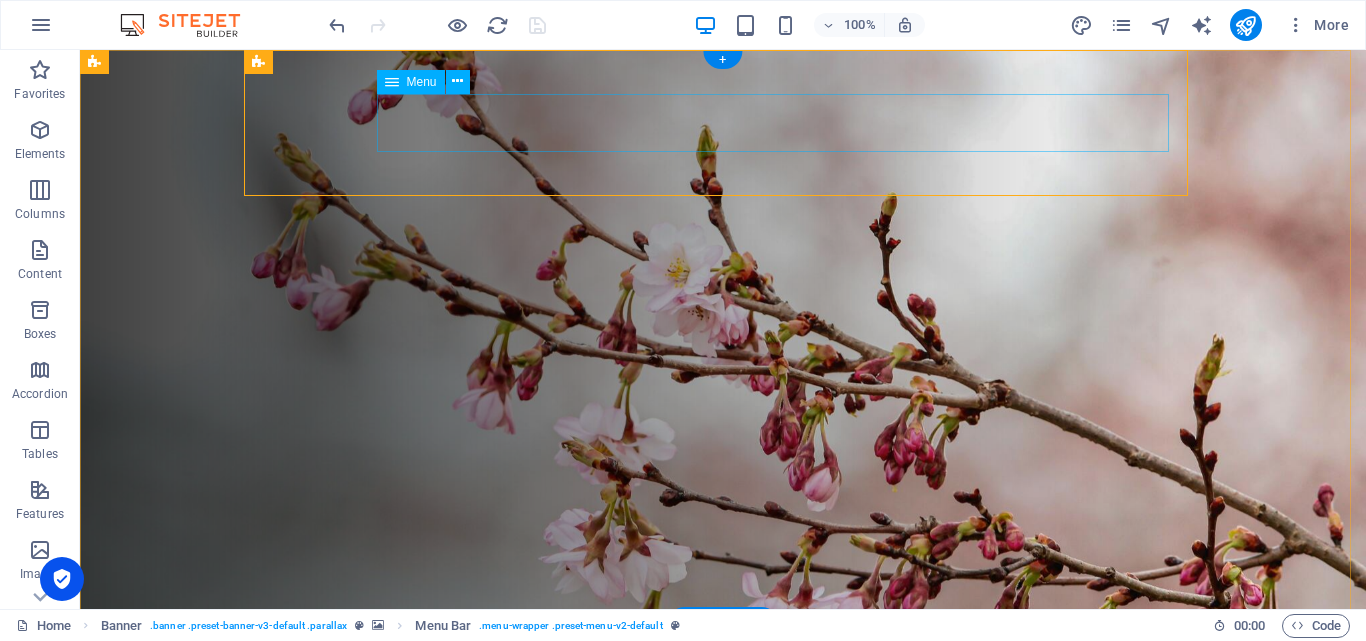 click on "Home Knowing Stuff Finding Stuff Self Care Community About Expats" at bounding box center (713, 788) 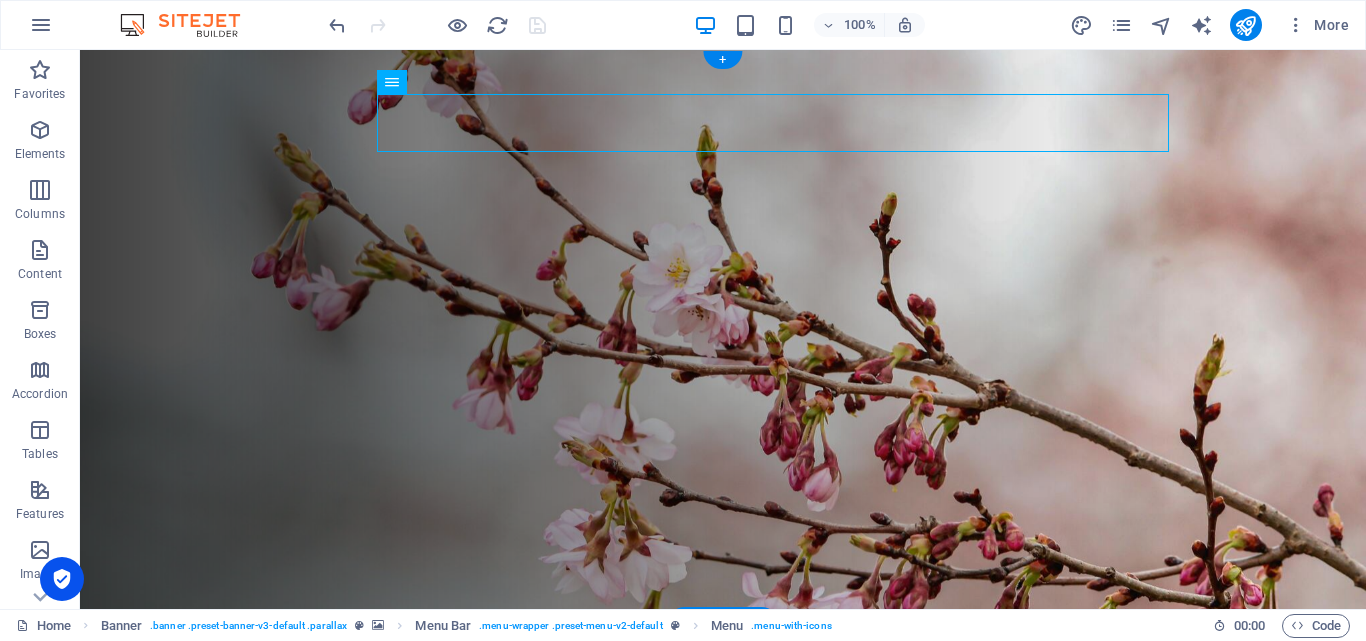click at bounding box center (723, 331) 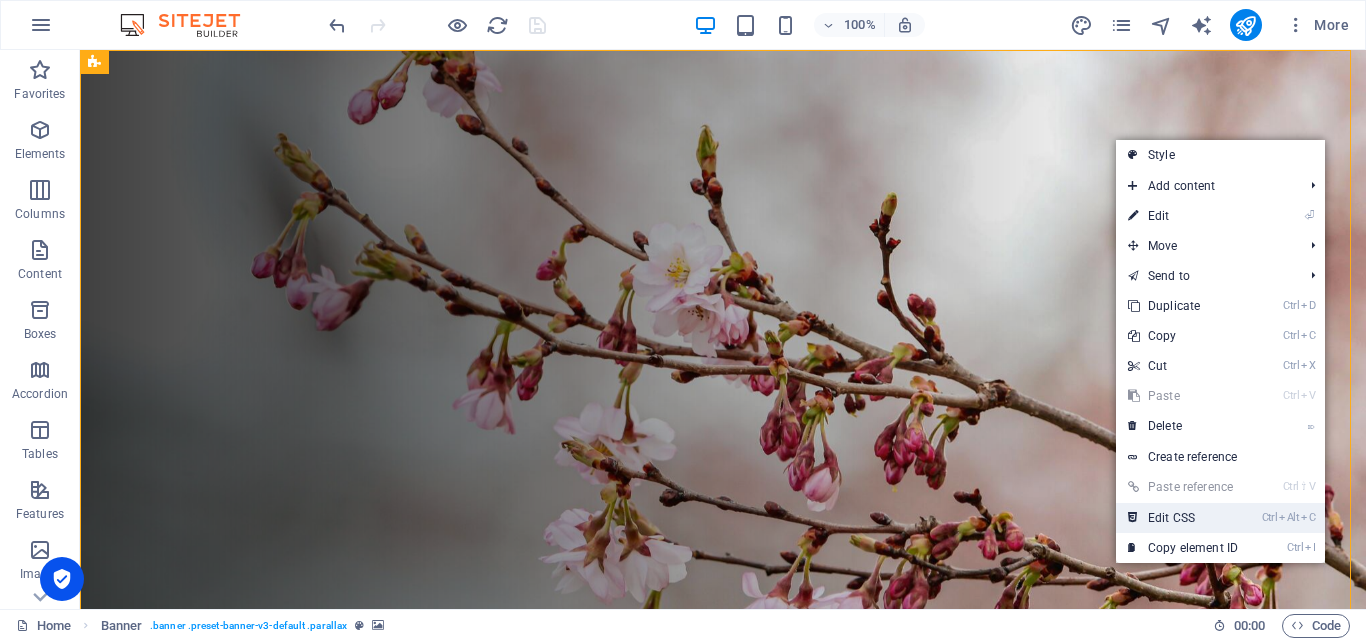 click on "Ctrl Alt C  Edit CSS" at bounding box center (1183, 518) 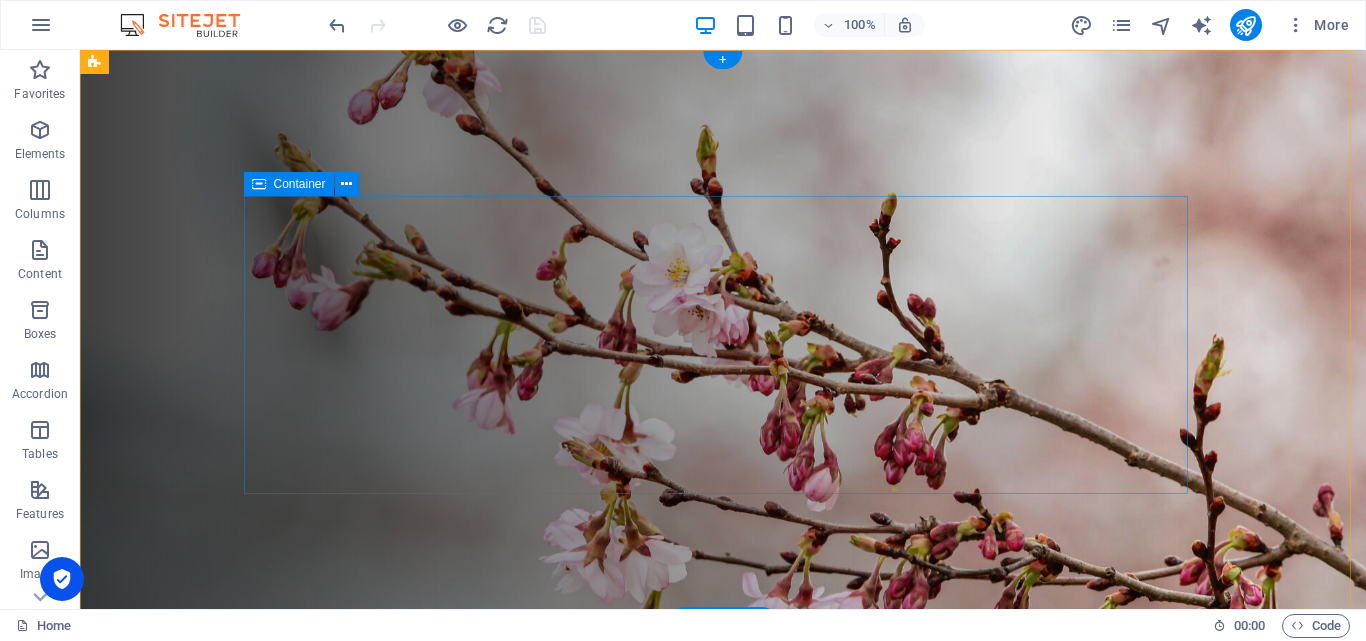 click on "Caring for a Frail Loved One? You are not Alone Join Us Our Mission" at bounding box center (723, 993) 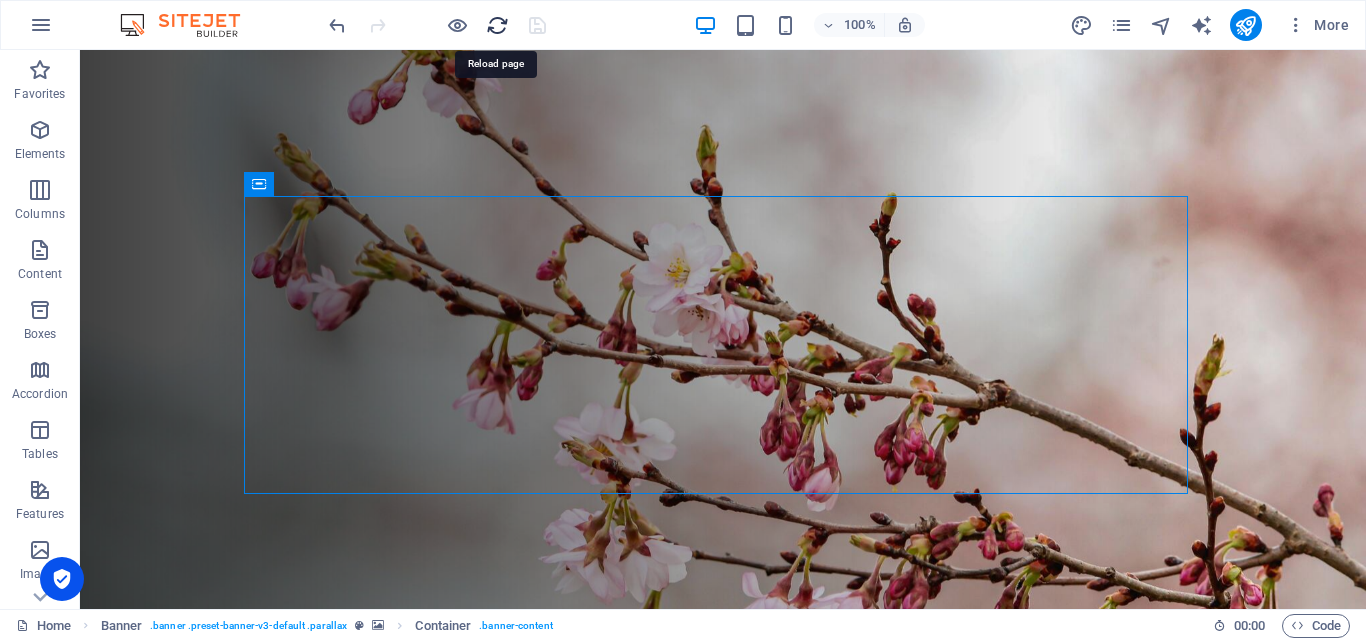 click at bounding box center [497, 25] 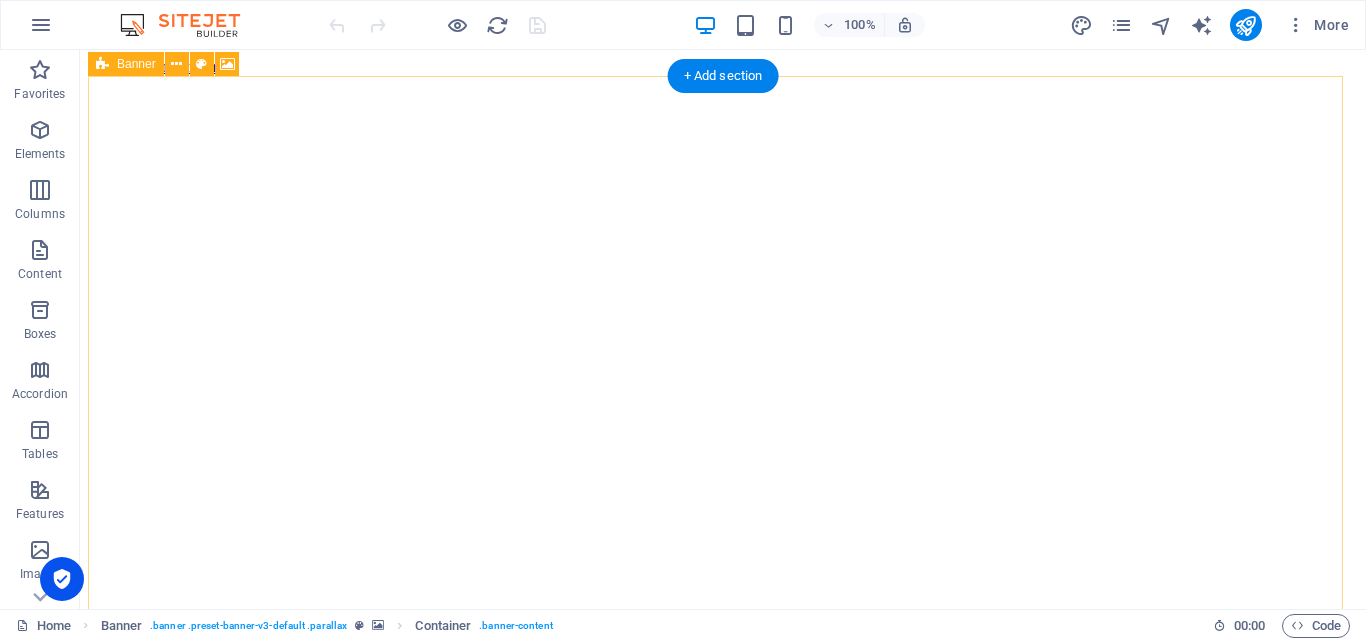 scroll, scrollTop: 0, scrollLeft: 0, axis: both 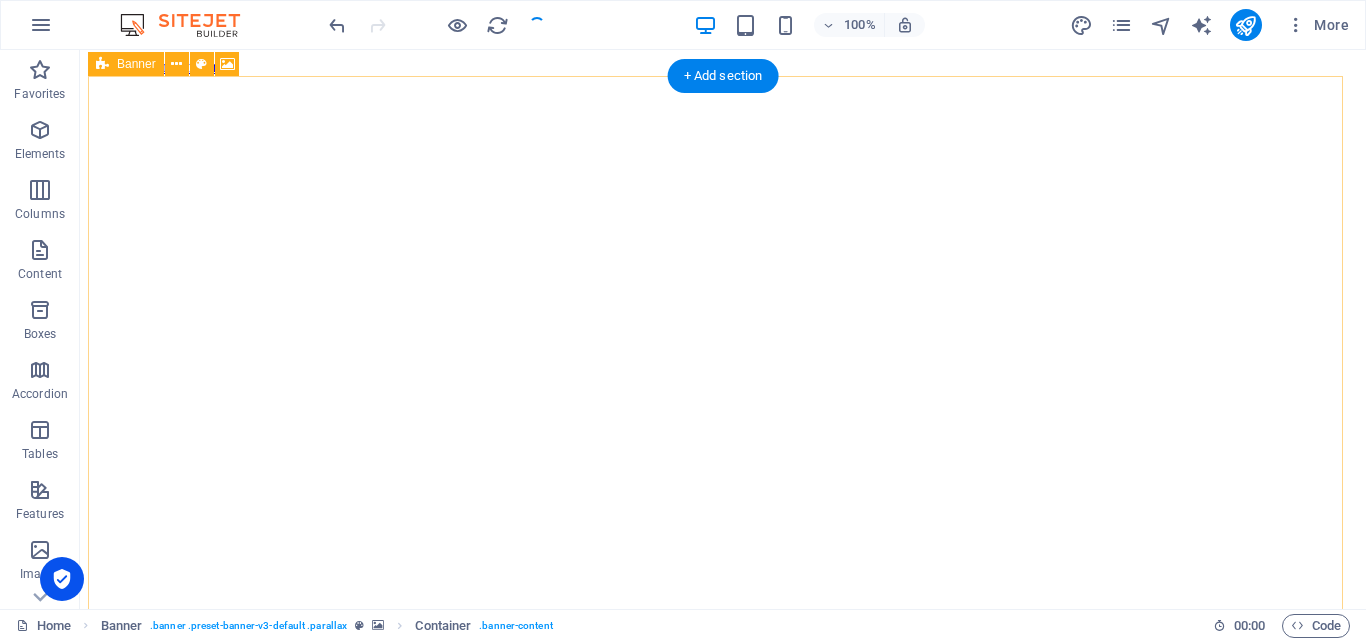 click on "Home Knowing Stuff Finding Stuff Self Care Community About Expats Caring for a Frail Loved One? You are not Alone Join Us Our Mission Knowing stuff Info... Finding stuff useful stuff self care Looking after me" at bounding box center (723, 2069) 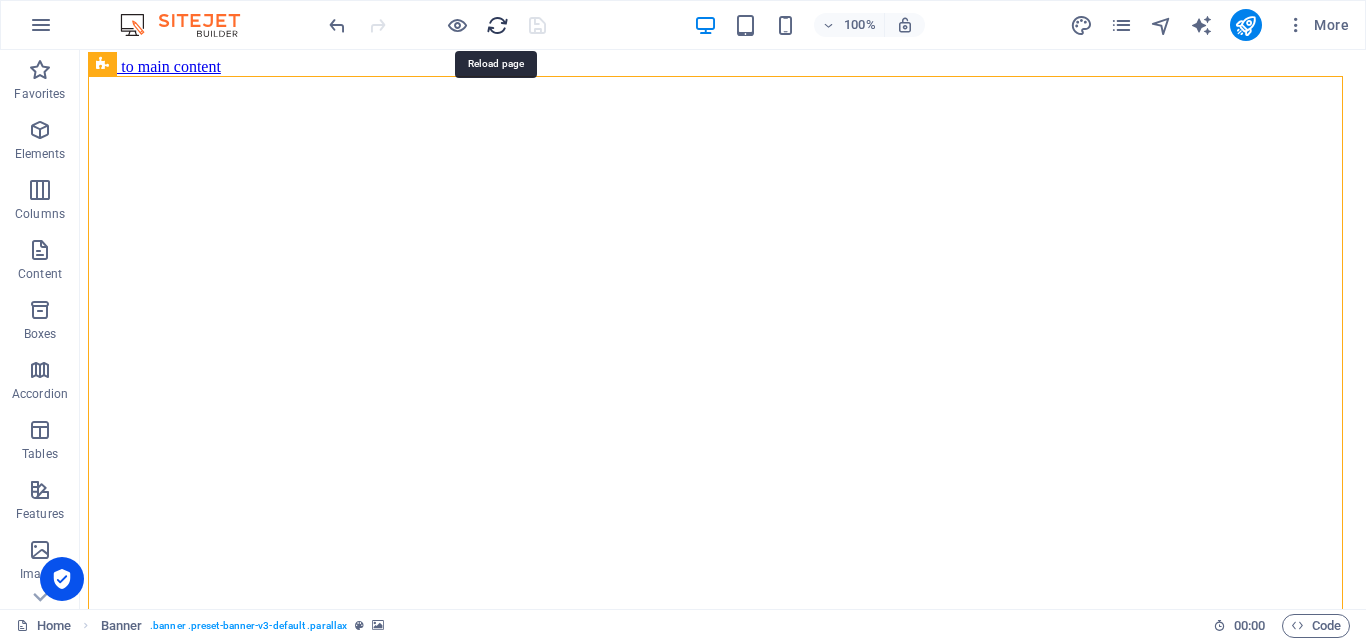 click at bounding box center (497, 25) 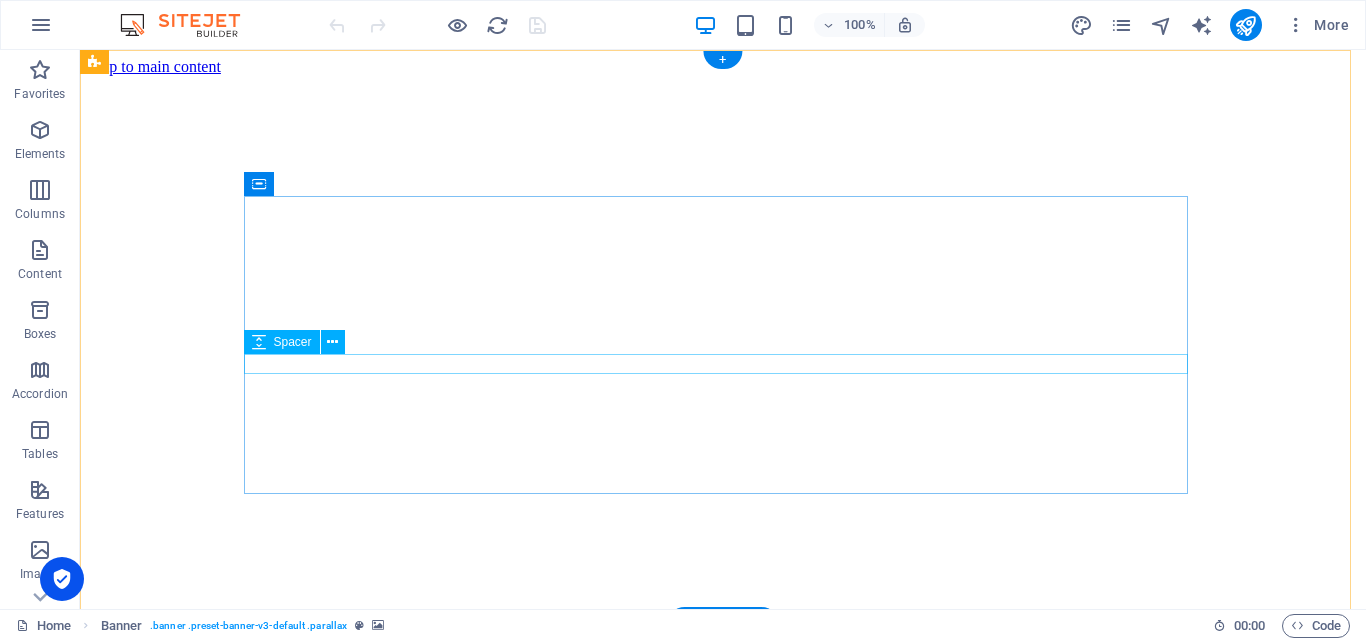 scroll, scrollTop: 0, scrollLeft: 0, axis: both 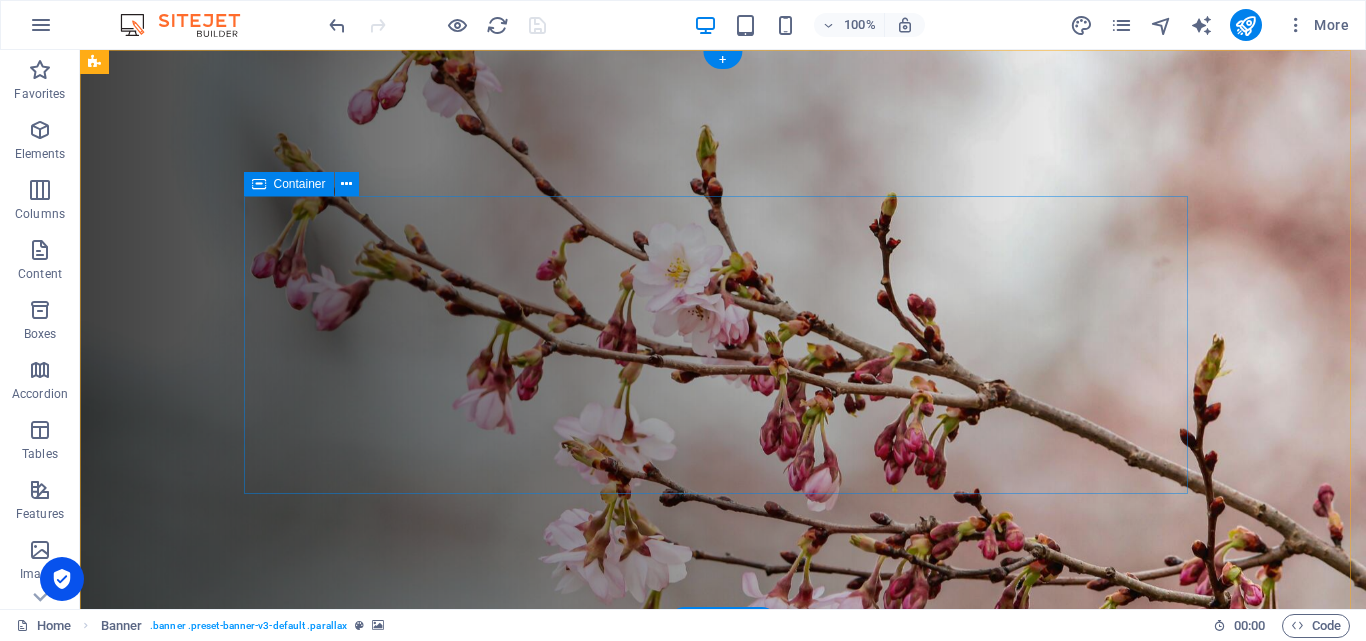type 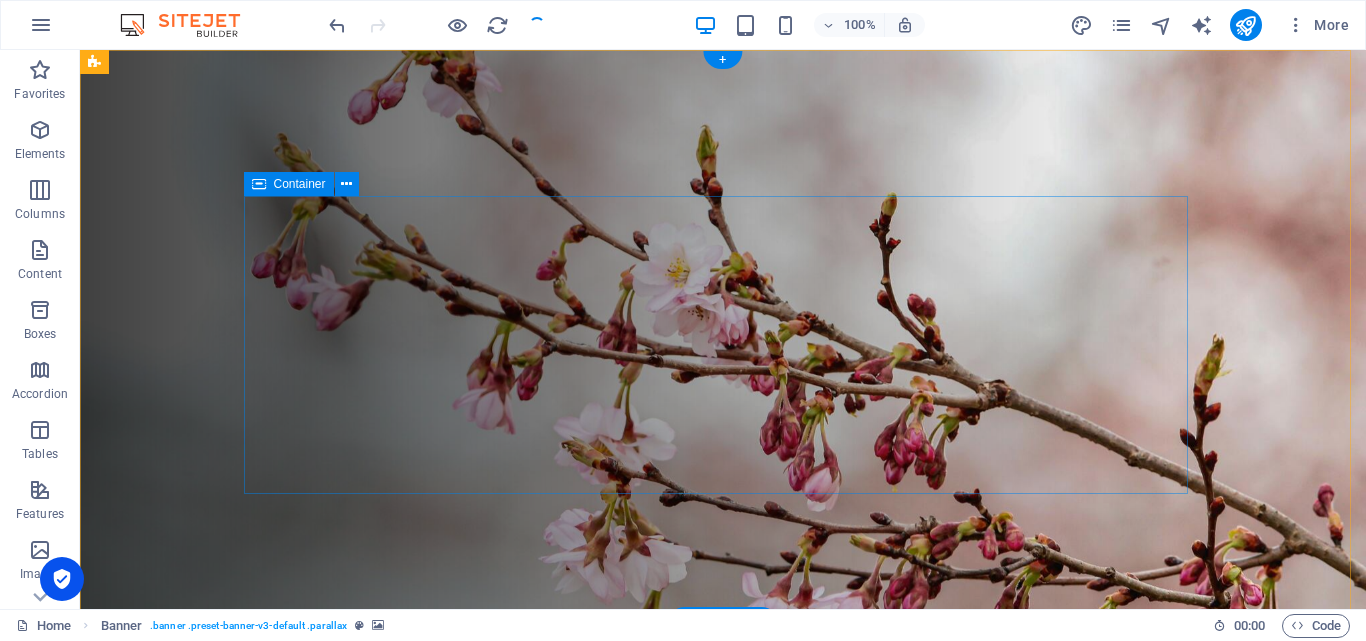 click on "Caring for a Frail Loved One? You are not Alone Join Us Our Mission" at bounding box center (723, 993) 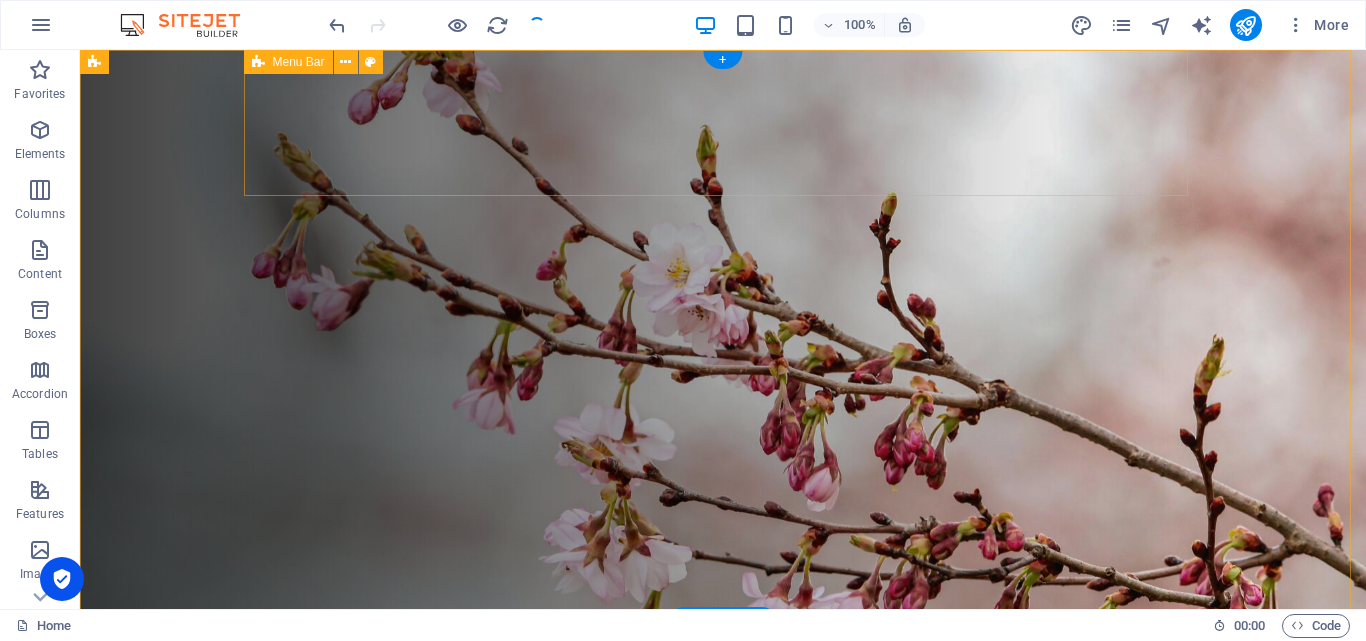 click on "Home Knowing Stuff Finding Stuff Self Care Community About Expats" at bounding box center [723, 715] 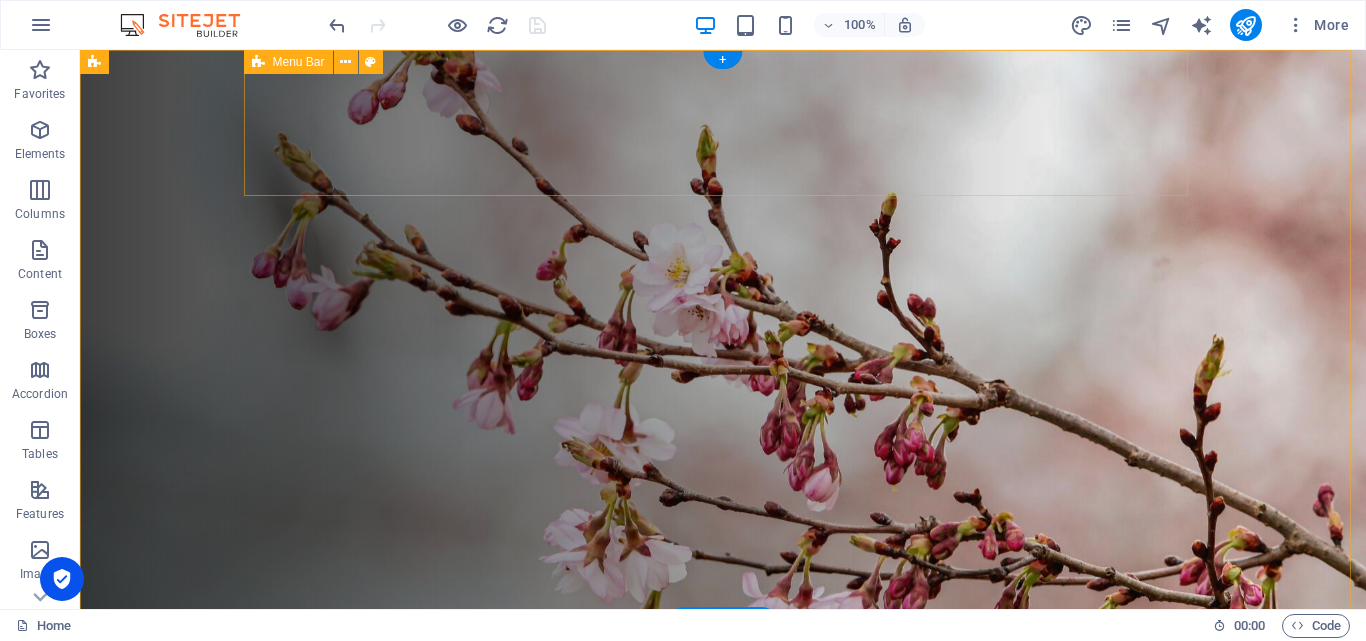 click on "Home Knowing Stuff Finding Stuff Self Care Community About Expats" at bounding box center (723, 710) 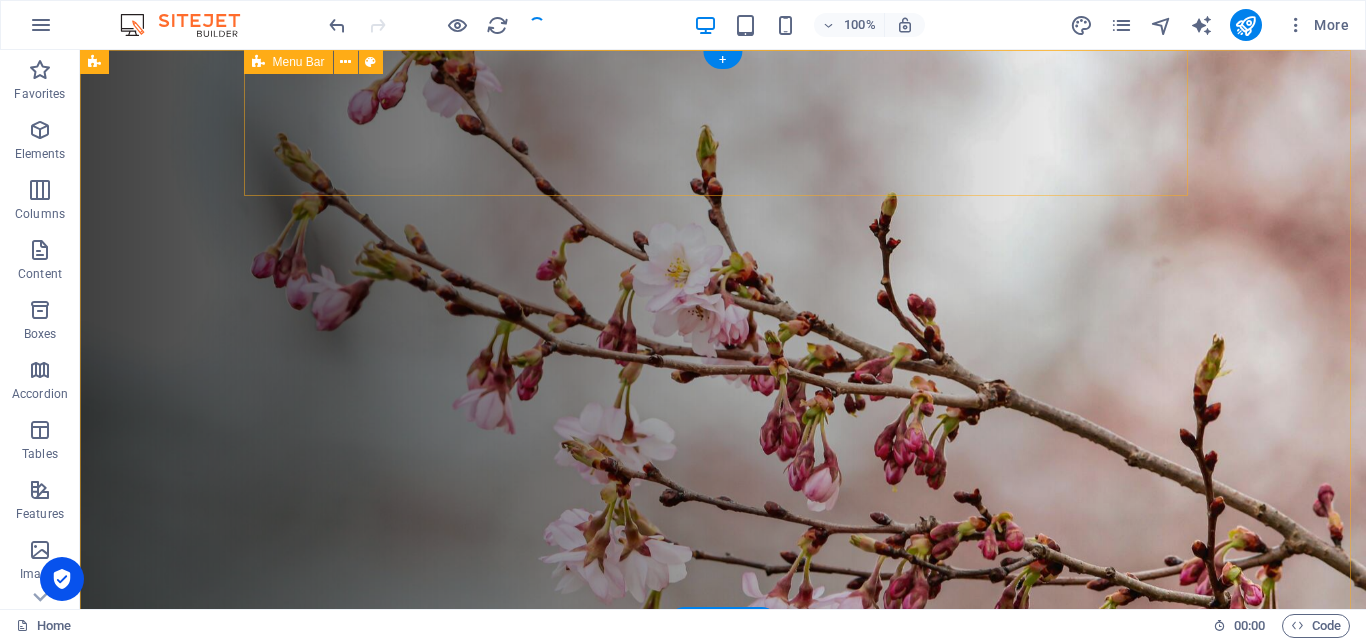 click on "Home Knowing Stuff Finding Stuff Self Care Community About Expats" at bounding box center [723, 710] 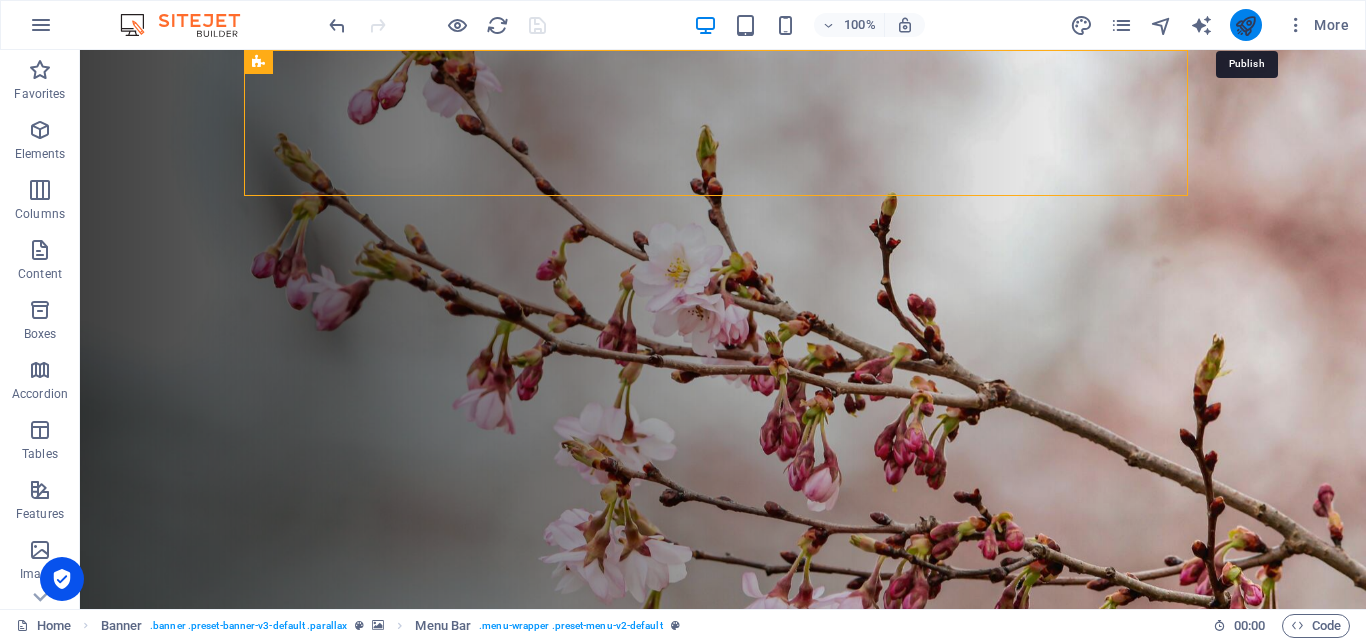 click at bounding box center (1245, 25) 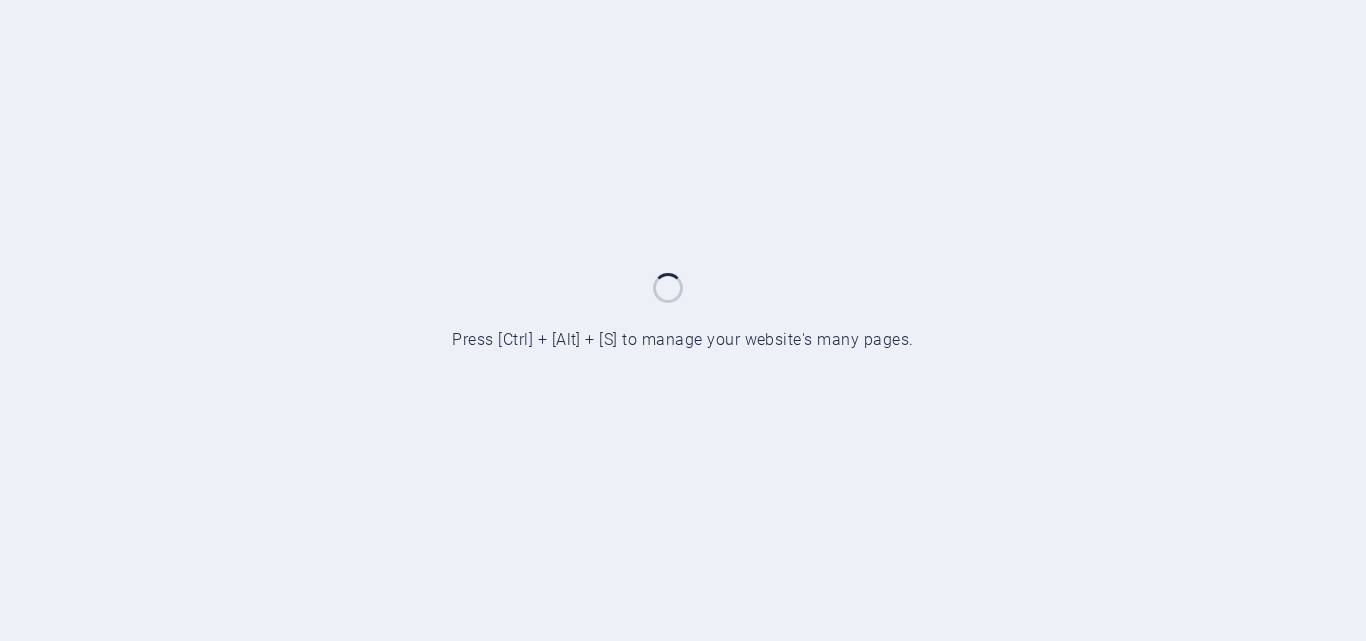scroll, scrollTop: 0, scrollLeft: 0, axis: both 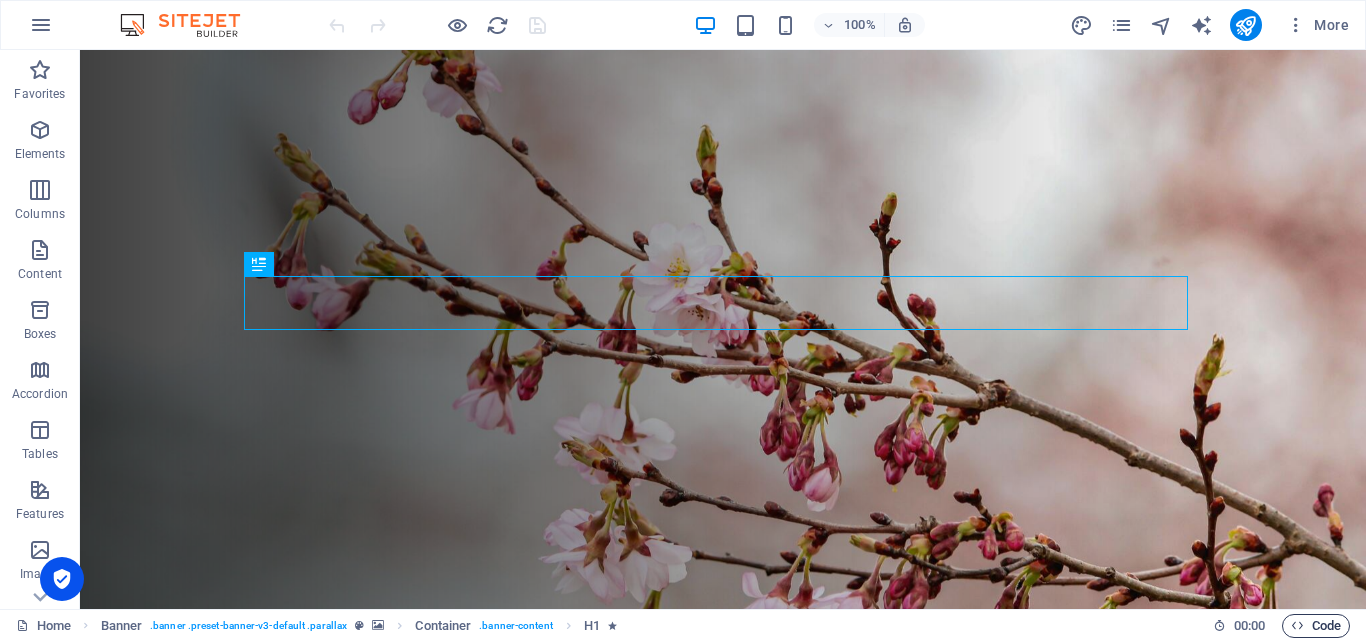 click at bounding box center (1297, 625) 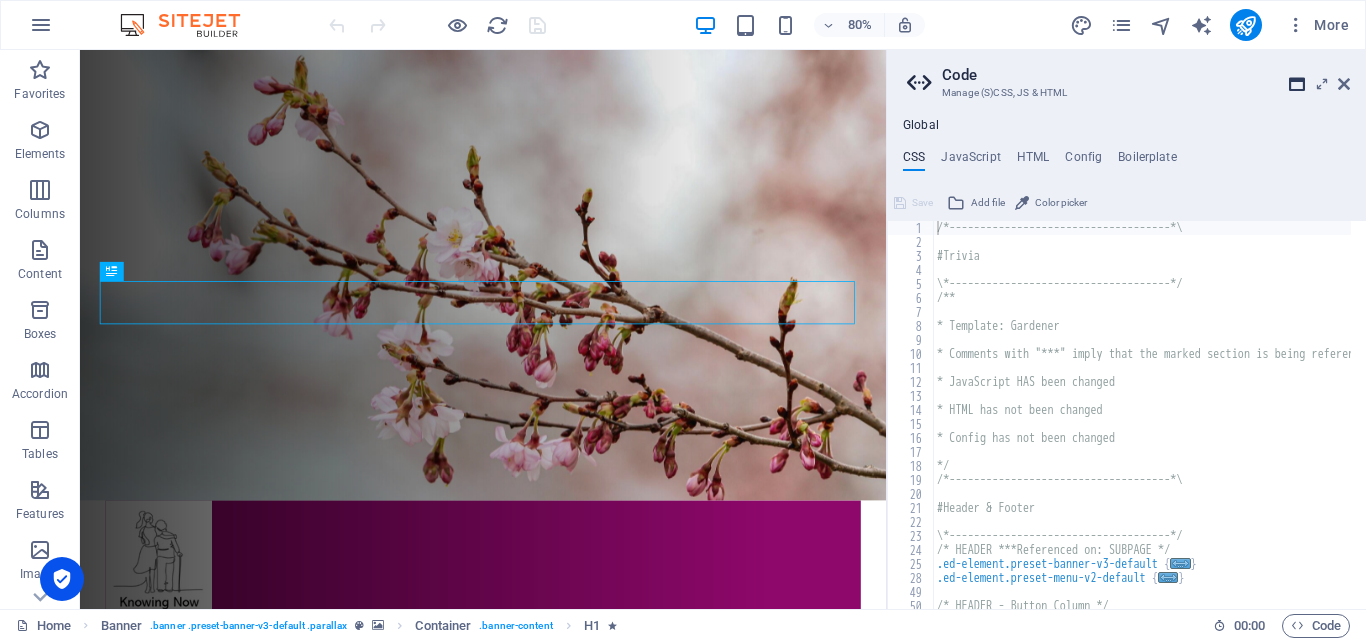 click at bounding box center [1297, 84] 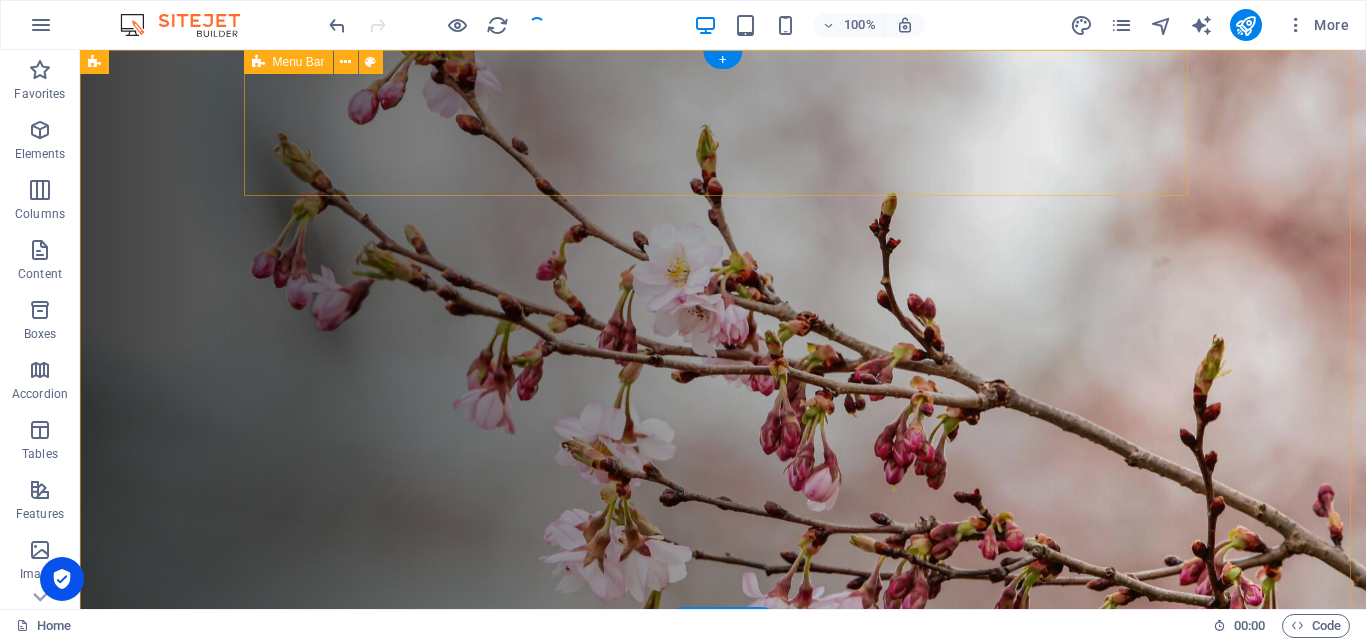 click on "Home Knowing Stuff Finding Stuff Self Care Community About Expats" at bounding box center [723, 710] 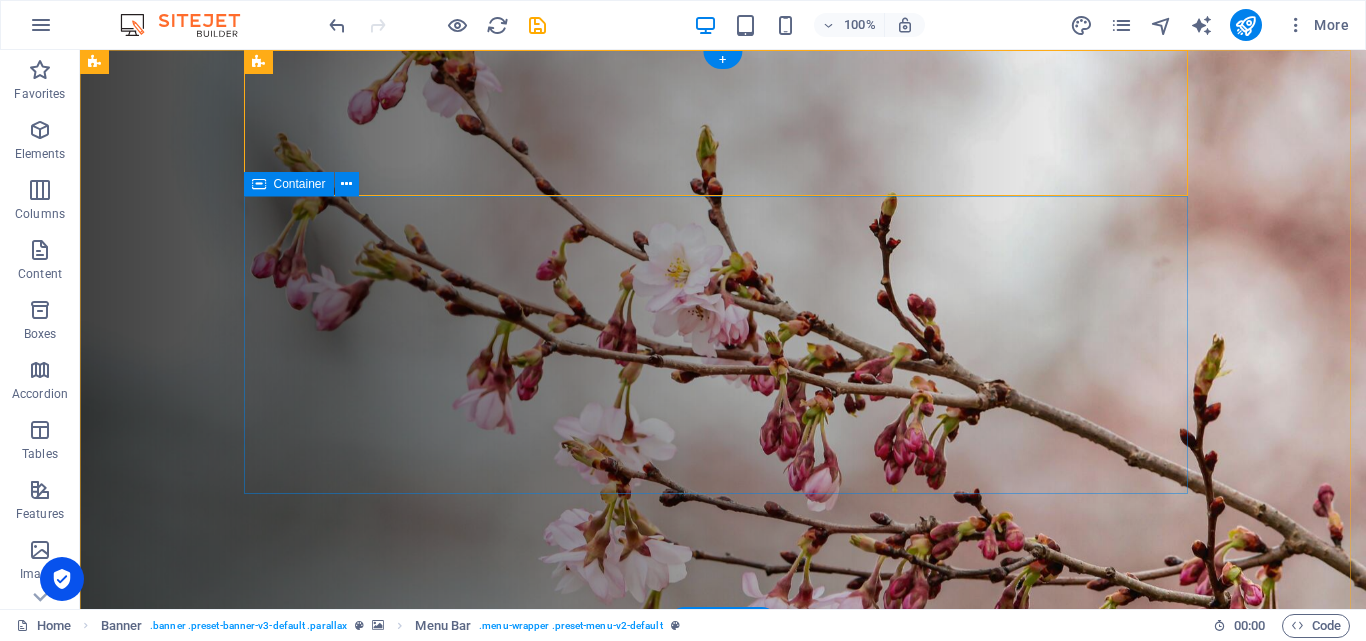click on "Caring for a Frail Loved One? You are not Alone Join Us Our Mission" at bounding box center (723, 982) 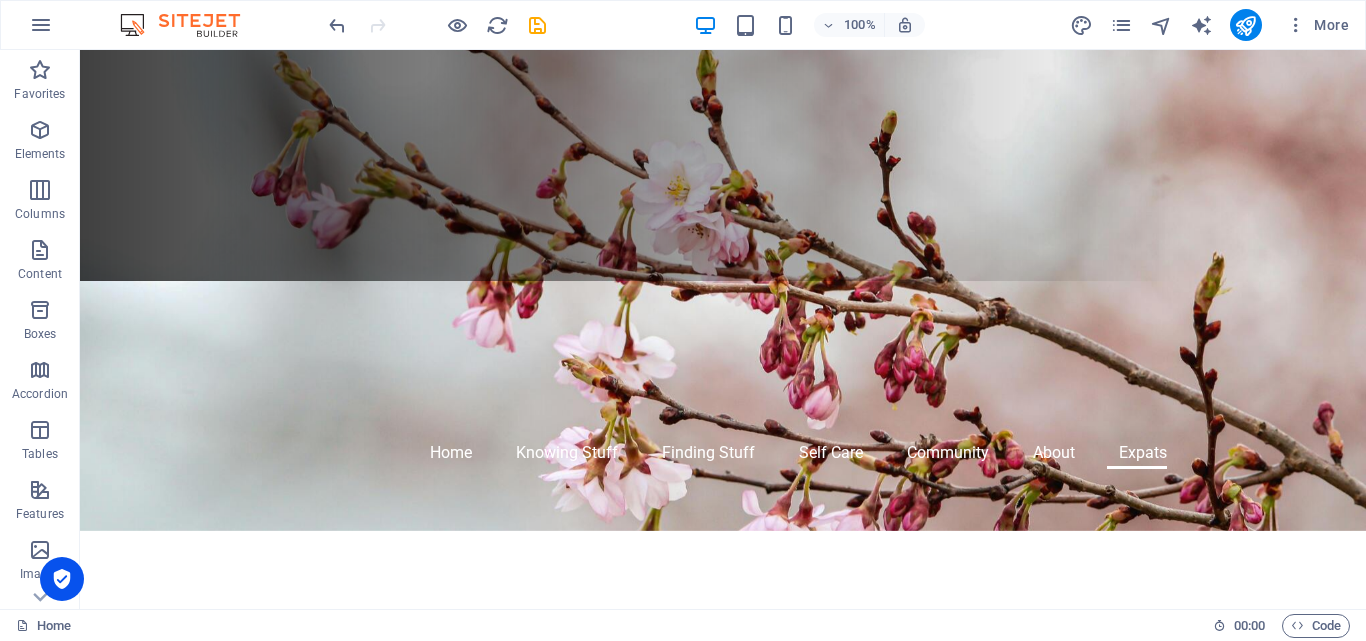 scroll, scrollTop: 0, scrollLeft: 0, axis: both 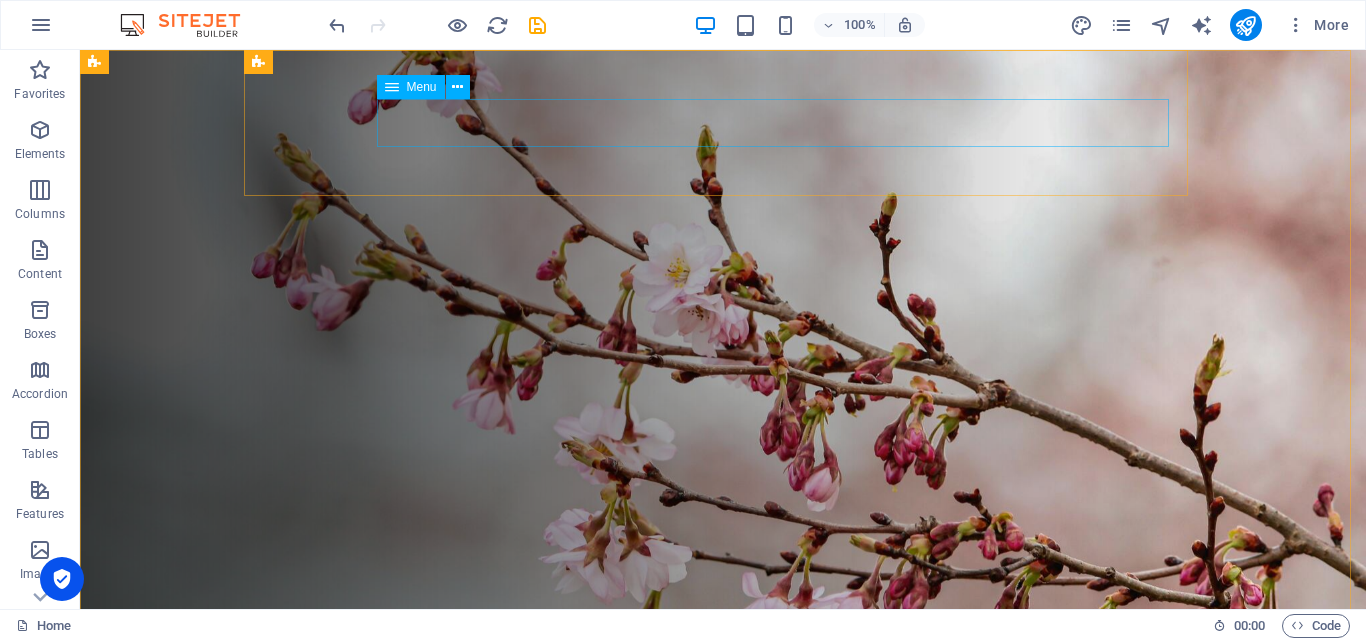 click on "Menu" at bounding box center (422, 87) 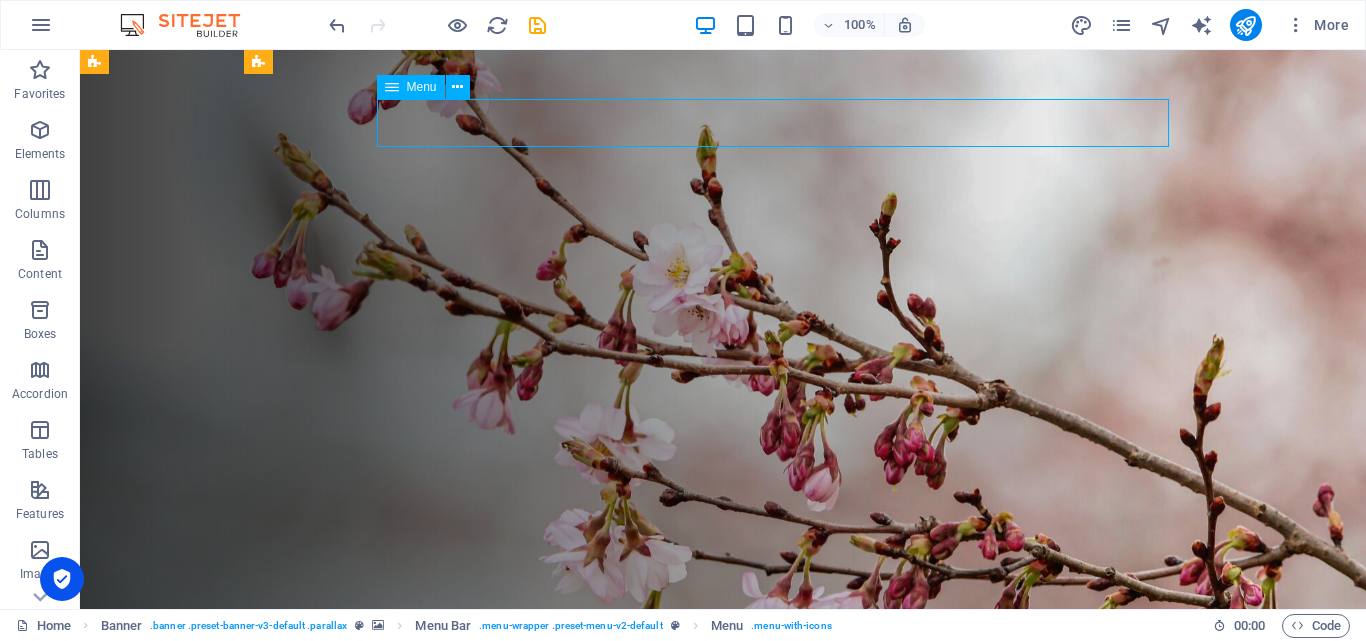 click on "Menu" at bounding box center [422, 87] 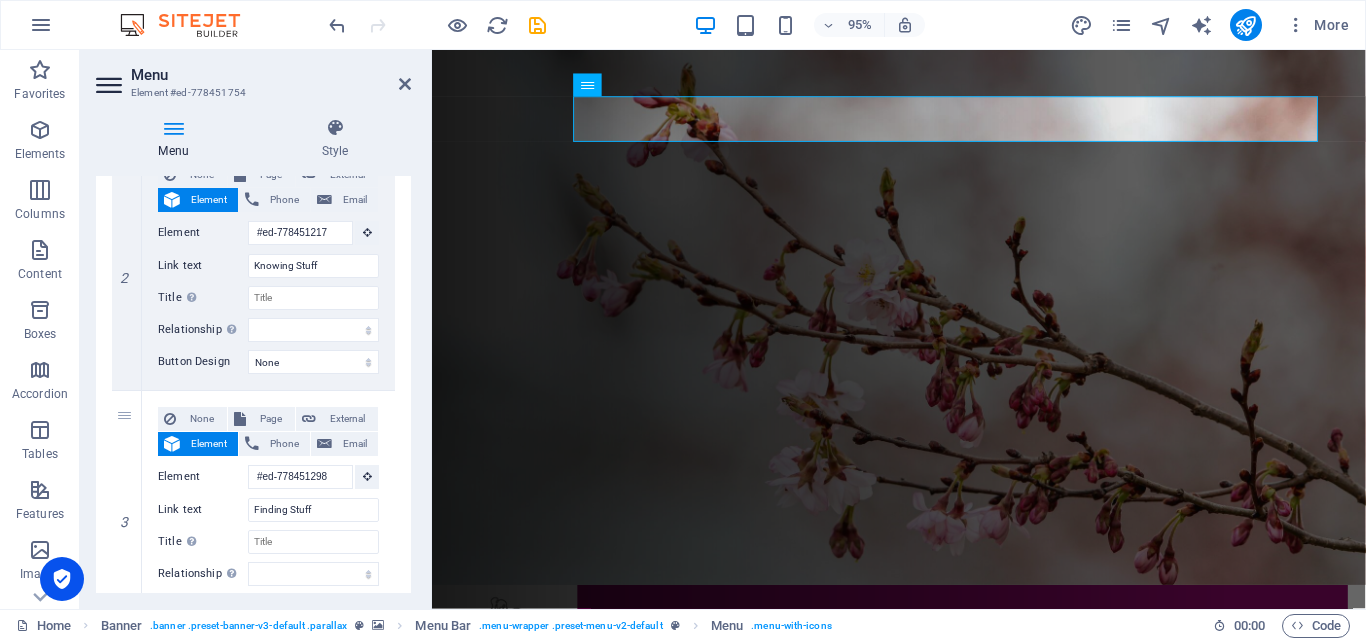 scroll, scrollTop: 0, scrollLeft: 0, axis: both 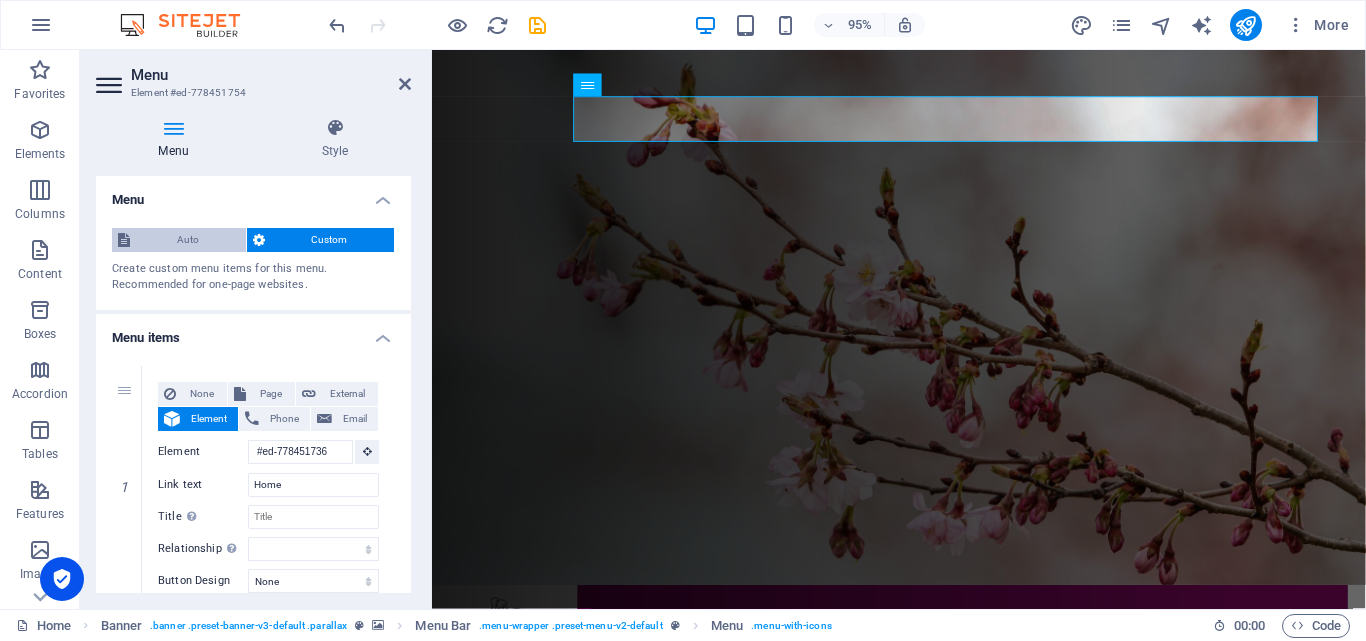 click on "Auto" at bounding box center (188, 240) 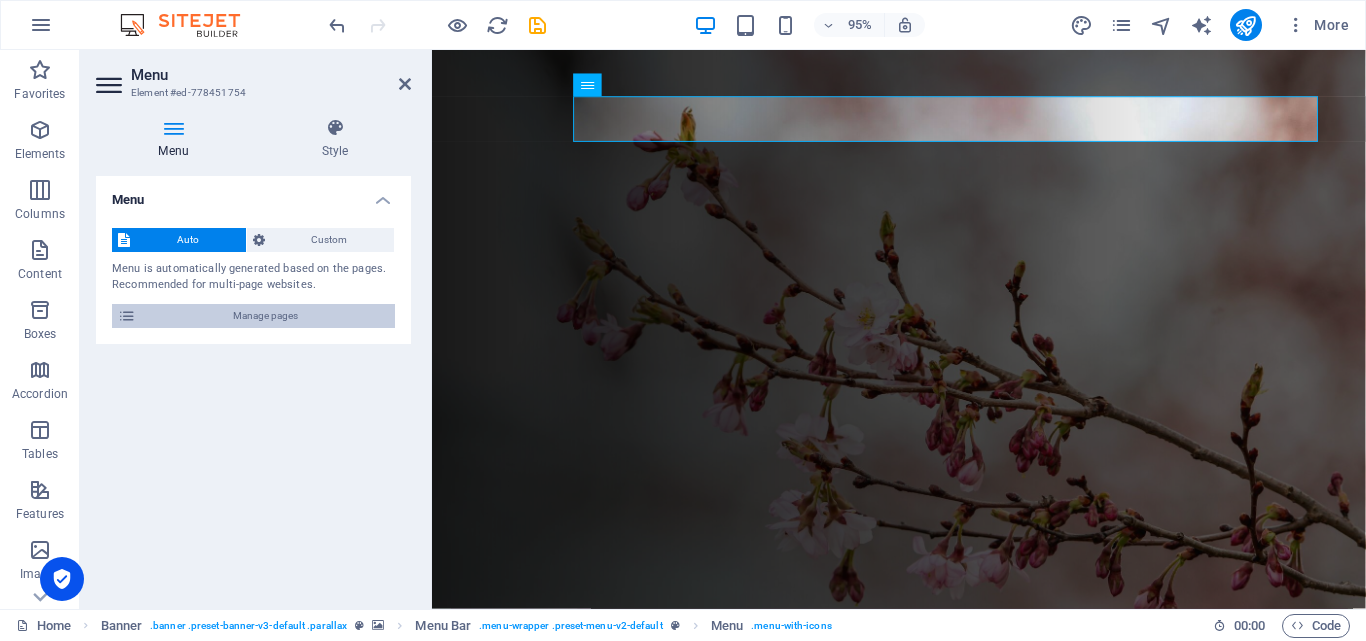 click on "Manage pages" at bounding box center [265, 316] 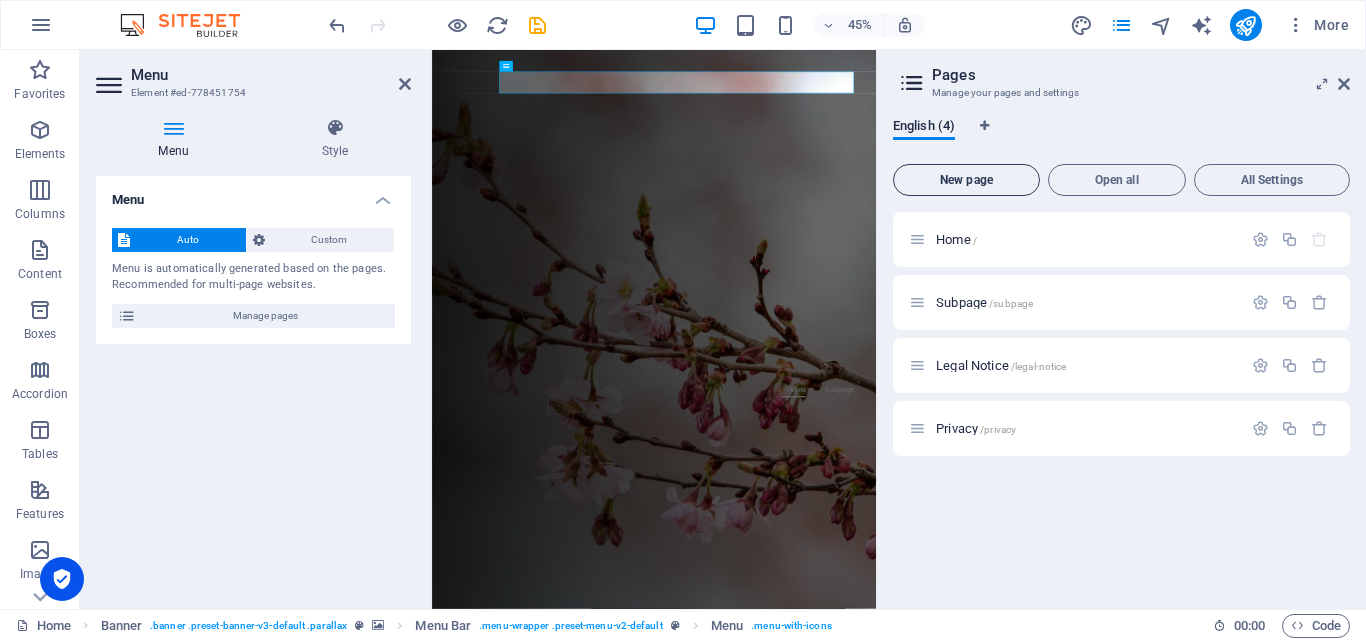 click on "New page" at bounding box center (966, 180) 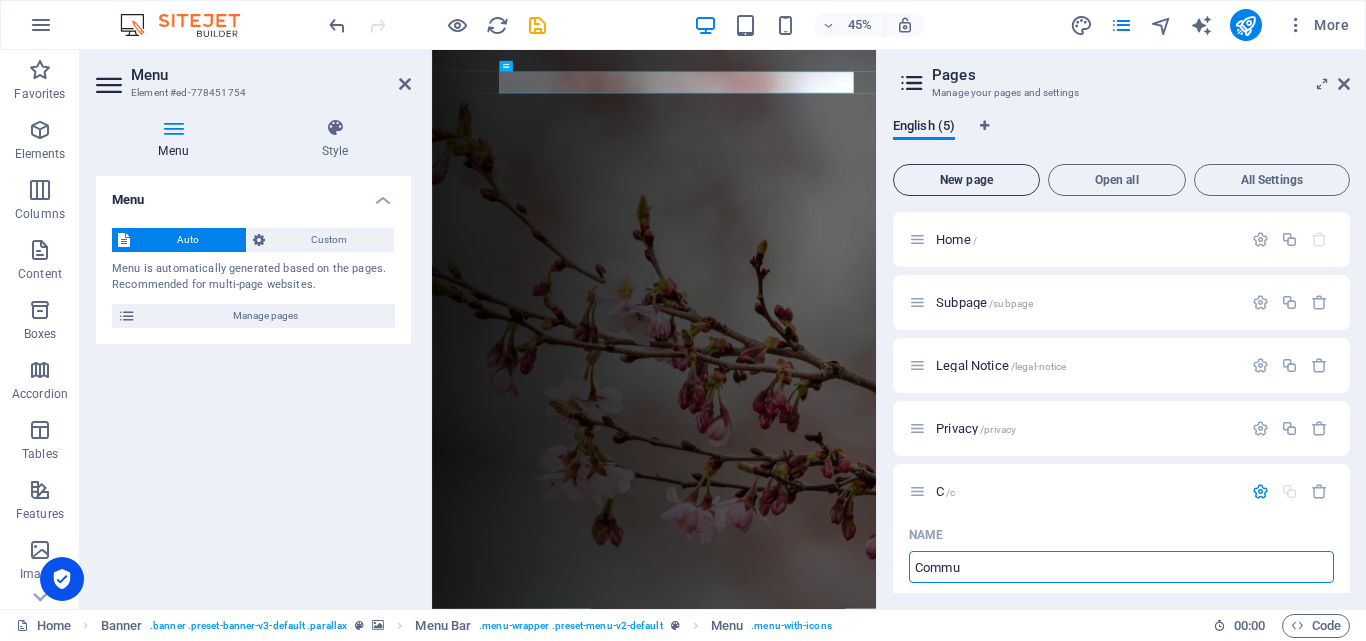 type on "Commun" 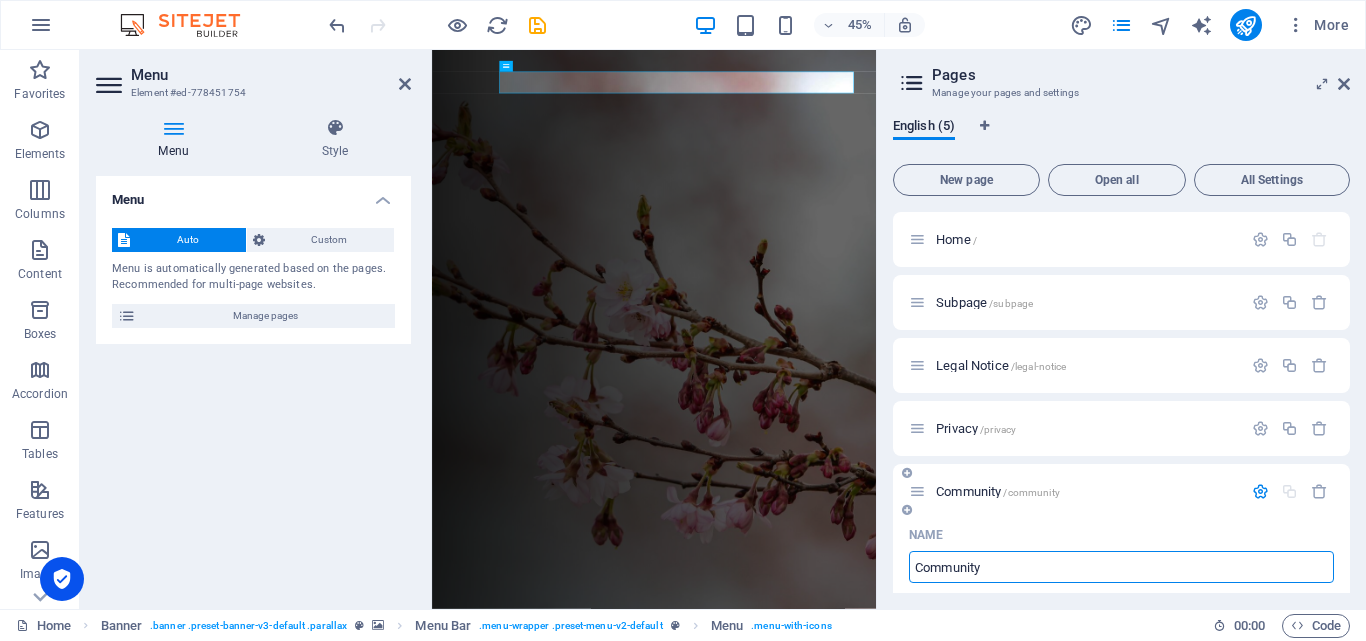 type on "Community" 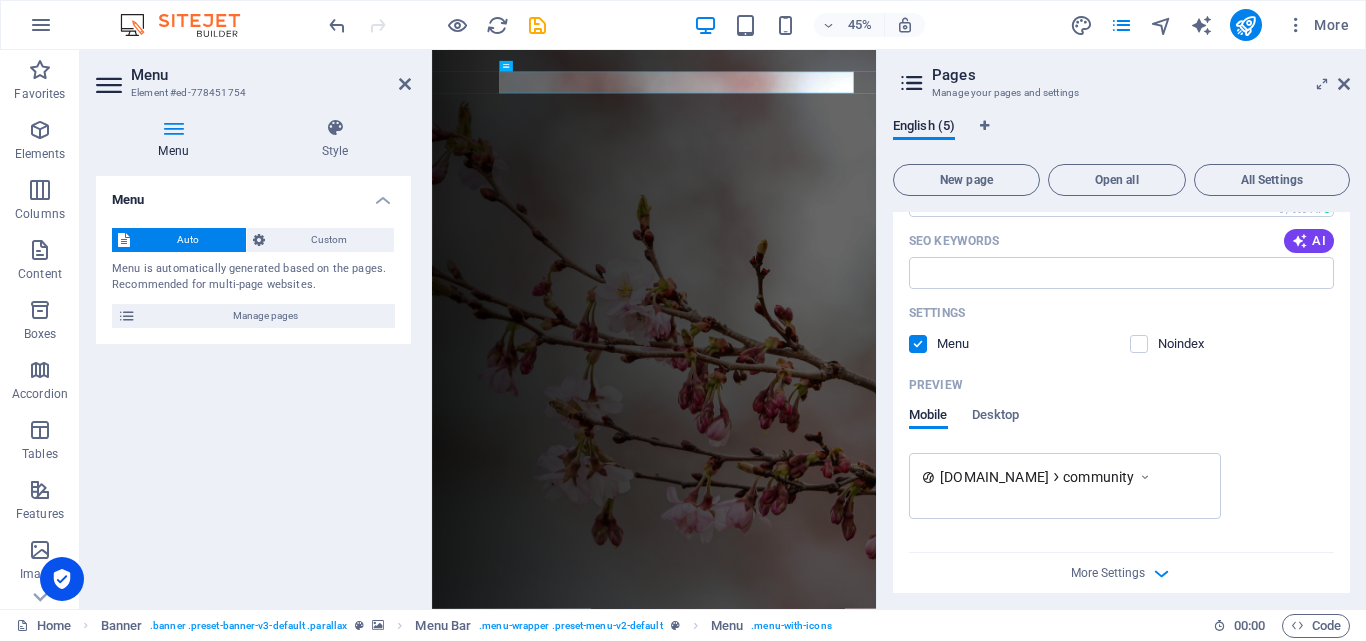 scroll, scrollTop: 631, scrollLeft: 0, axis: vertical 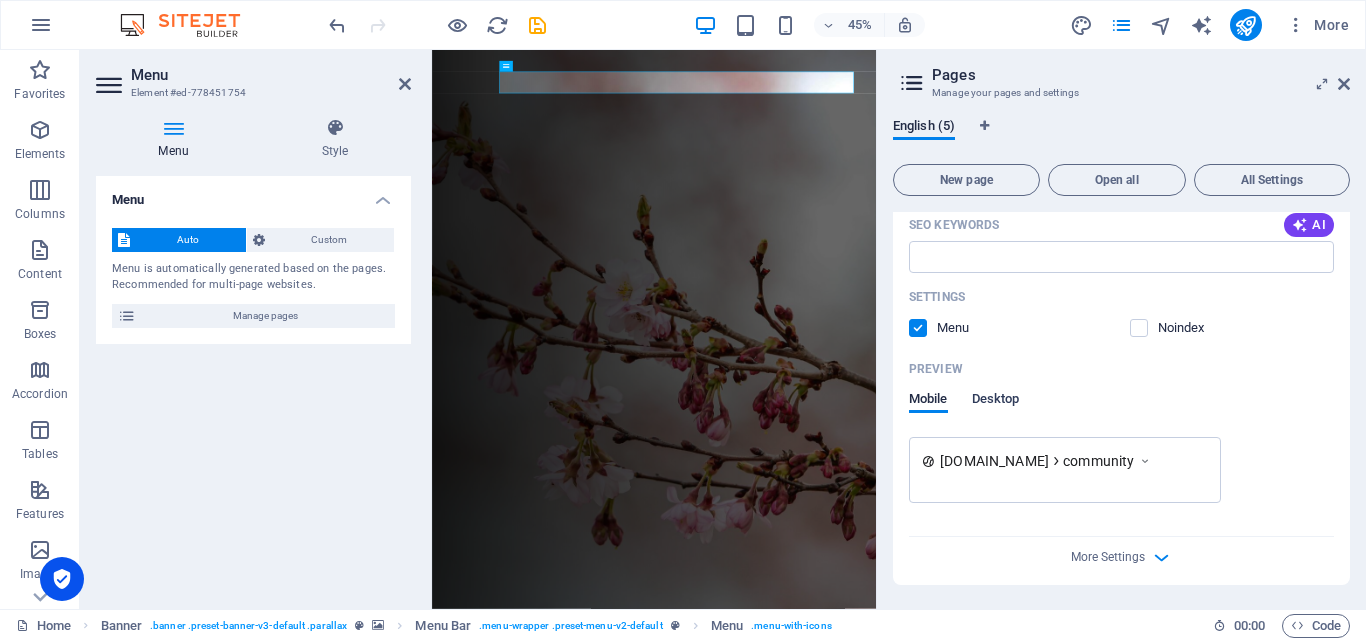 type on "Community" 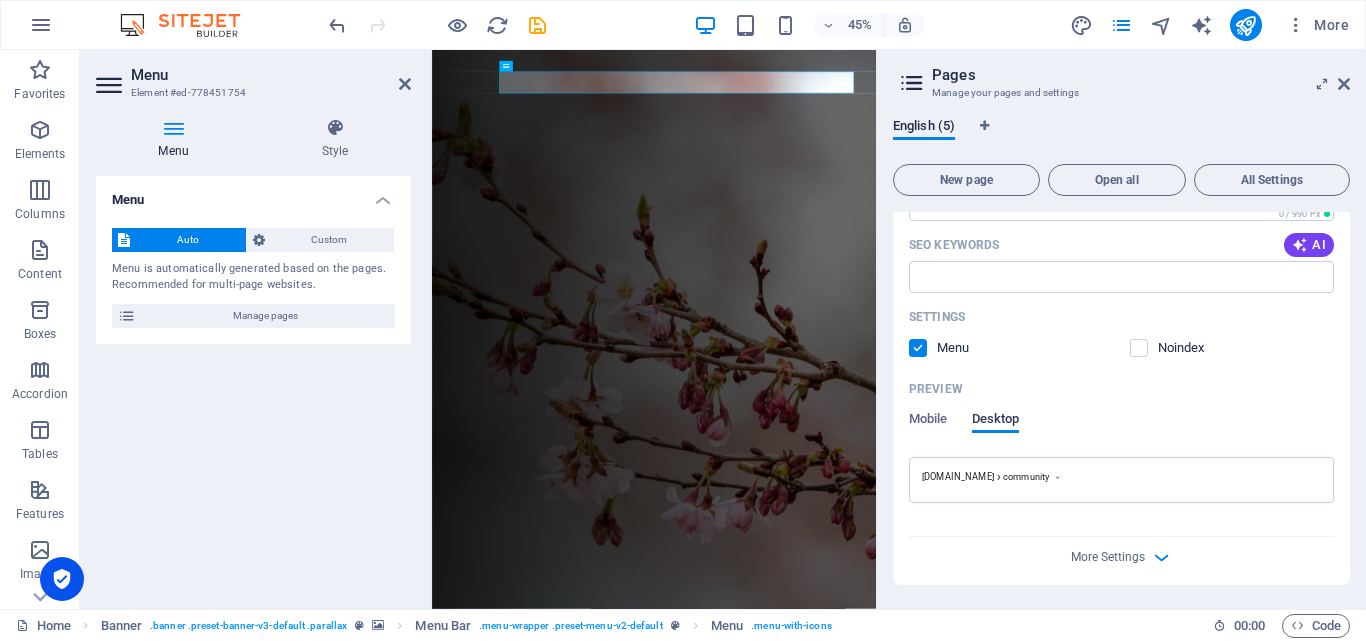 scroll, scrollTop: 611, scrollLeft: 0, axis: vertical 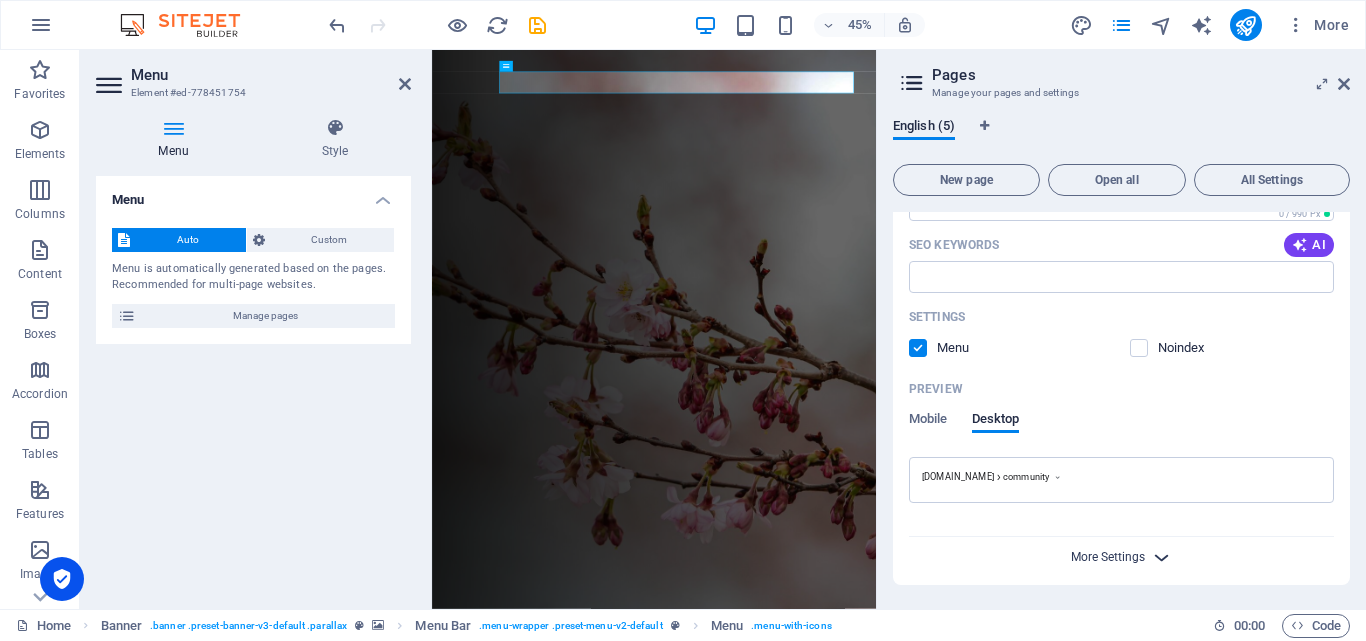 click on "More Settings" at bounding box center [1108, 557] 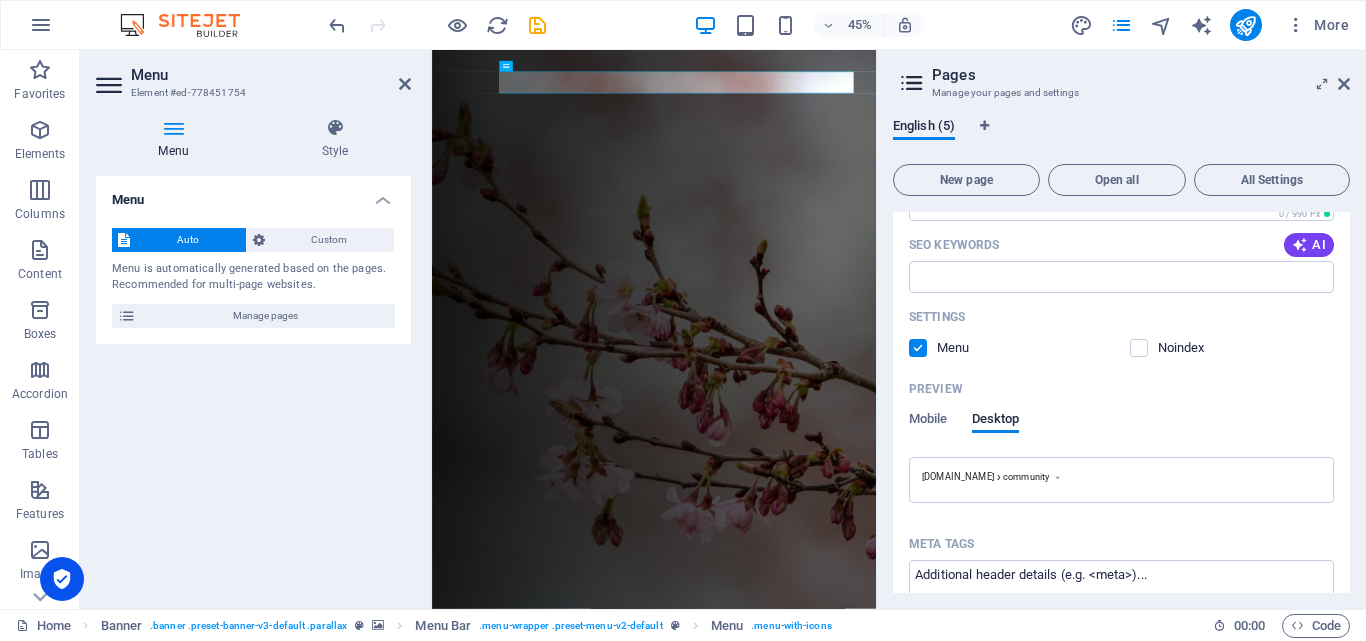 drag, startPoint x: 1350, startPoint y: 403, endPoint x: 1348, endPoint y: 472, distance: 69.02898 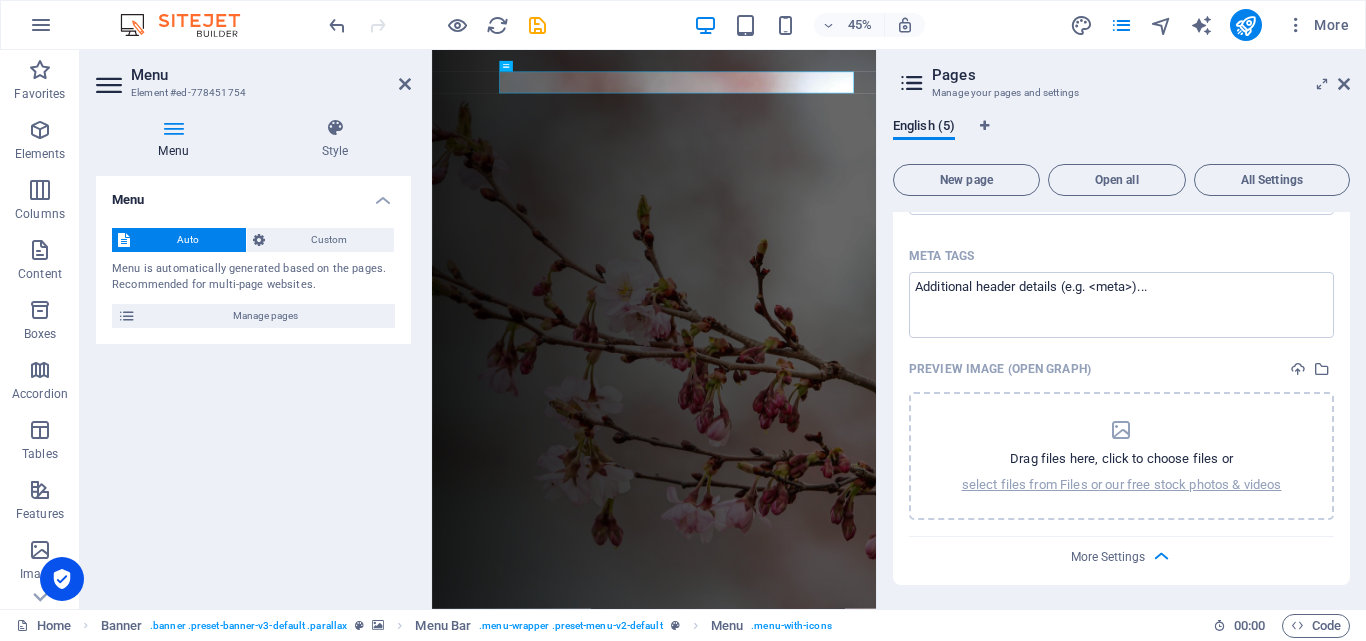 scroll, scrollTop: 0, scrollLeft: 0, axis: both 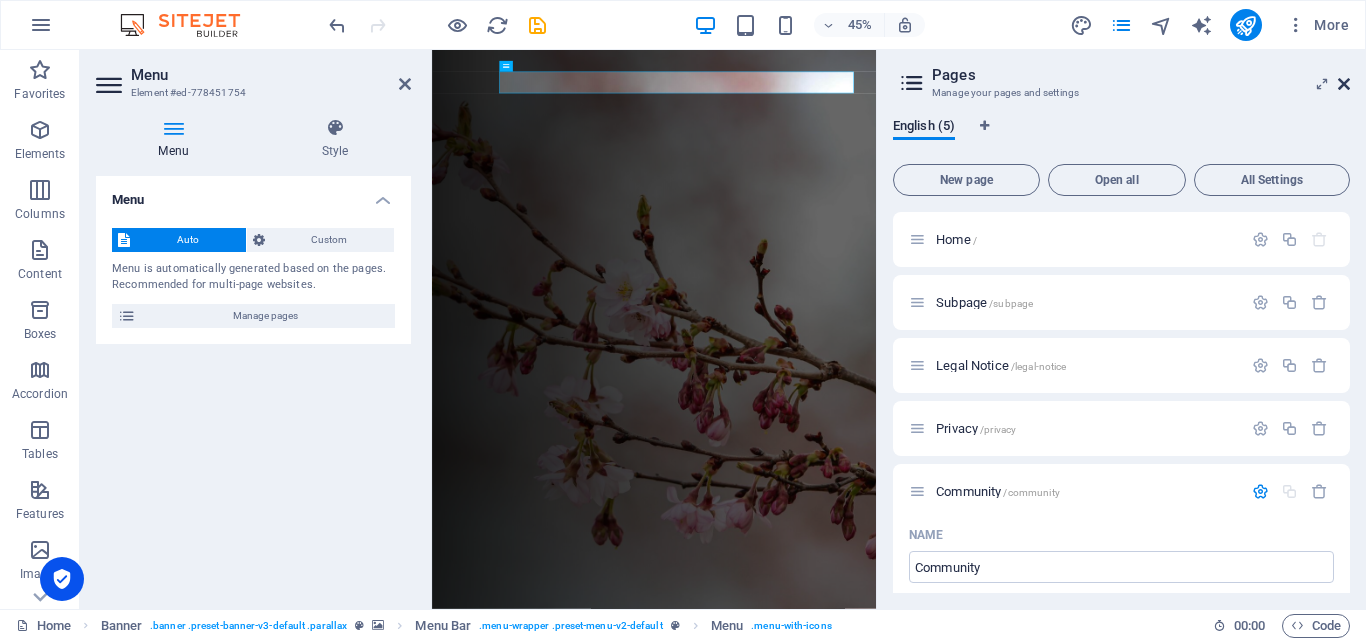 click at bounding box center (1344, 84) 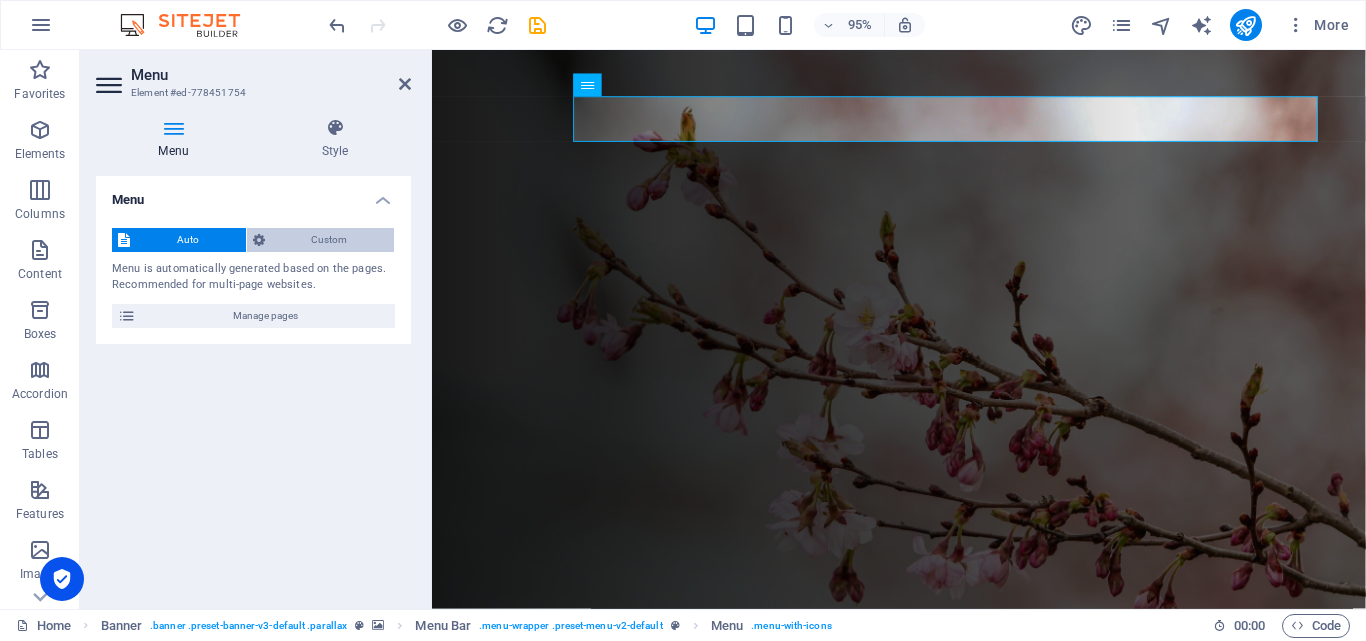 click on "Custom" at bounding box center (330, 240) 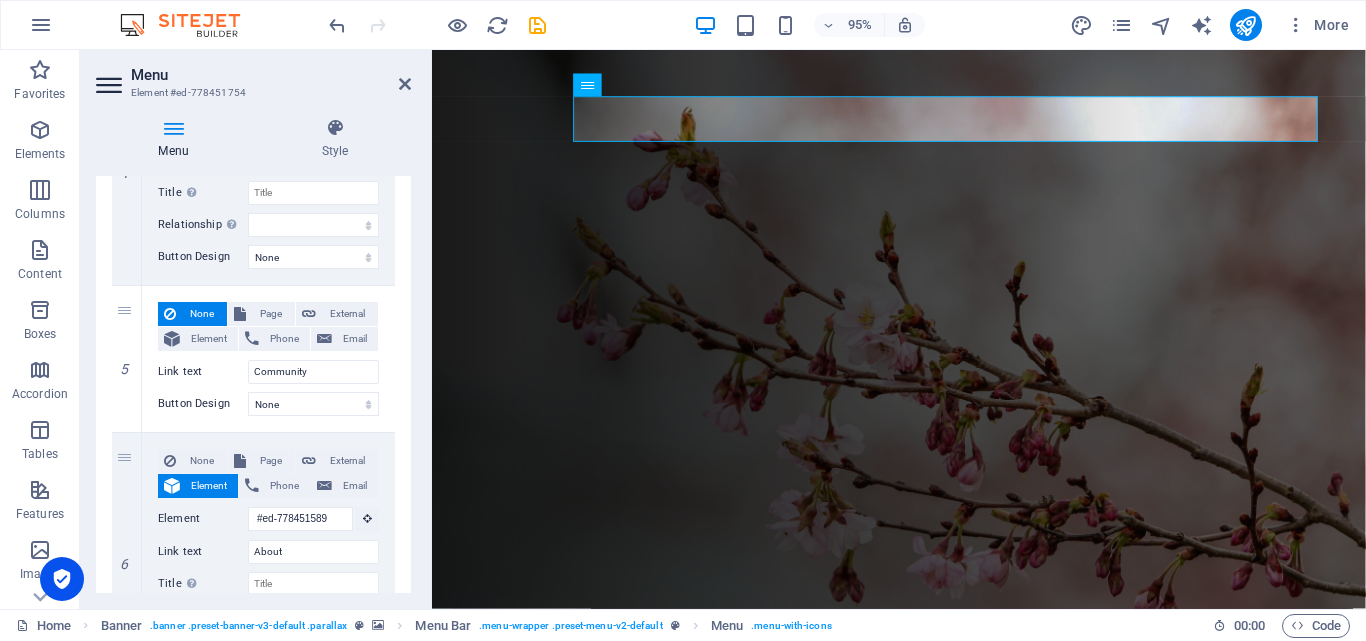 scroll, scrollTop: 1069, scrollLeft: 0, axis: vertical 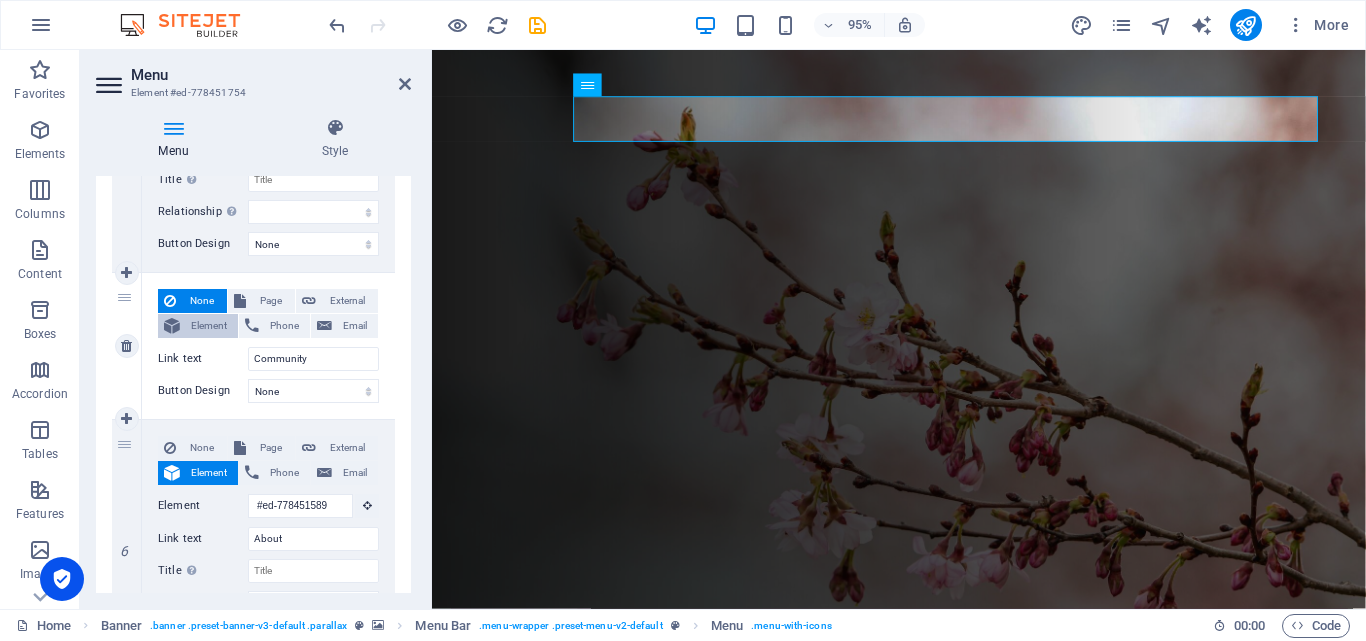 click on "Element" at bounding box center (209, 326) 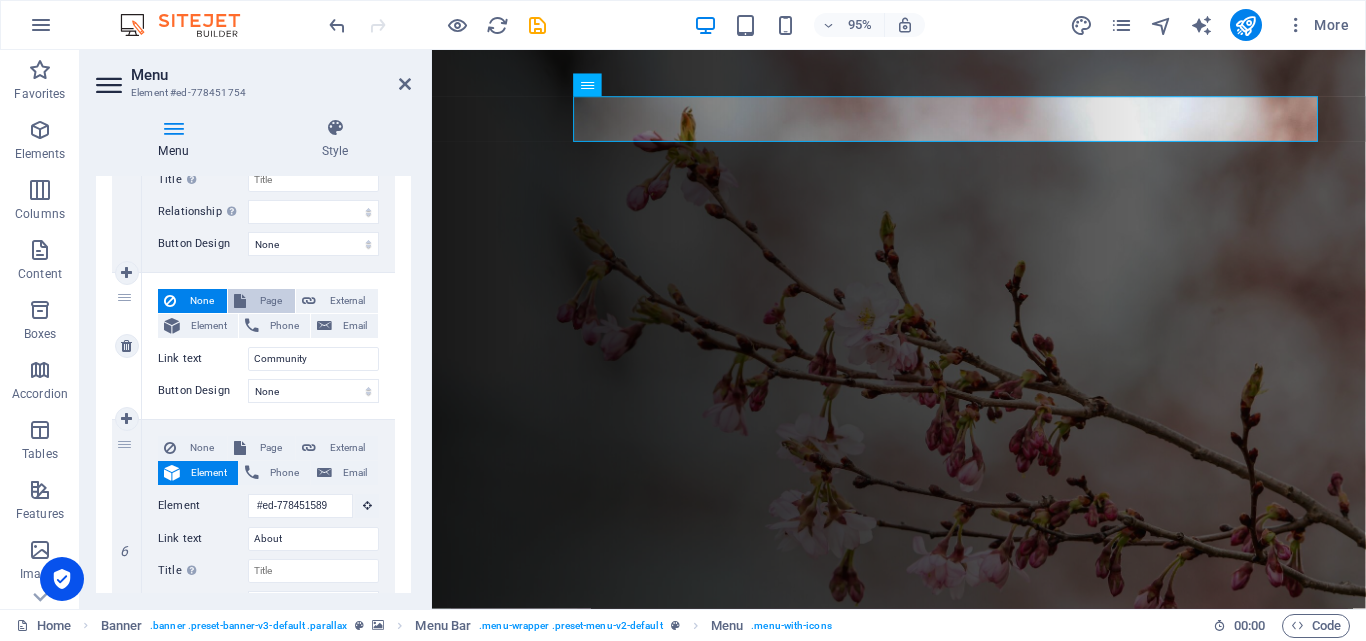 select 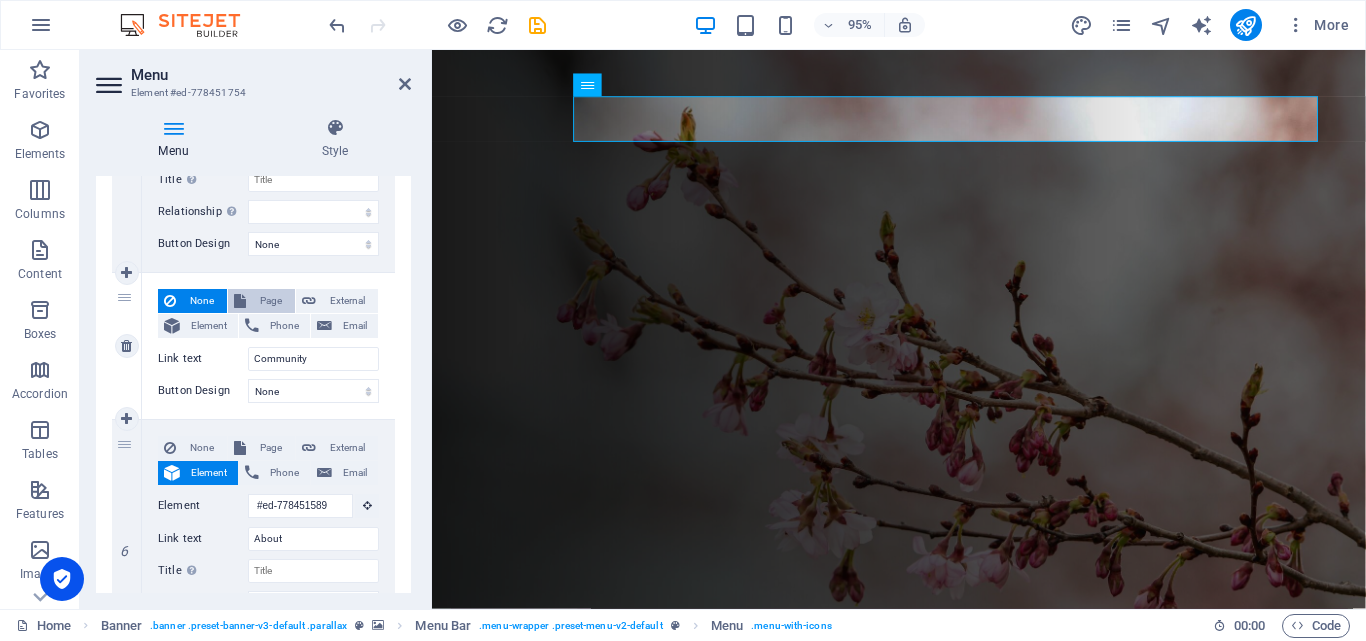select 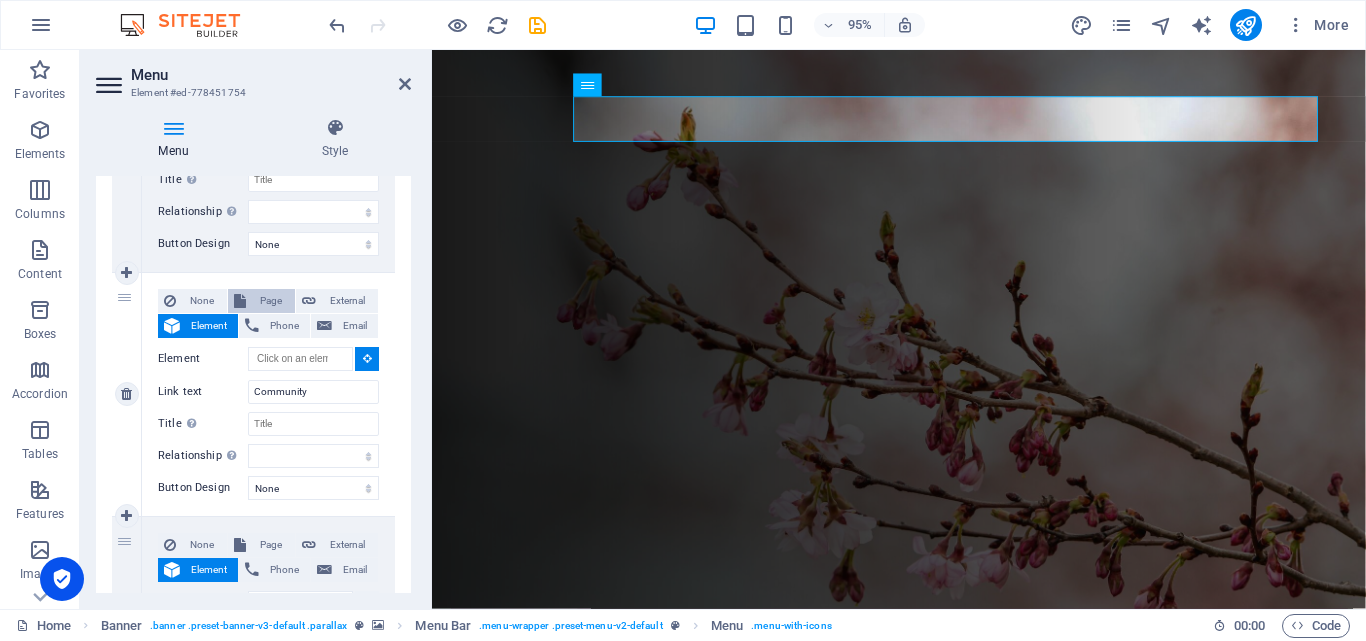 click on "Page" at bounding box center (270, 301) 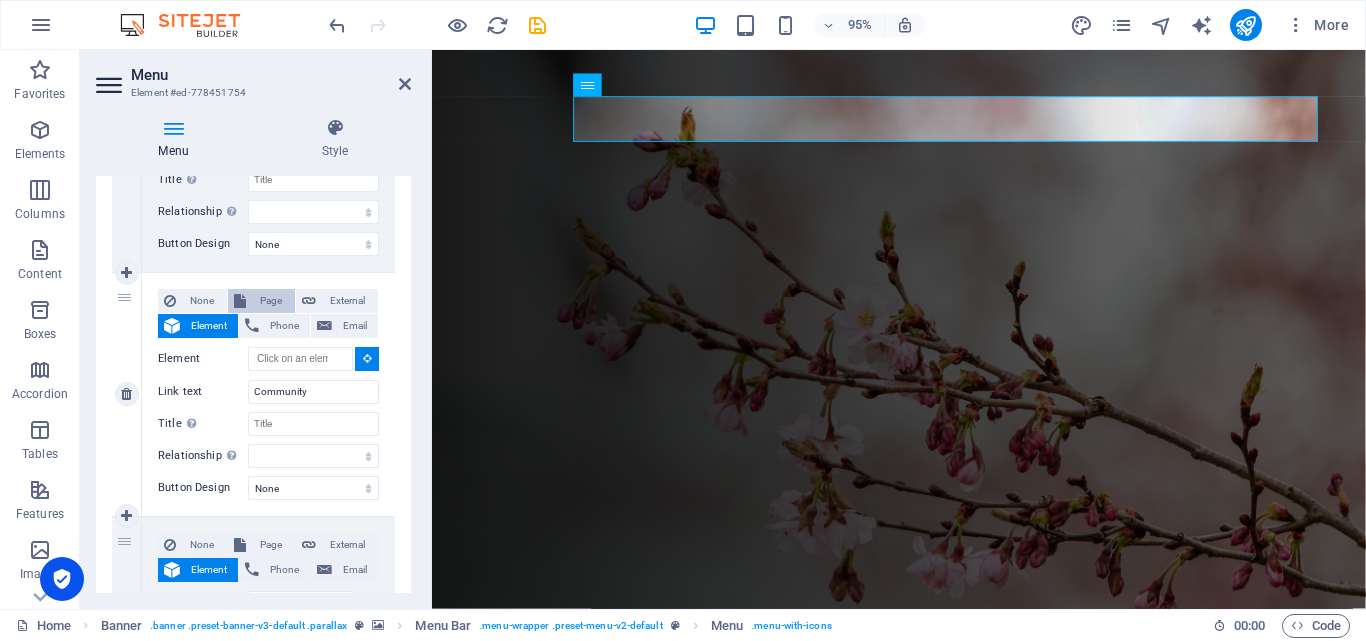select 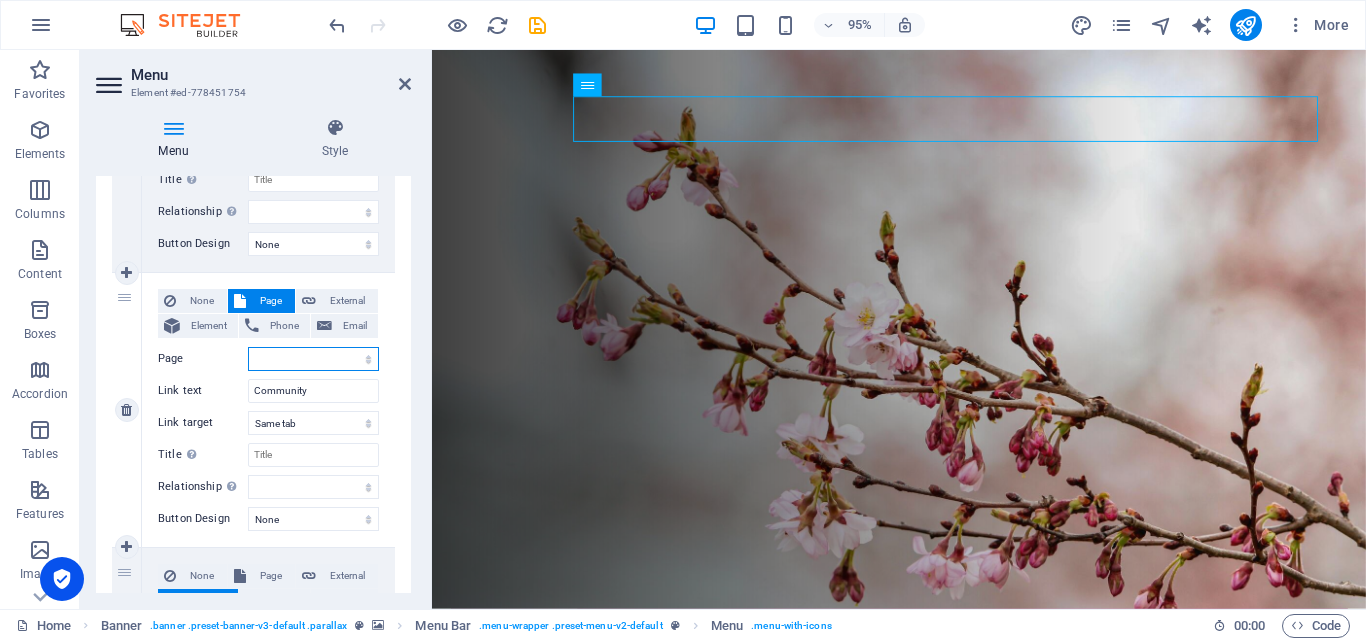 click on "Home Subpage Legal Notice Privacy Community" at bounding box center [313, 359] 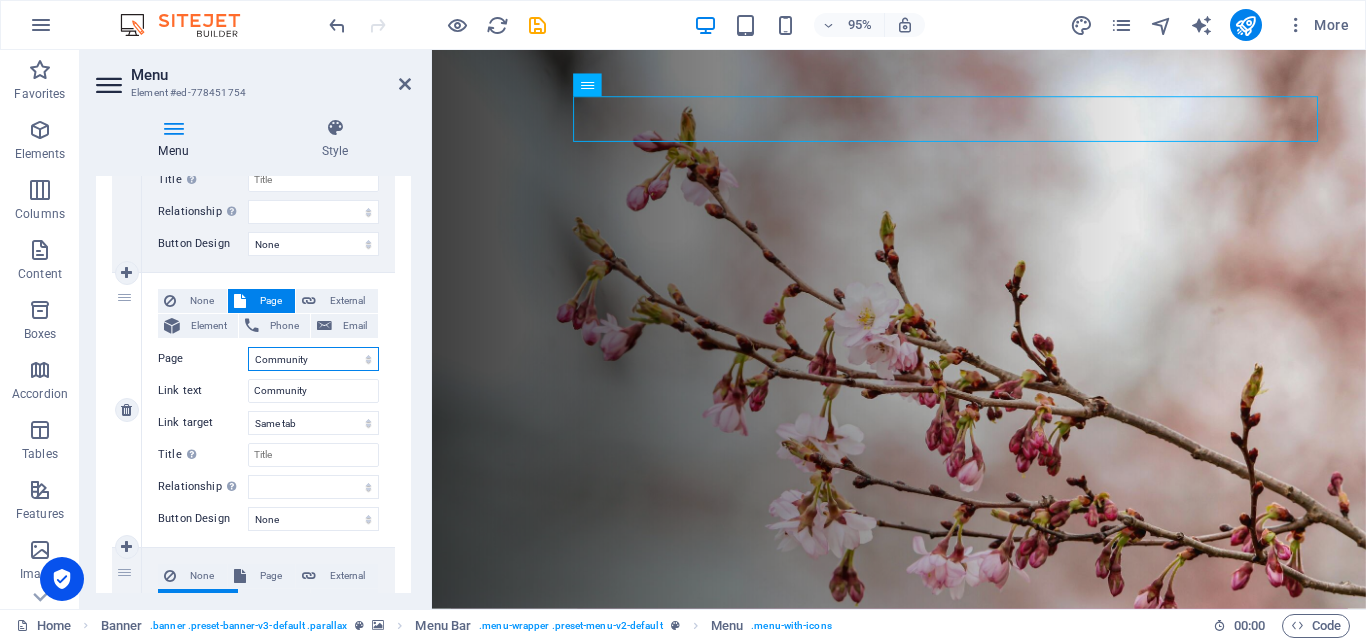 click on "Home Subpage Legal Notice Privacy Community" at bounding box center (313, 359) 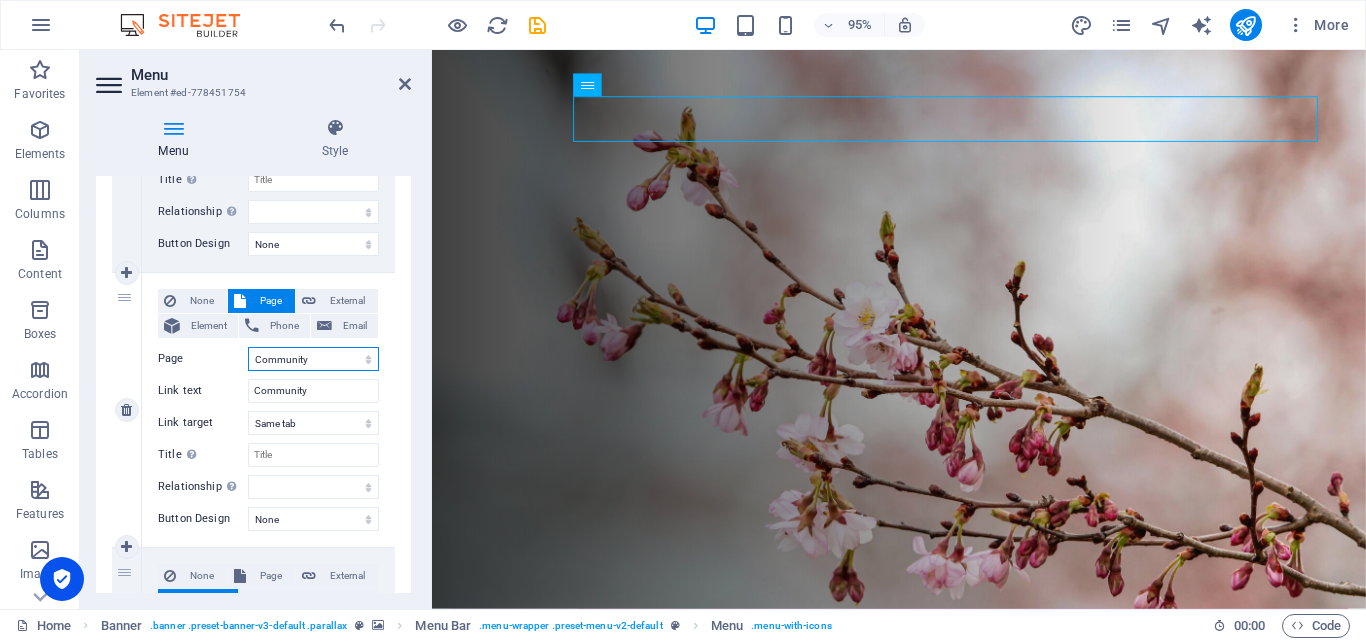 select 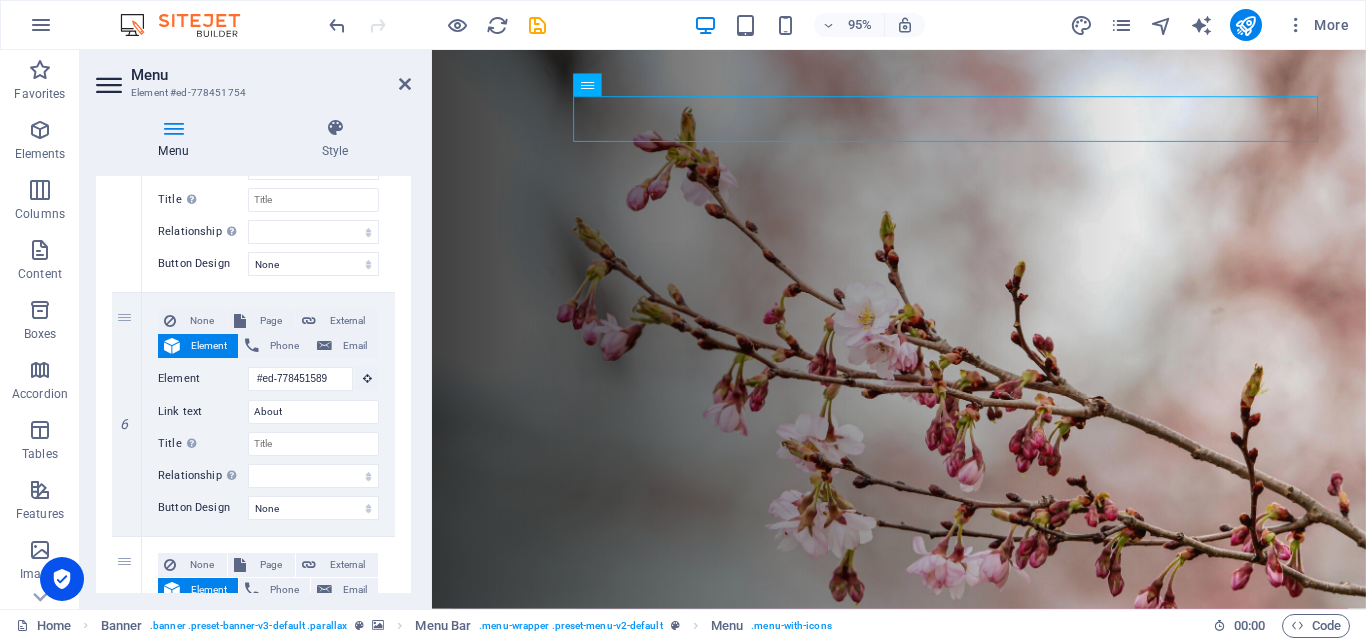 scroll, scrollTop: 1410, scrollLeft: 0, axis: vertical 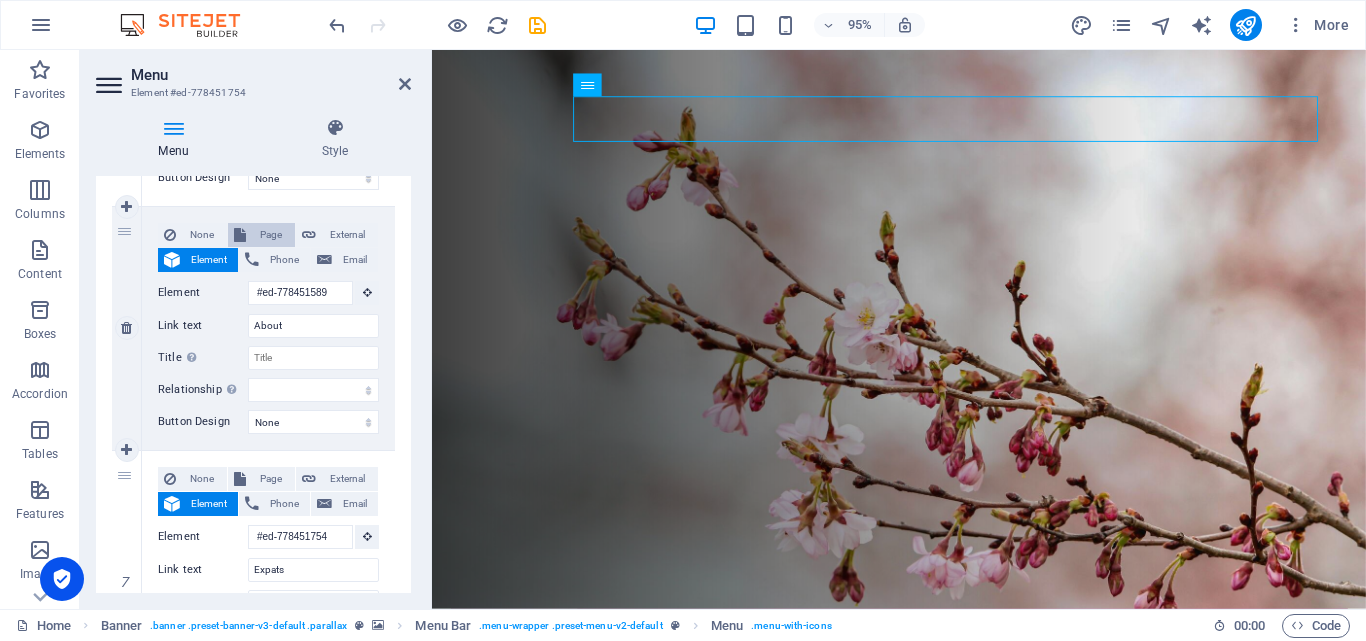 click on "Page" at bounding box center (270, 235) 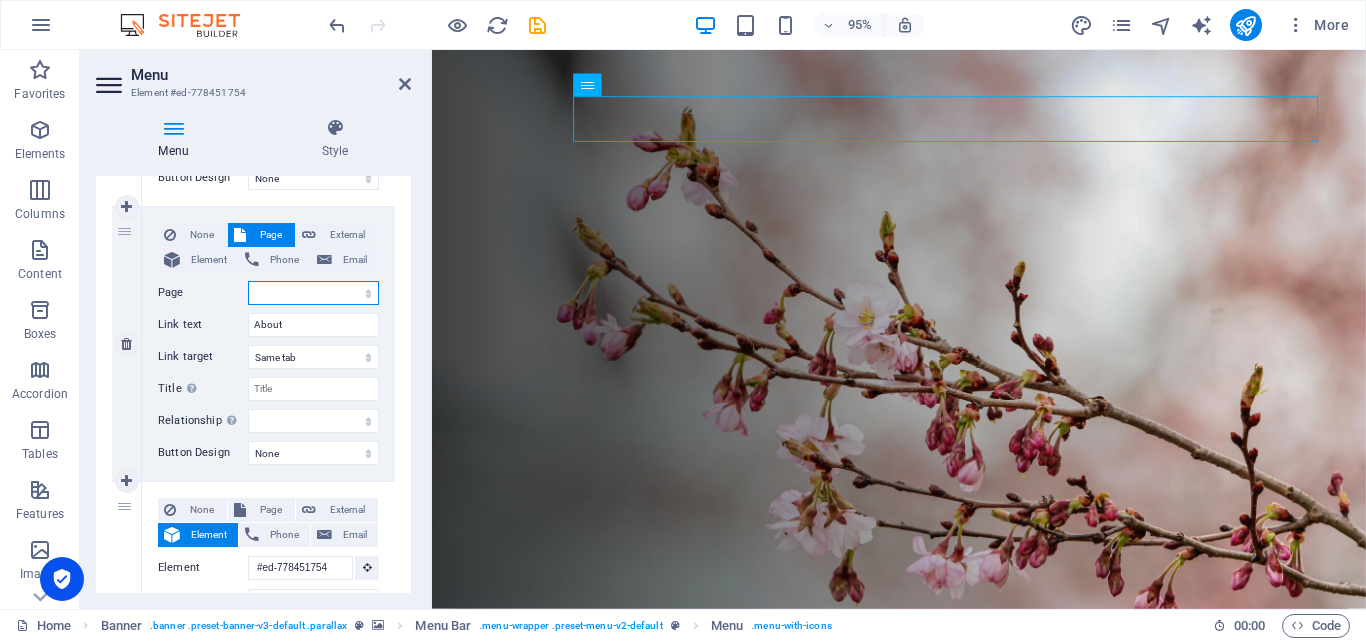 click on "Home Subpage Legal Notice Privacy Community" at bounding box center (313, 293) 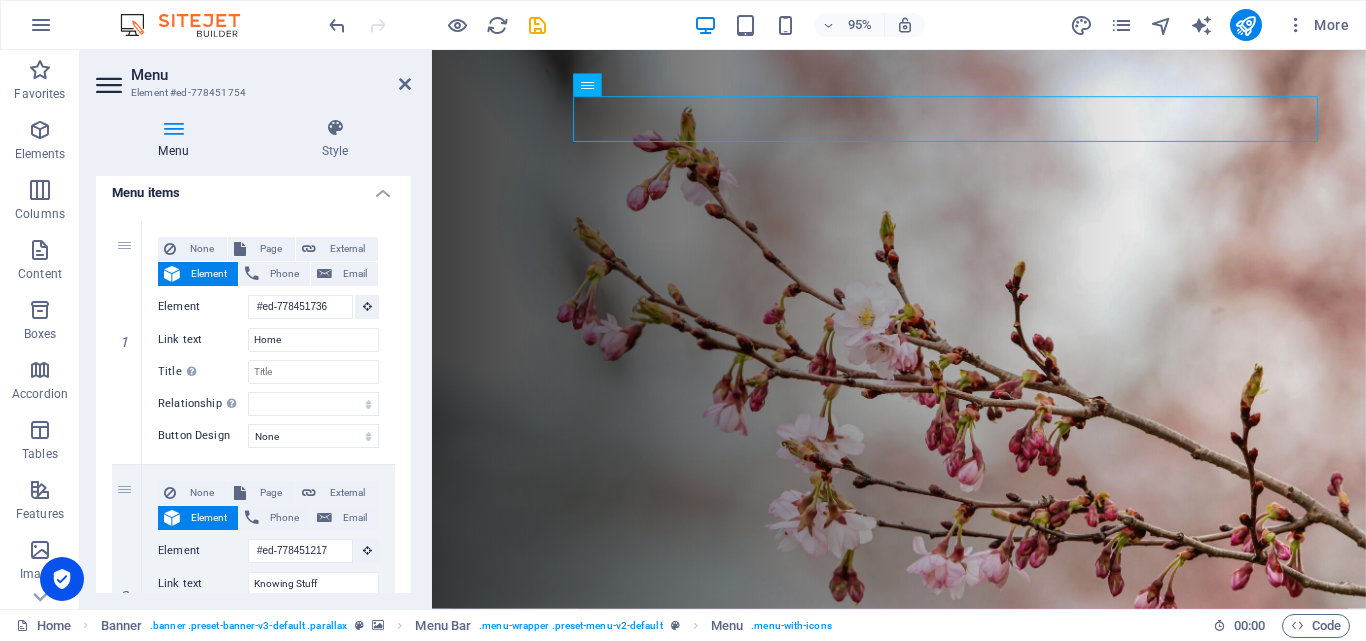 scroll, scrollTop: 0, scrollLeft: 0, axis: both 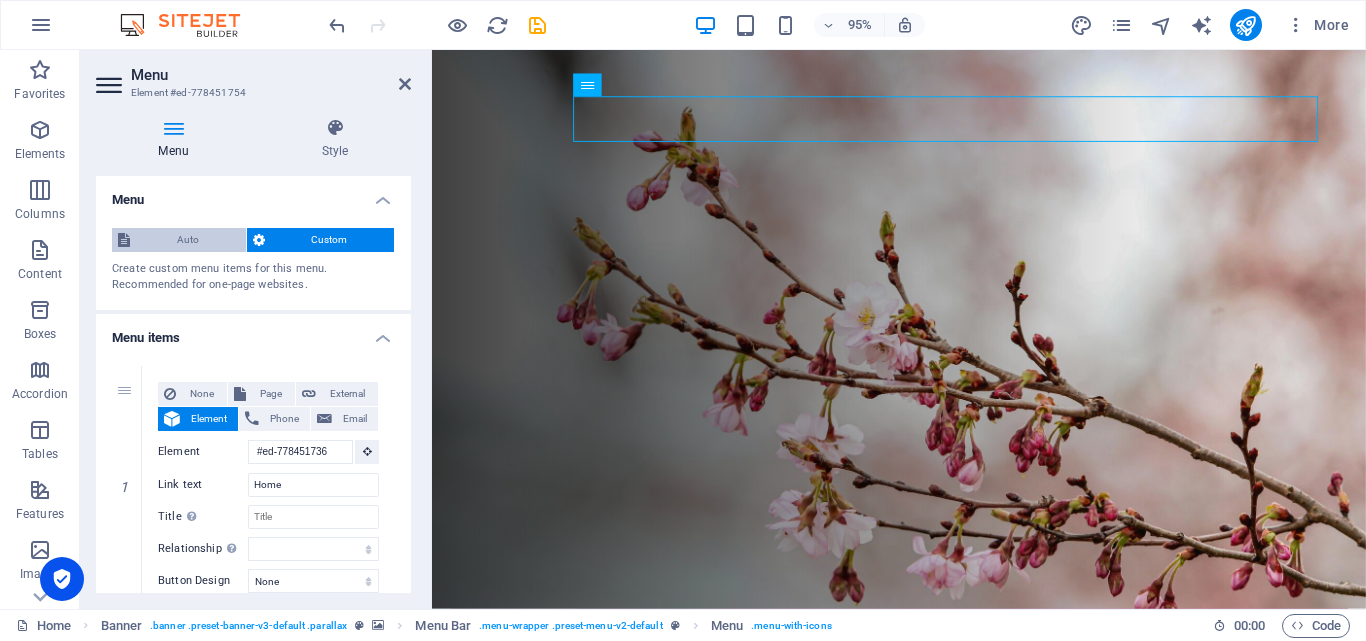 click on "Auto" at bounding box center (188, 240) 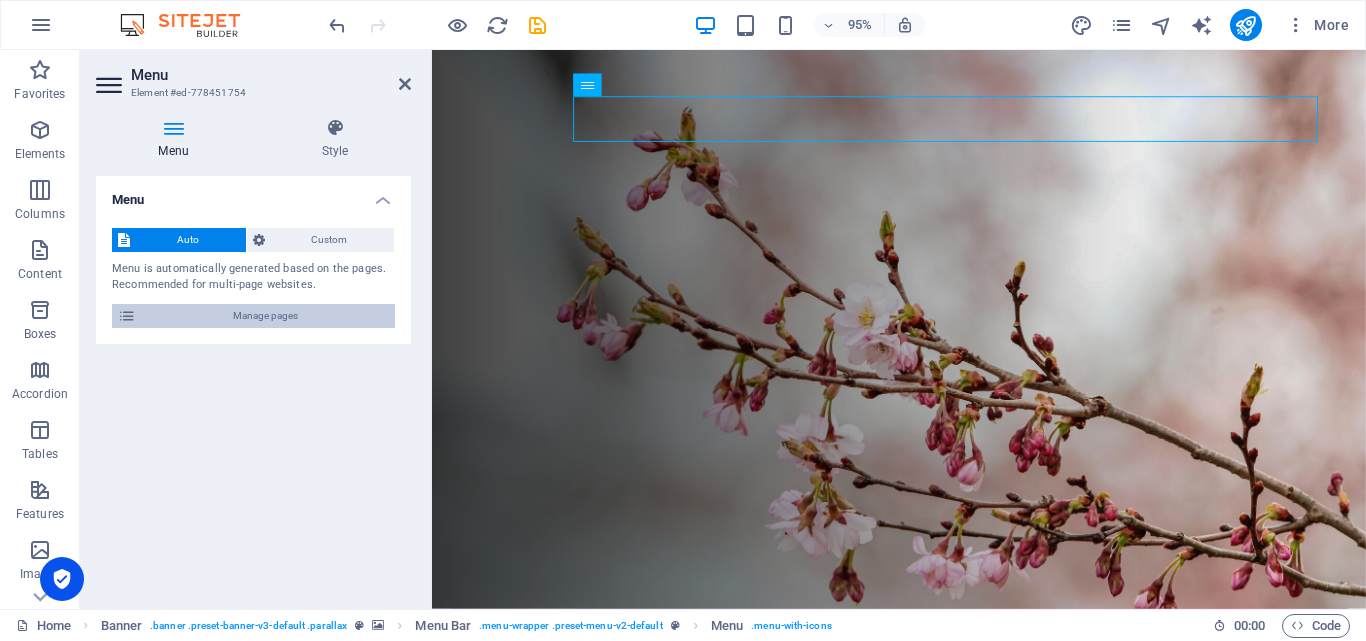 click on "Manage pages" at bounding box center (265, 316) 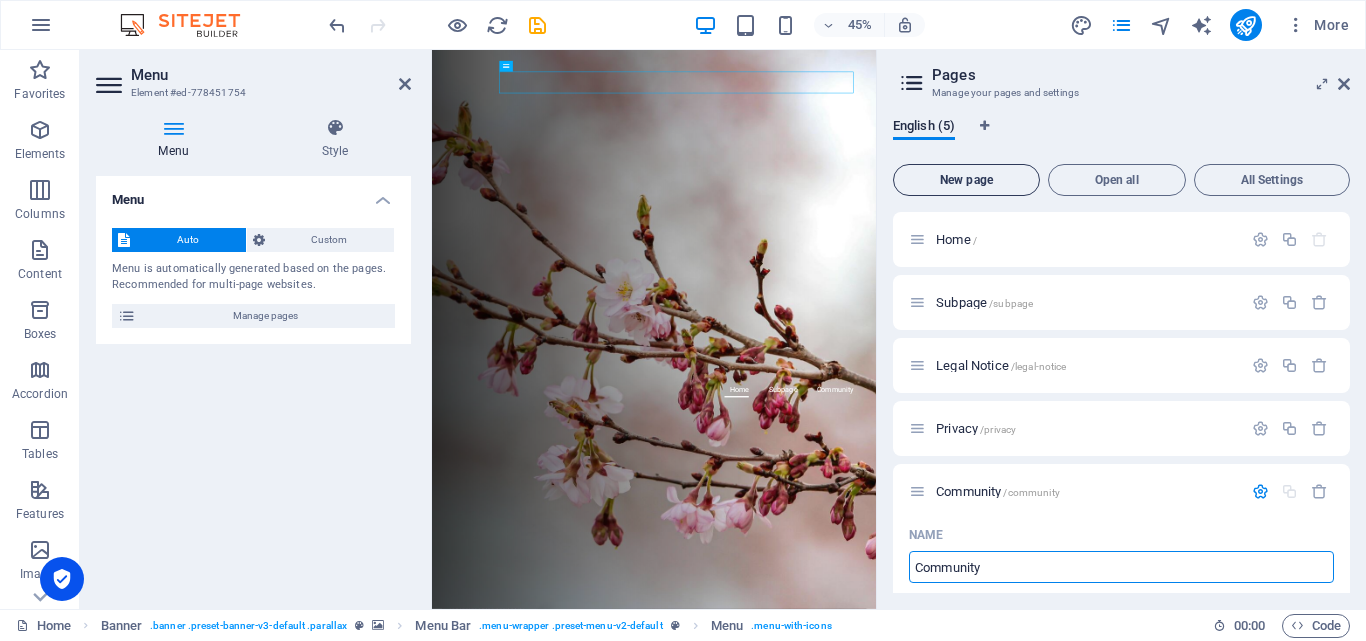 click on "New page" at bounding box center [966, 180] 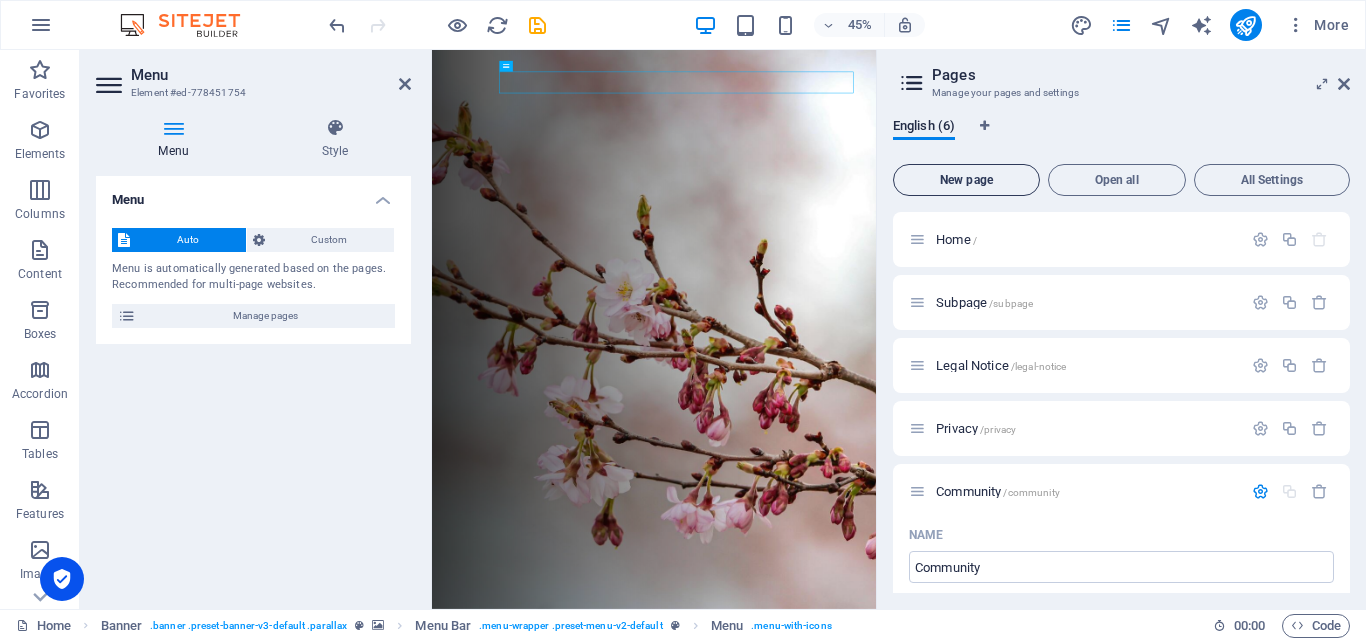 scroll, scrollTop: 1001, scrollLeft: 0, axis: vertical 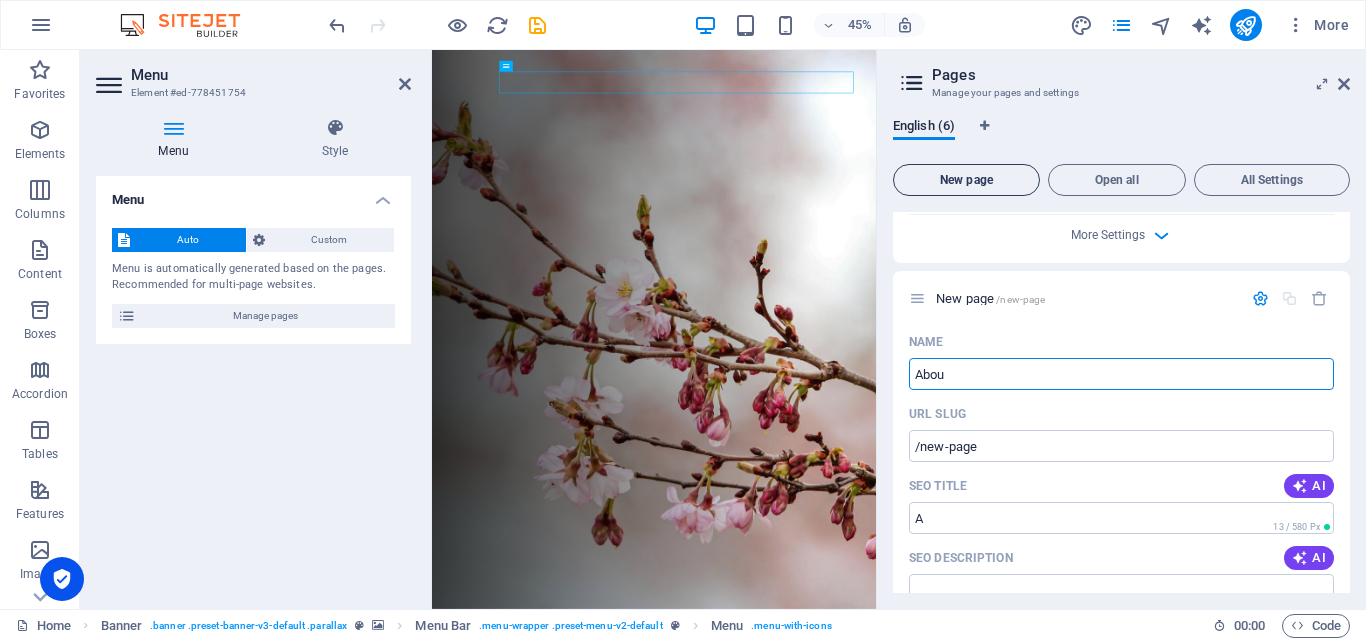 type on "About" 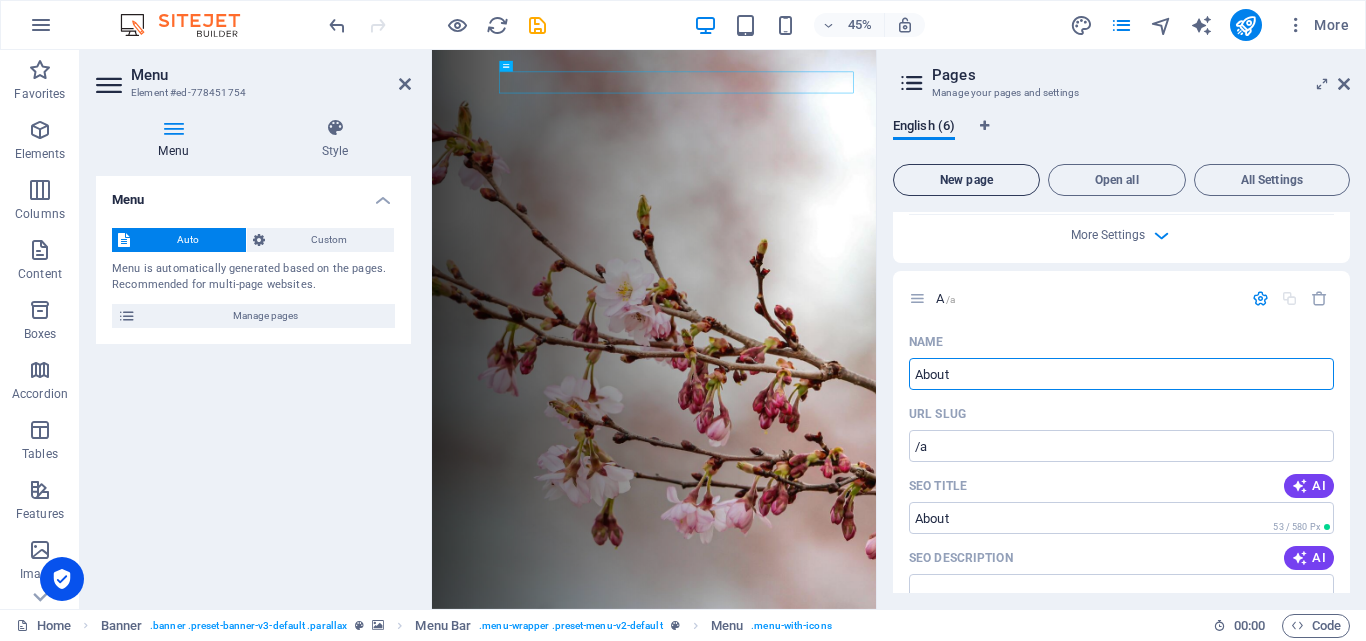type on "/a" 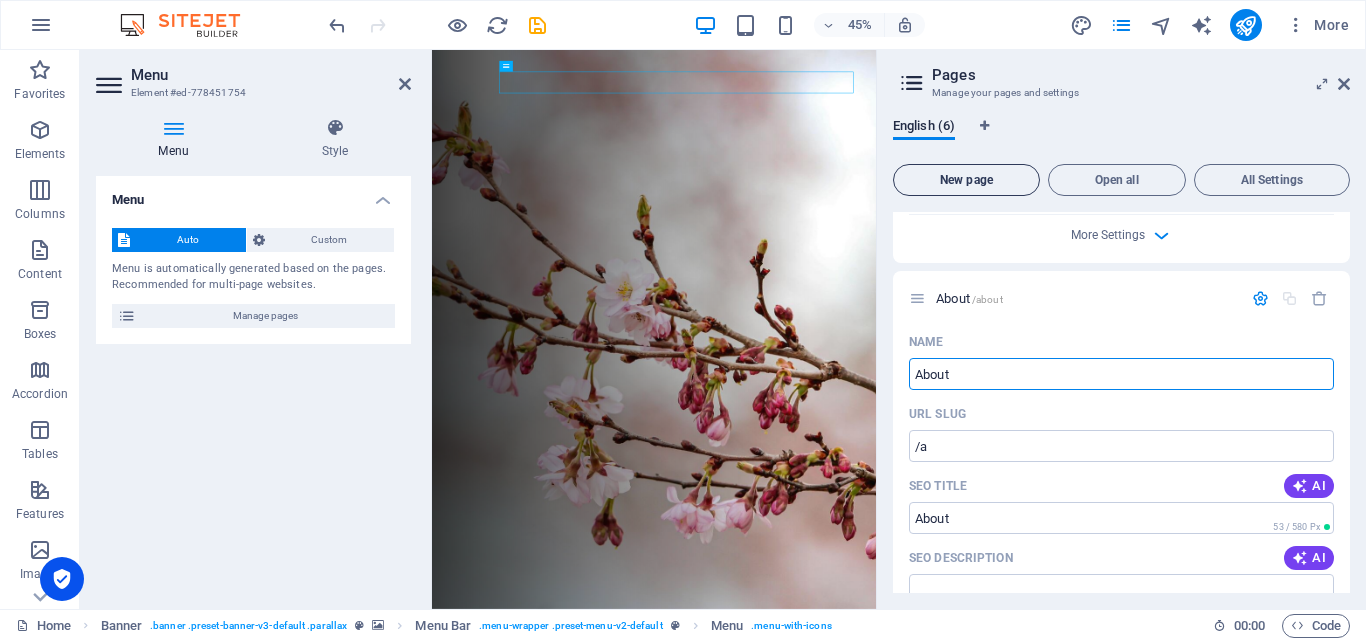 type on "About" 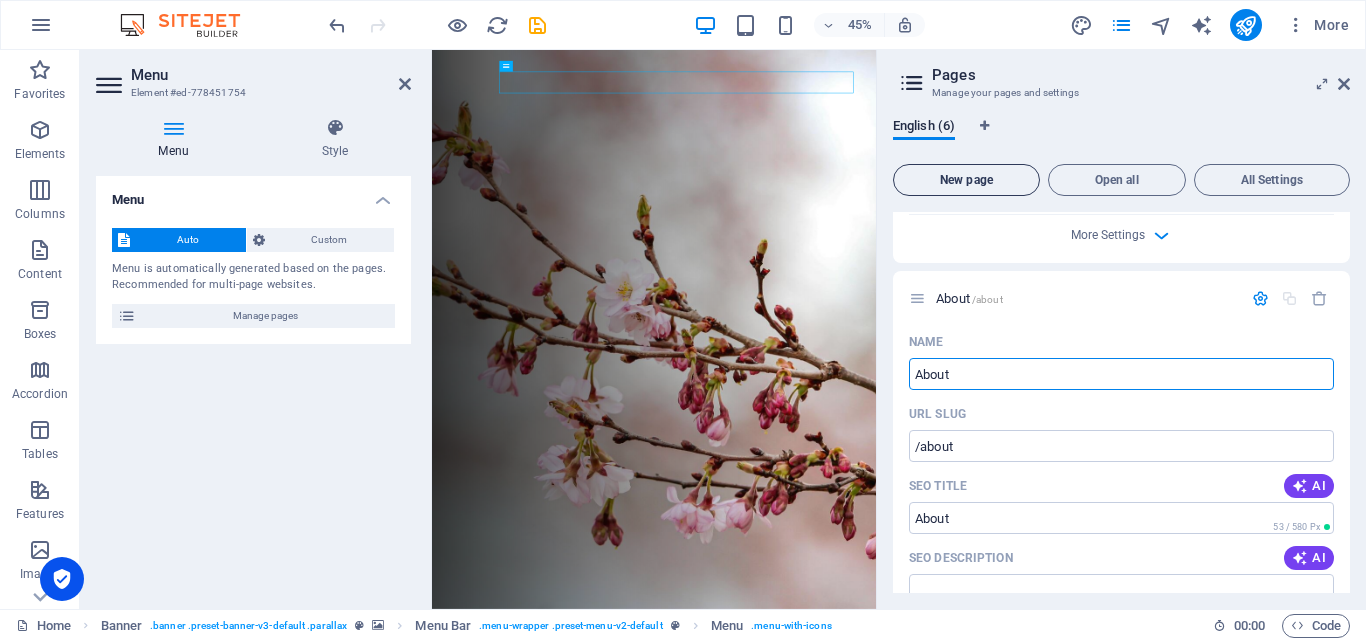 type on "About" 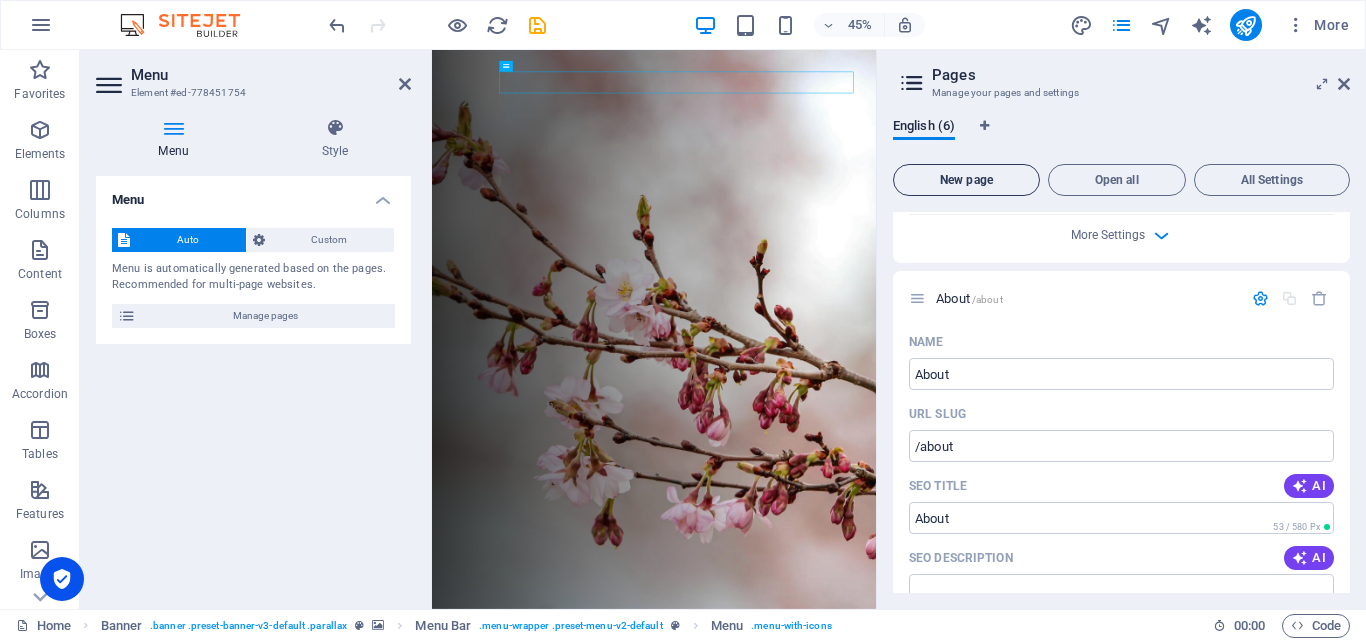 click on "New page" at bounding box center [966, 180] 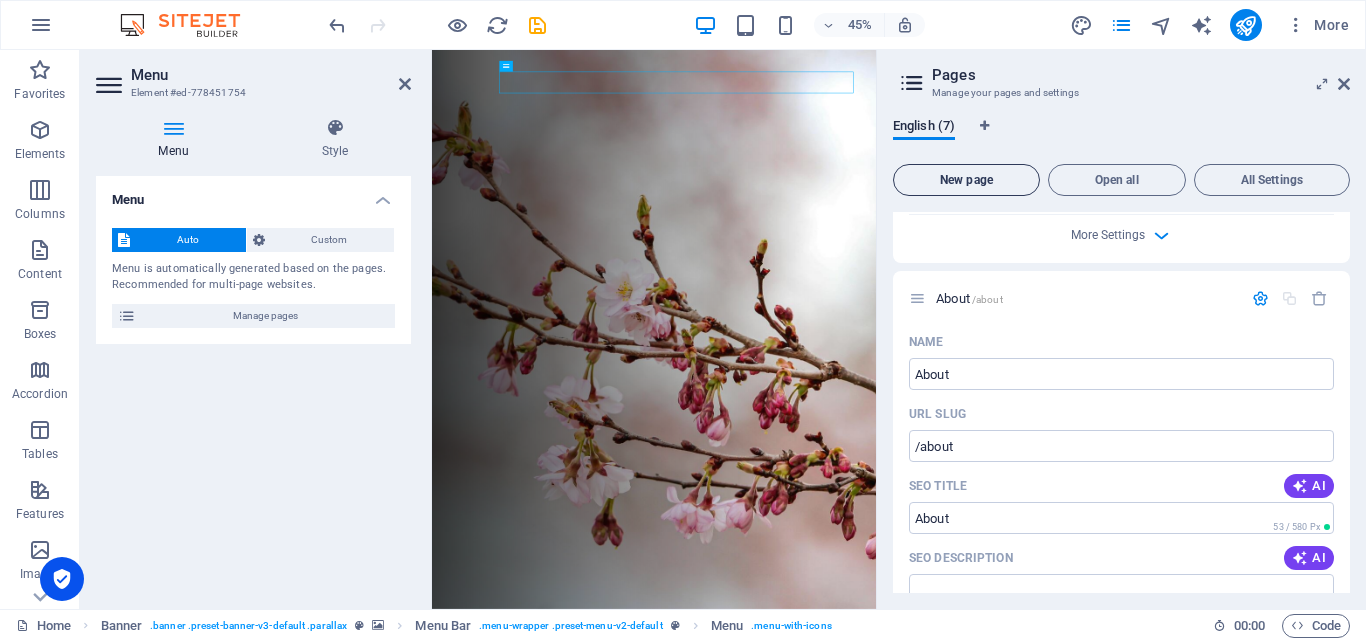 scroll, scrollTop: 1761, scrollLeft: 0, axis: vertical 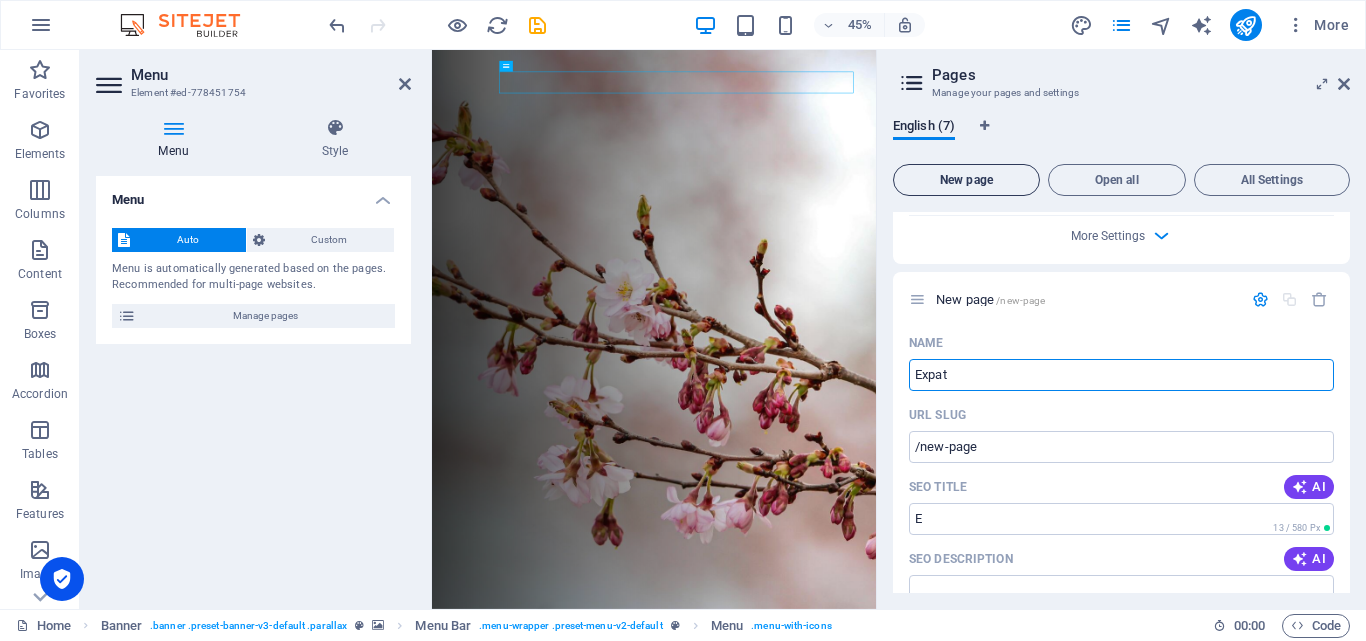 type on "Expate" 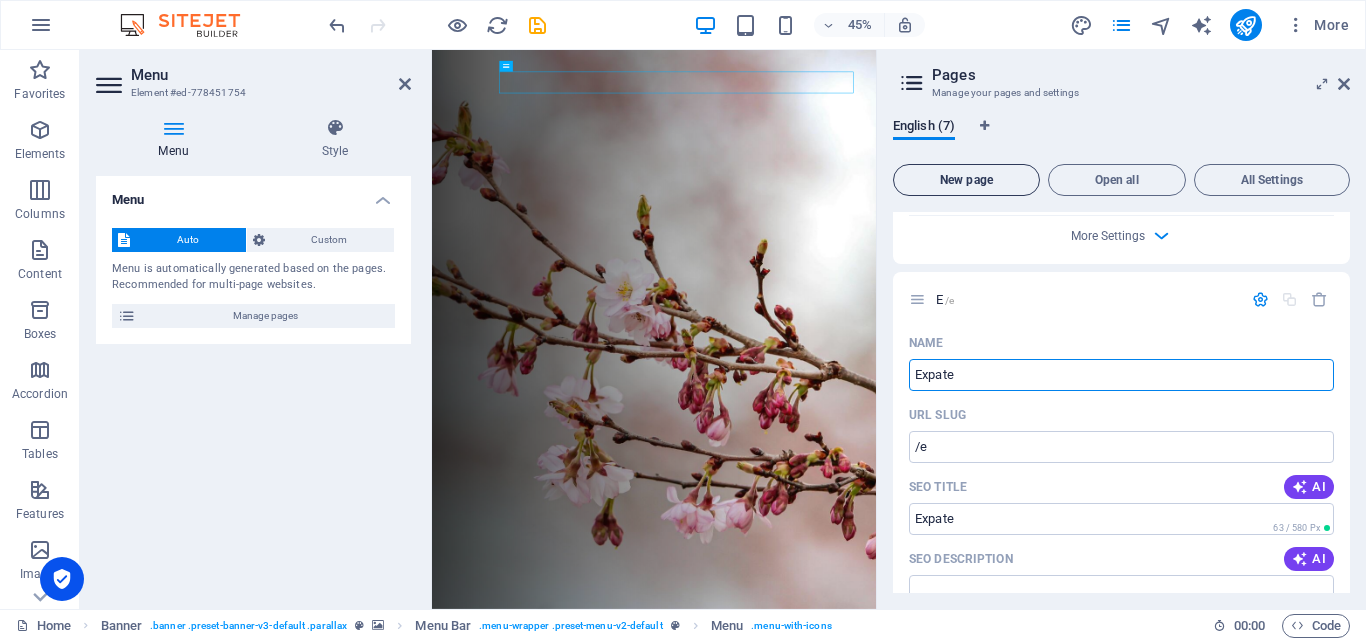 type on "/e" 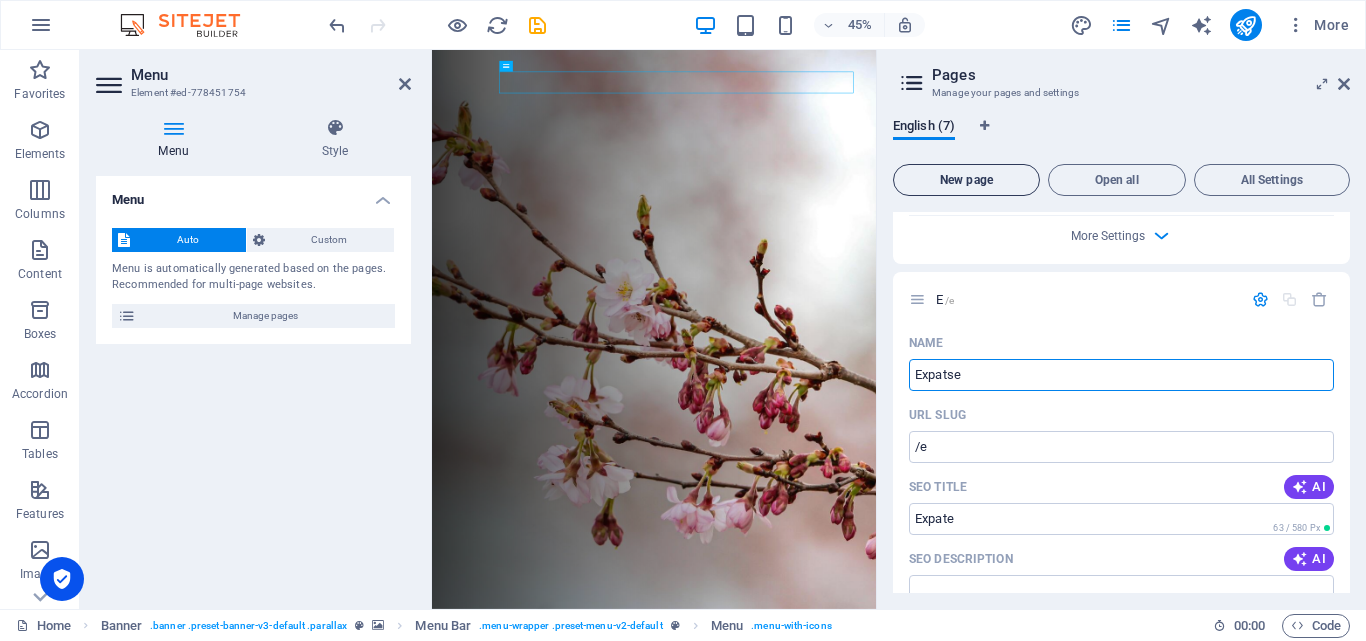 type on "Expats" 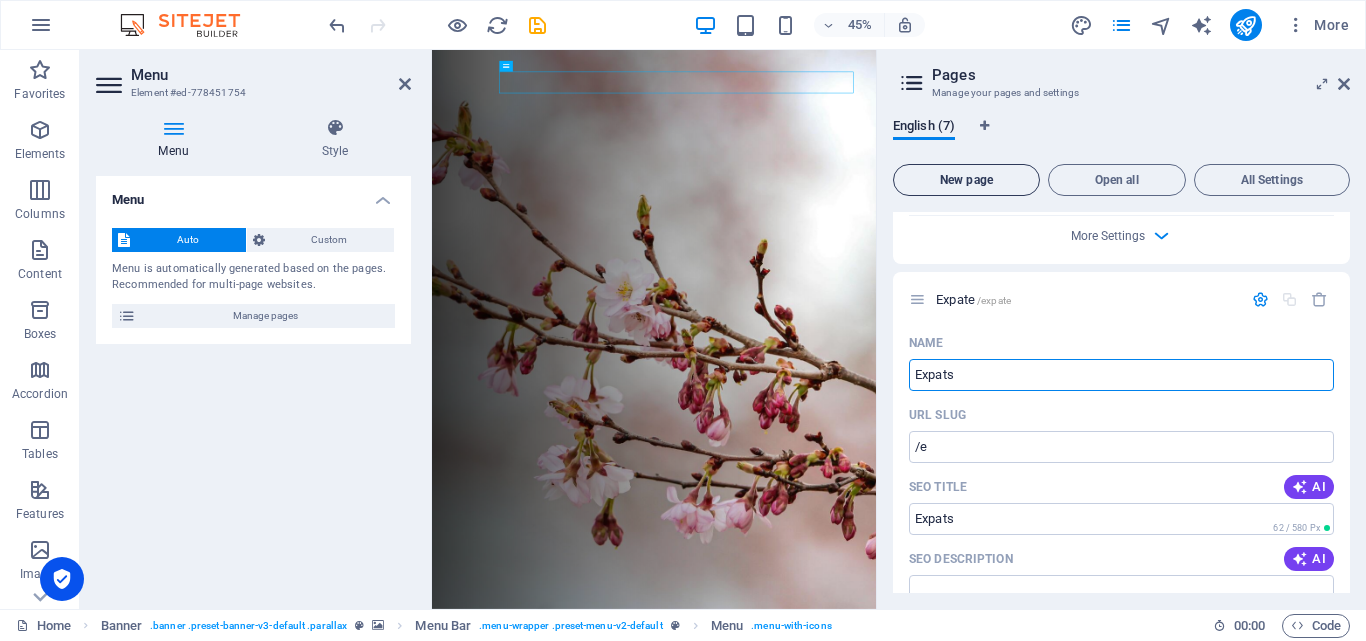 type on "/expate" 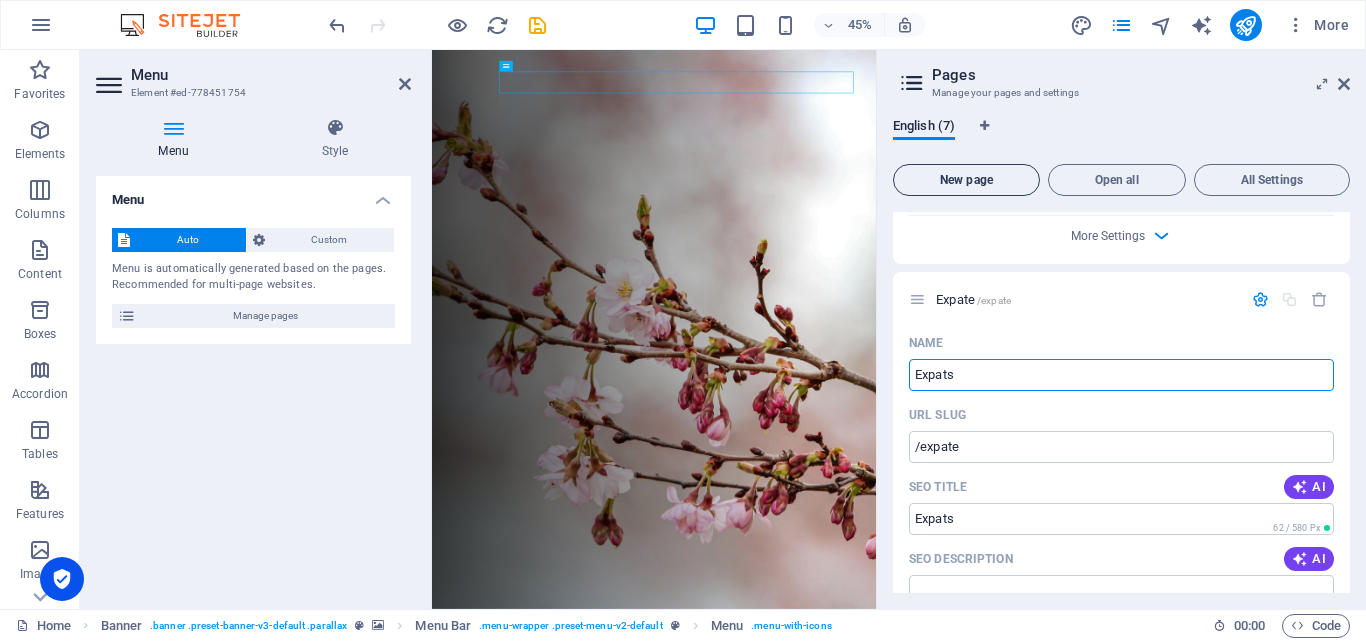 click on "New page" at bounding box center (966, 180) 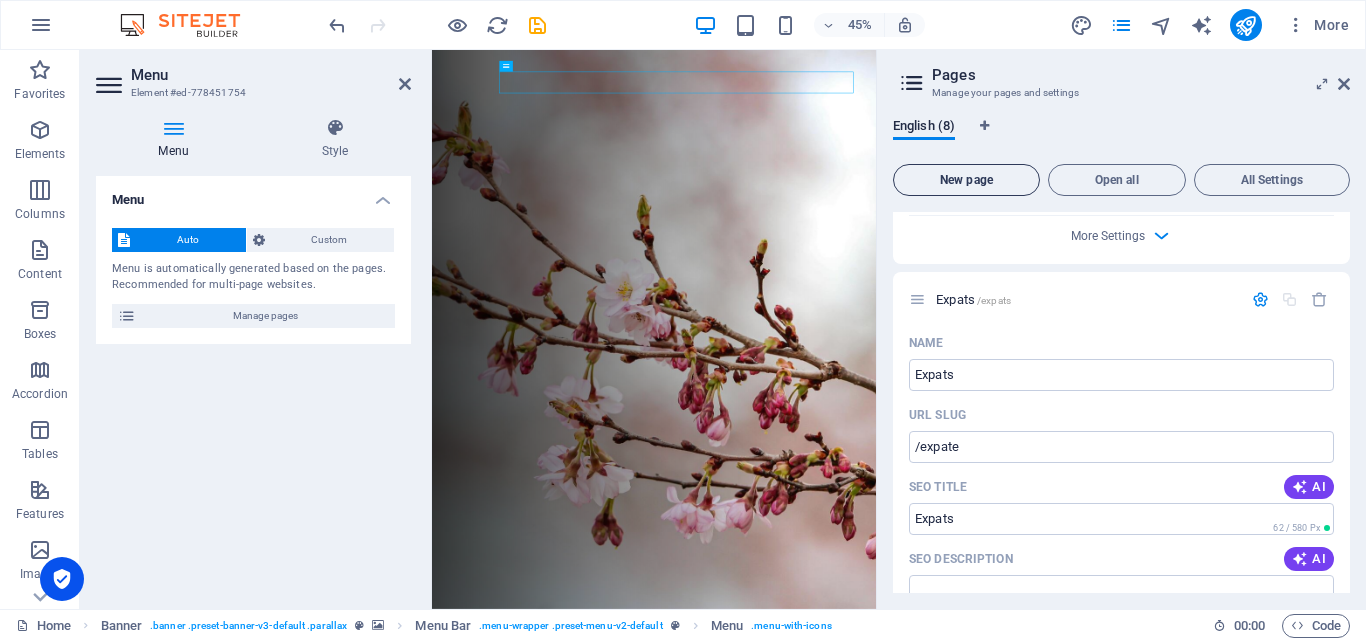 type on "Expats" 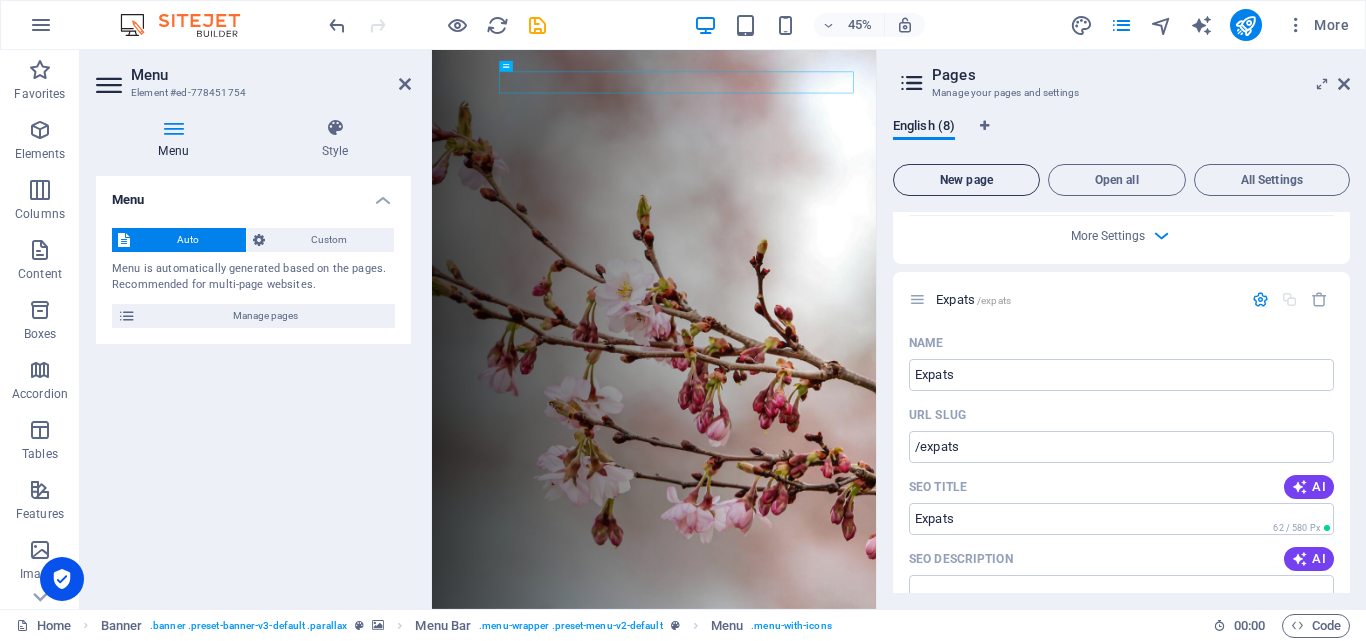 scroll, scrollTop: 2522, scrollLeft: 0, axis: vertical 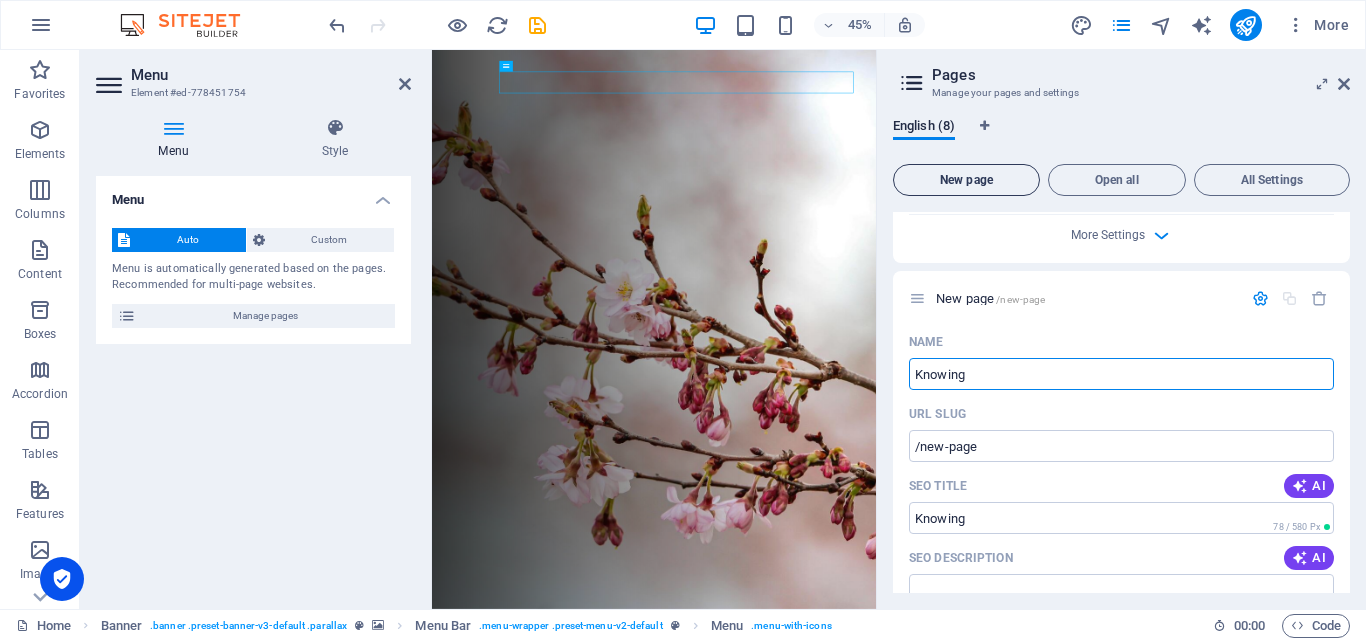 type on "Knowing S" 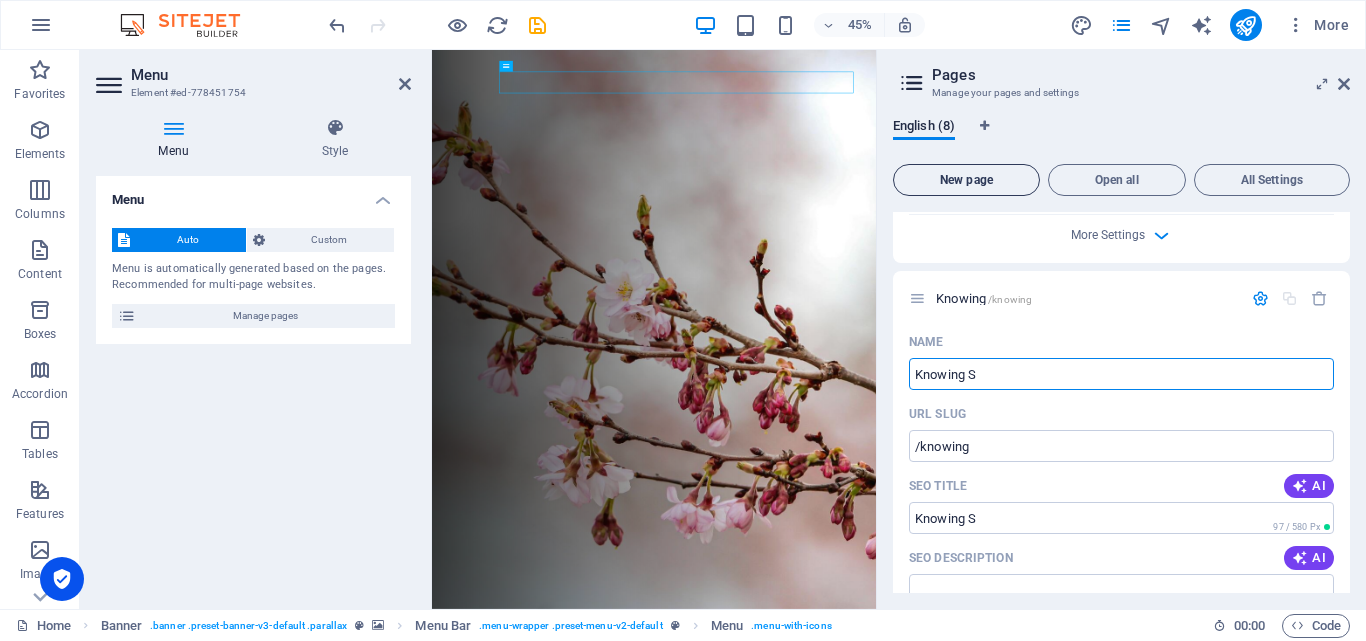 type on "/knowing" 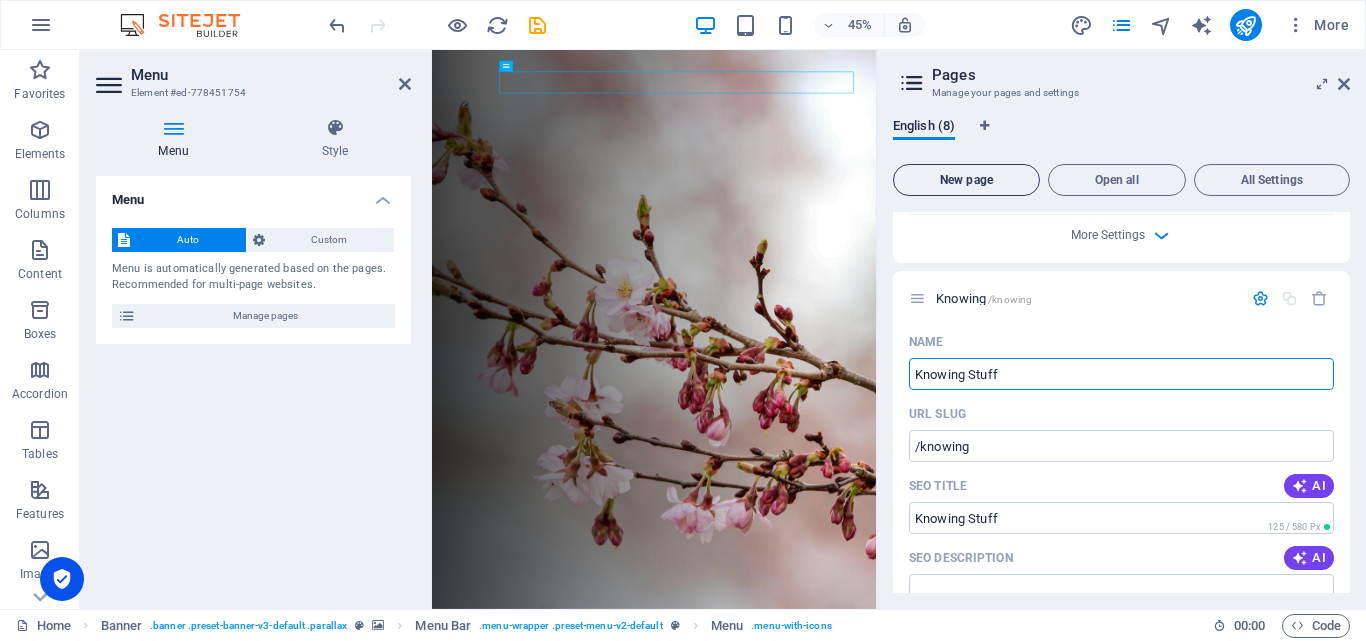 type on "Knowing Stuff" 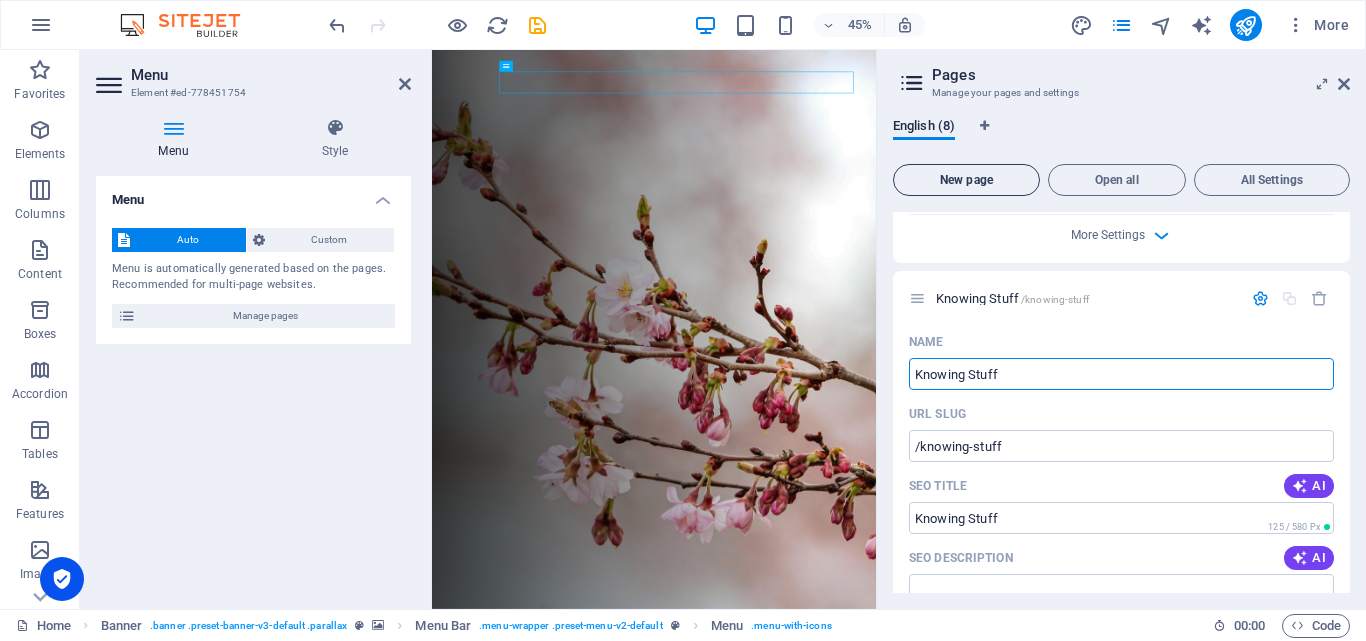 type on "Knowing Stuff" 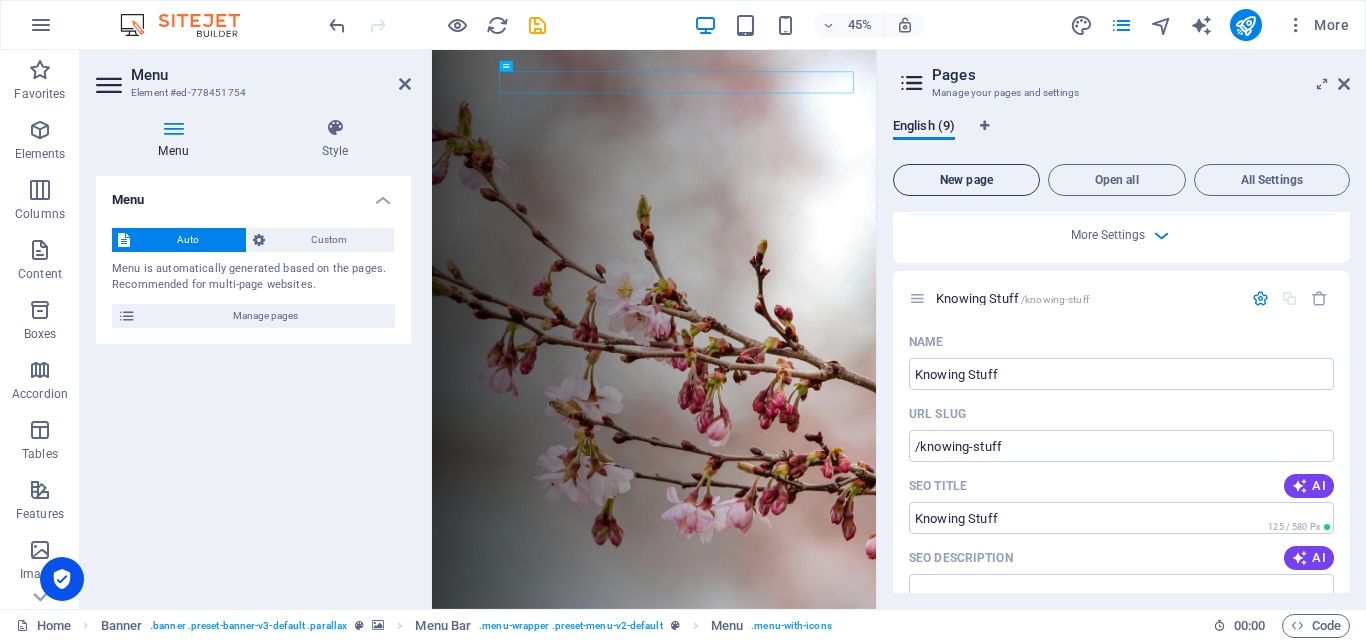 scroll, scrollTop: 3282, scrollLeft: 0, axis: vertical 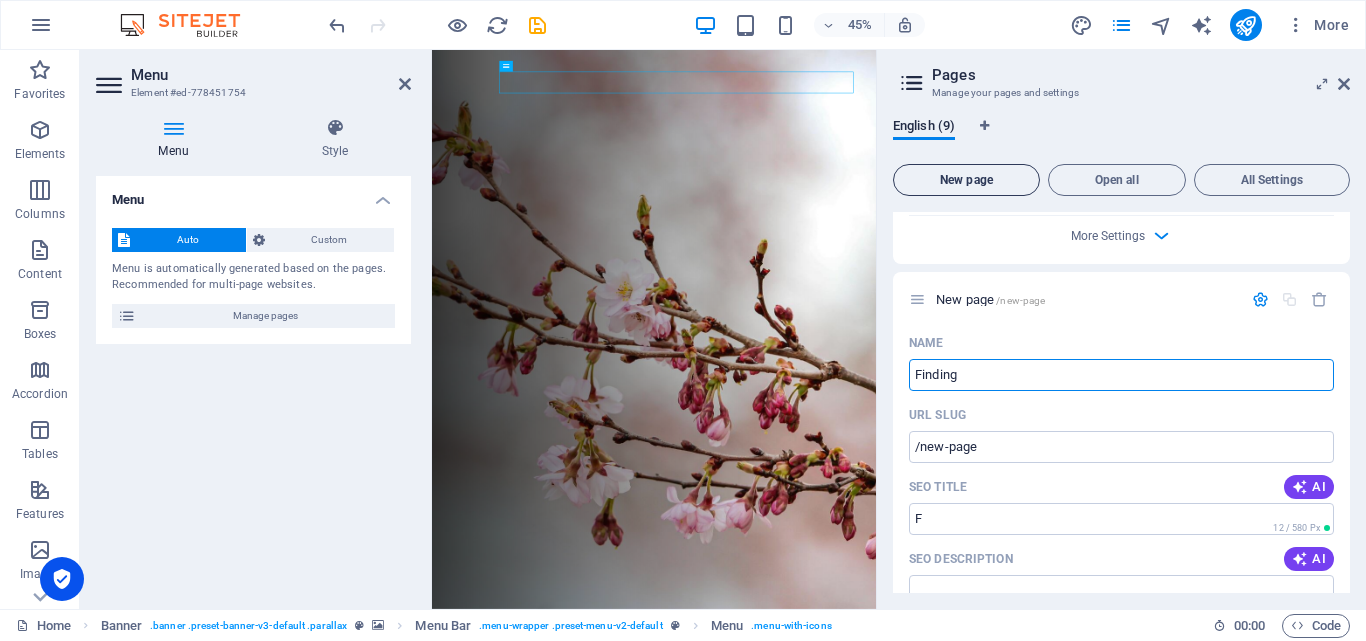 type on "Finding S" 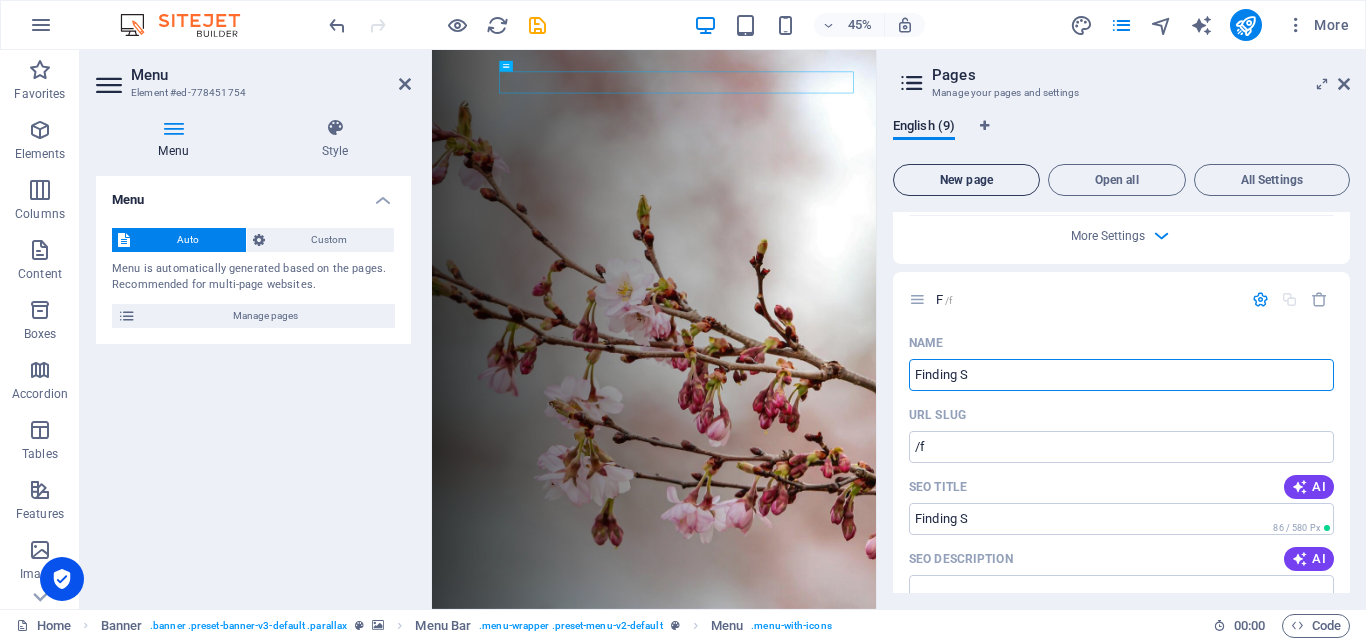 type on "/f" 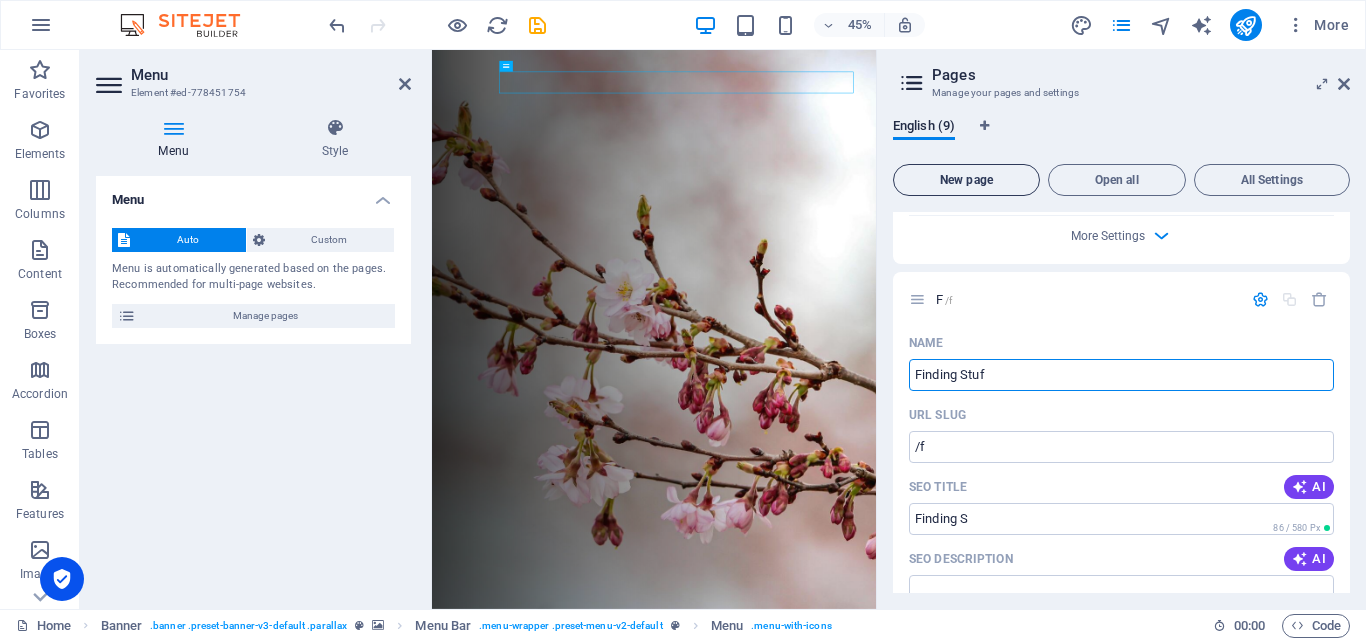 type on "Finding Stuff" 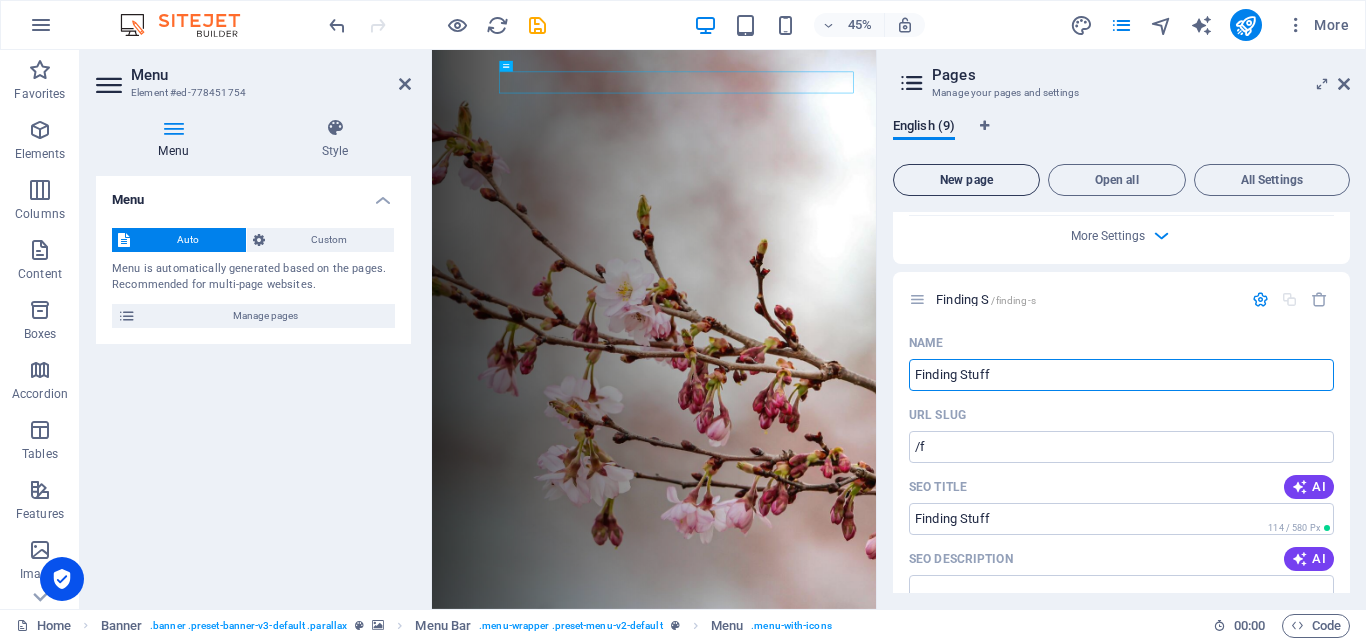type on "/finding-s" 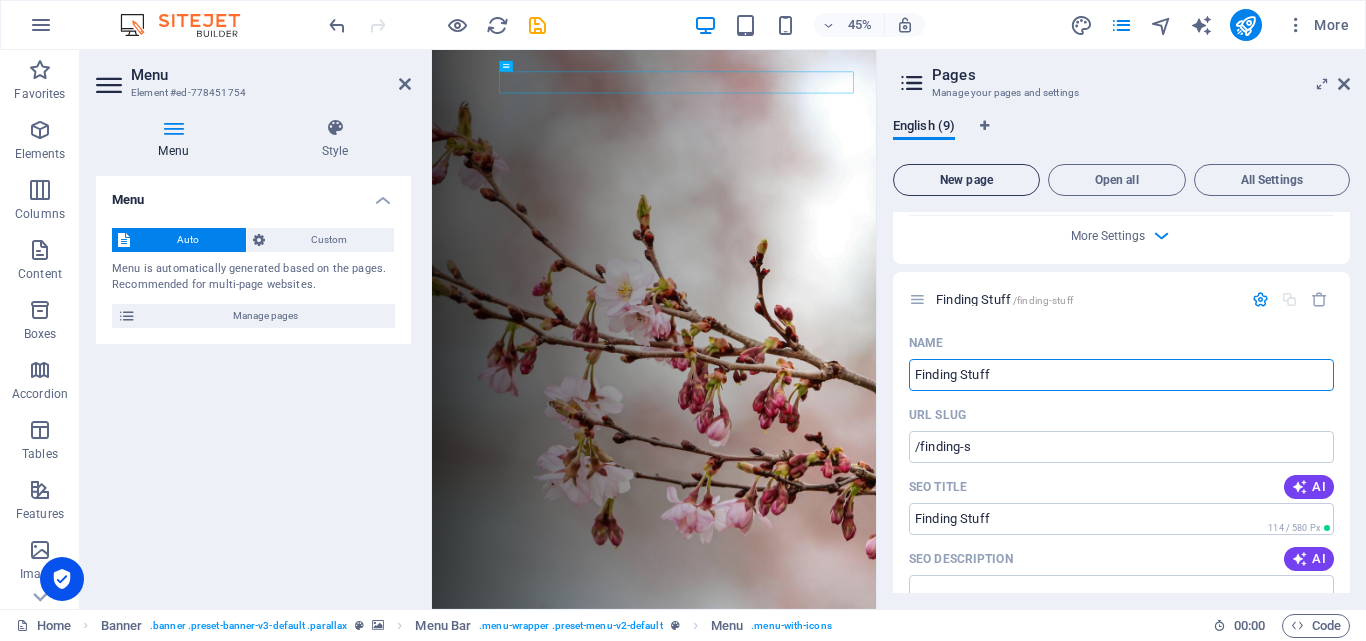 type on "Finding Stuff" 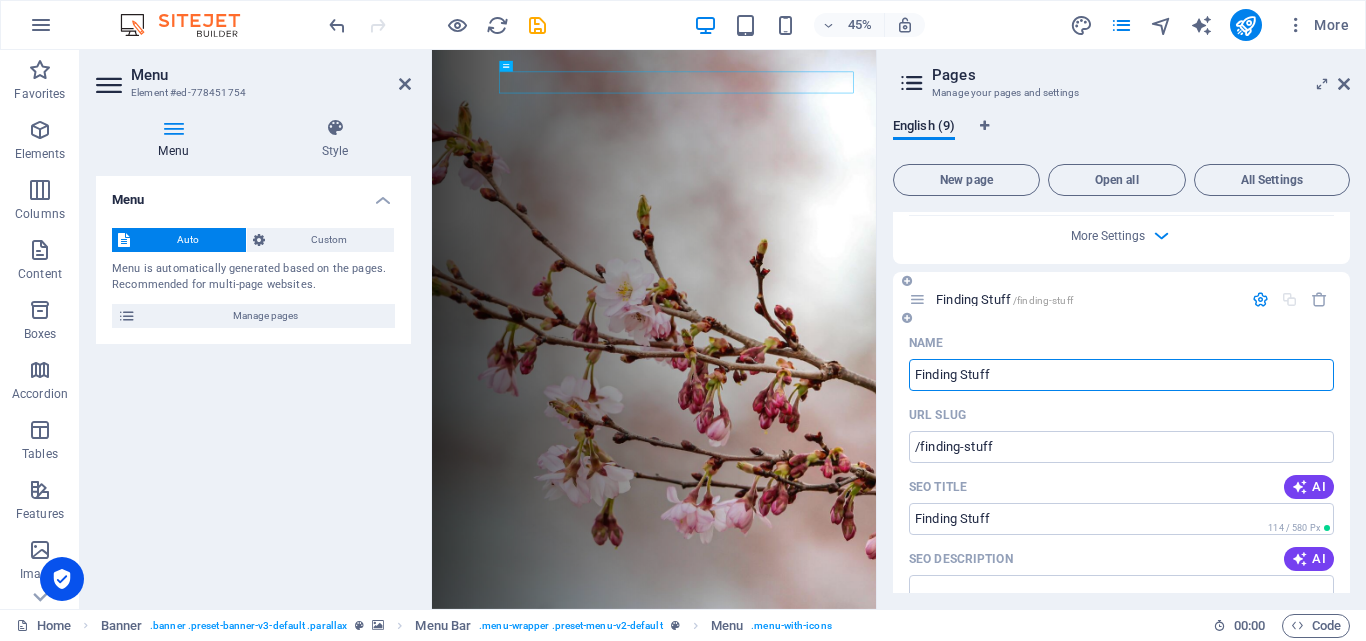 type on "Finding Stuff" 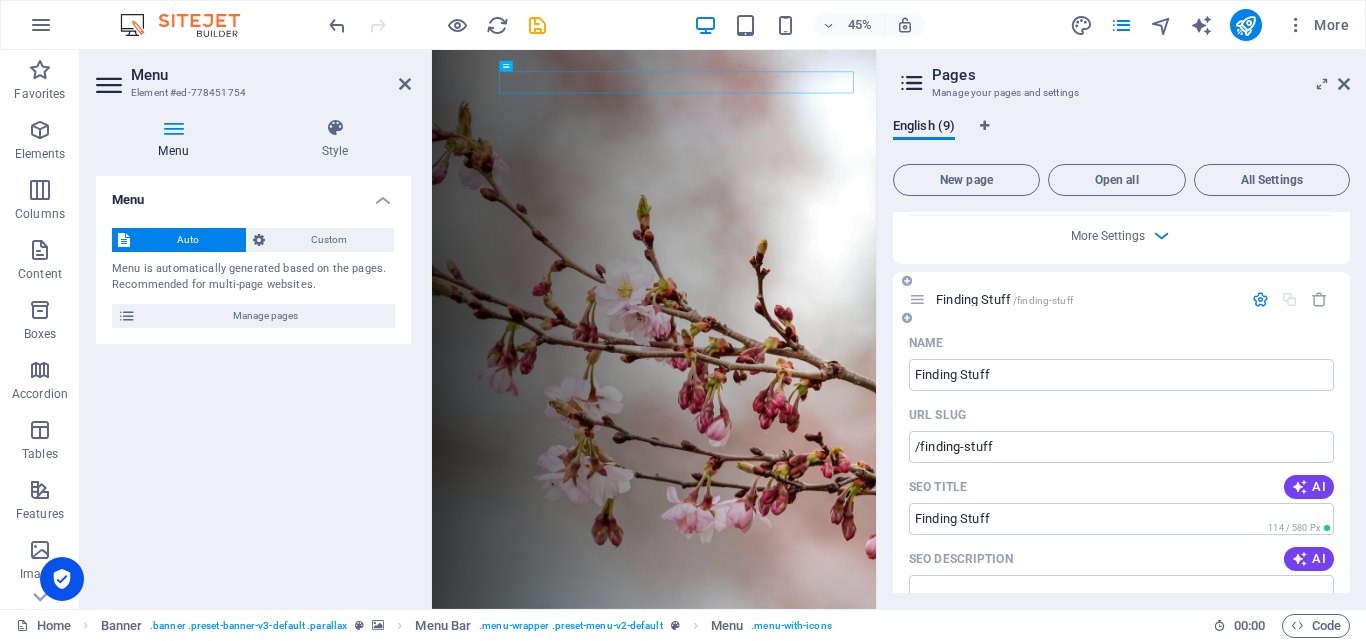 click on "Finding Stuff /finding-stuff" at bounding box center (1121, 299) 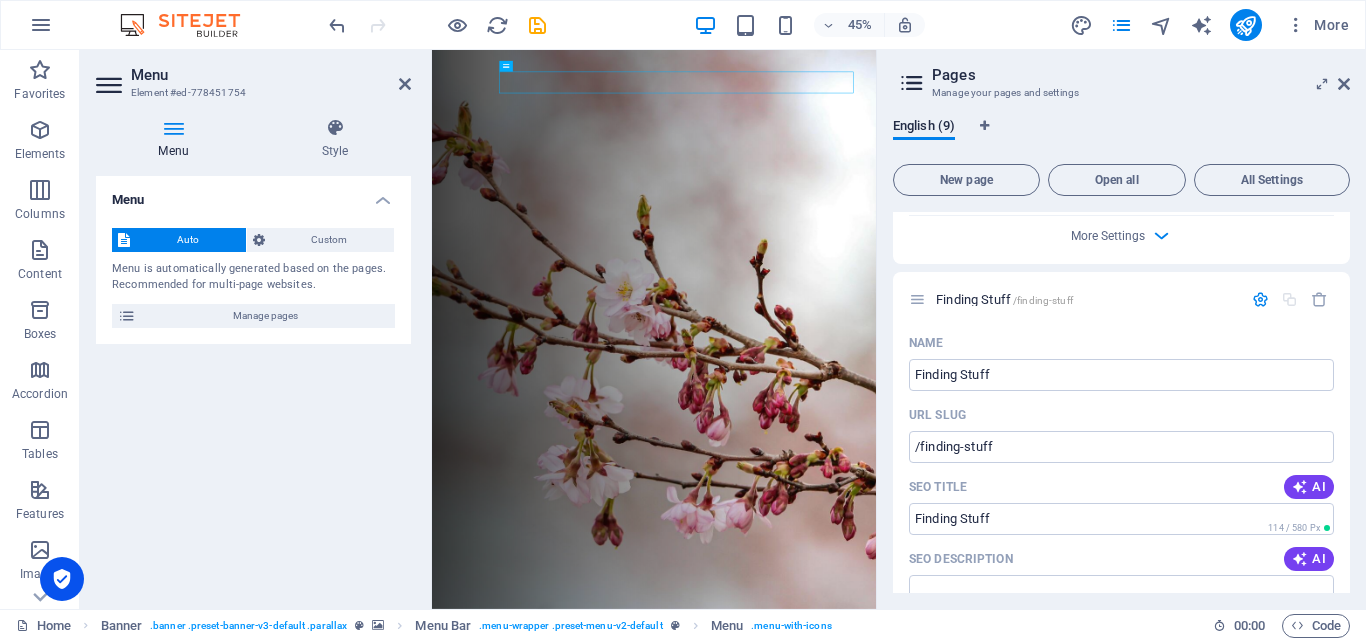 click on "New page Open all All Settings Home / Subpage /subpage Legal Notice /legal-notice Privacy /privacy Community /community Name Community ​ URL SLUG /community ​ SEO Title AI ​ 285 / 580 Px SEO Description AI ​ 116 / 990 Px SEO Keywords AI ​ Settings Menu Noindex Preview Mobile Desktop www.example.com community Community - knowingnow.co.za knowingnow.co.za Meta tags ​ Preview Image (Open Graph) Drag files here, click to choose files or select files from Files or our free stock photos & videos More Settings About /about Name About ​ URL SLUG /about ​ SEO Title AI ​ 53 / 580 Px SEO Description AI ​ 0 / 990 Px SEO Keywords AI ​ Settings Menu Noindex Preview Mobile Desktop www.example.com about Meta tags ​ Preview Image (Open Graph) Drag files here, click to choose files or select files from Files or our free stock photos & videos More Settings Expats /expats Name Expats ​ URL SLUG /expats ​ SEO Title AI ​ 62 / 580 Px SEO Description AI ​ 0 / 990 Px SEO Keywords AI ​ Settings Menu" at bounding box center [1121, 374] 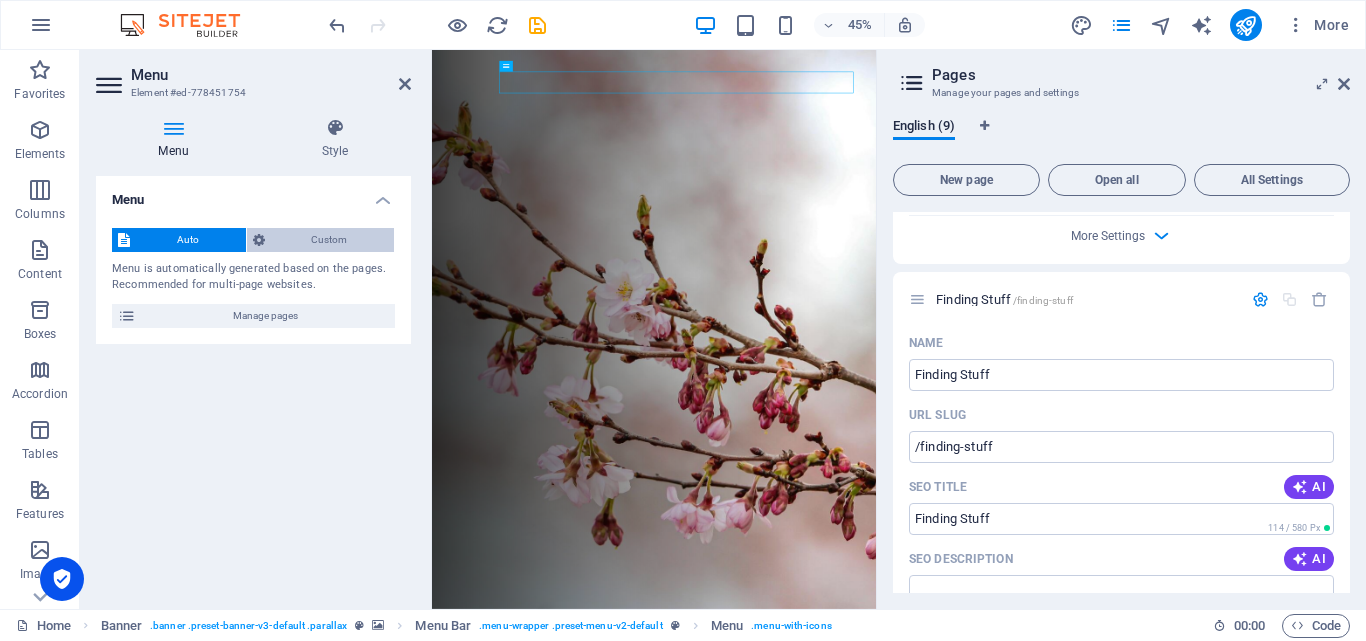 click on "Custom" at bounding box center [330, 240] 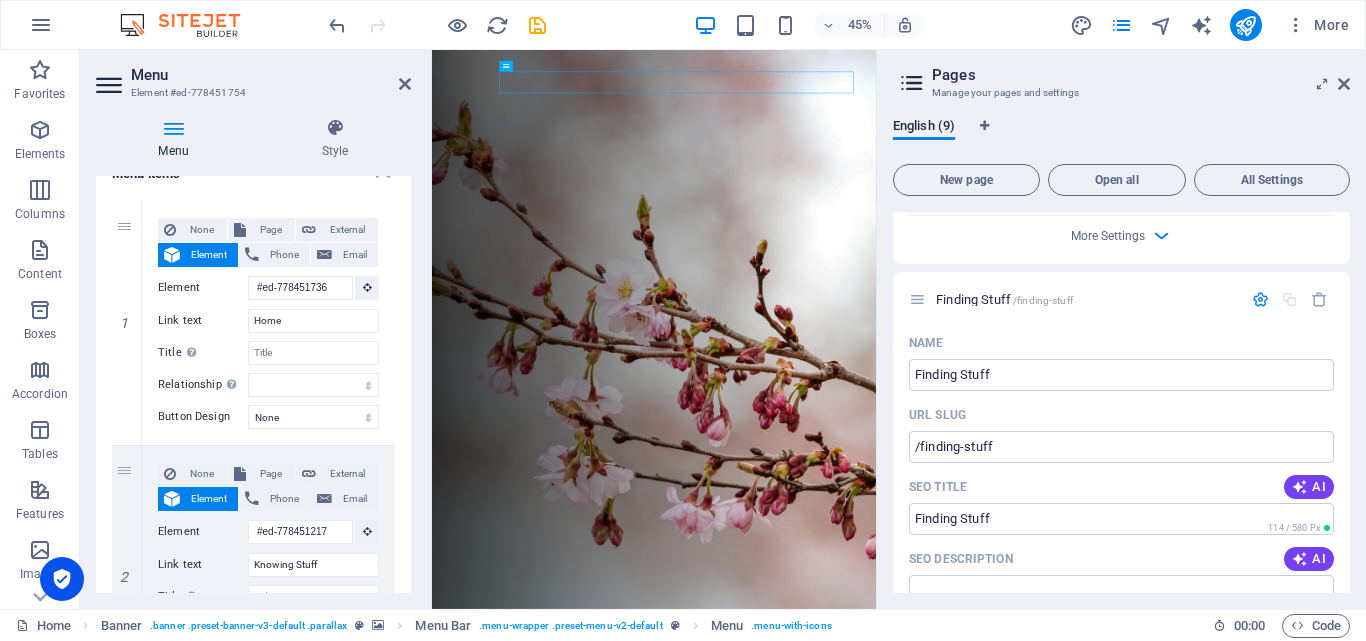 scroll, scrollTop: 208, scrollLeft: 0, axis: vertical 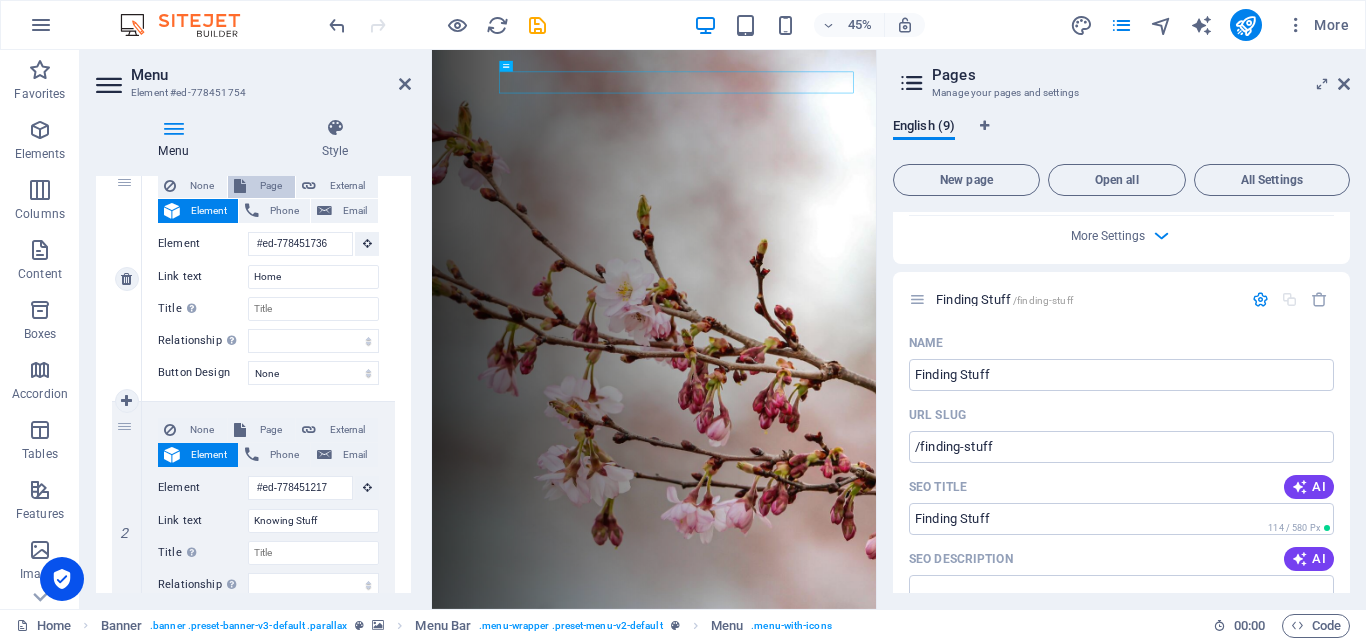 click on "Page" at bounding box center (270, 186) 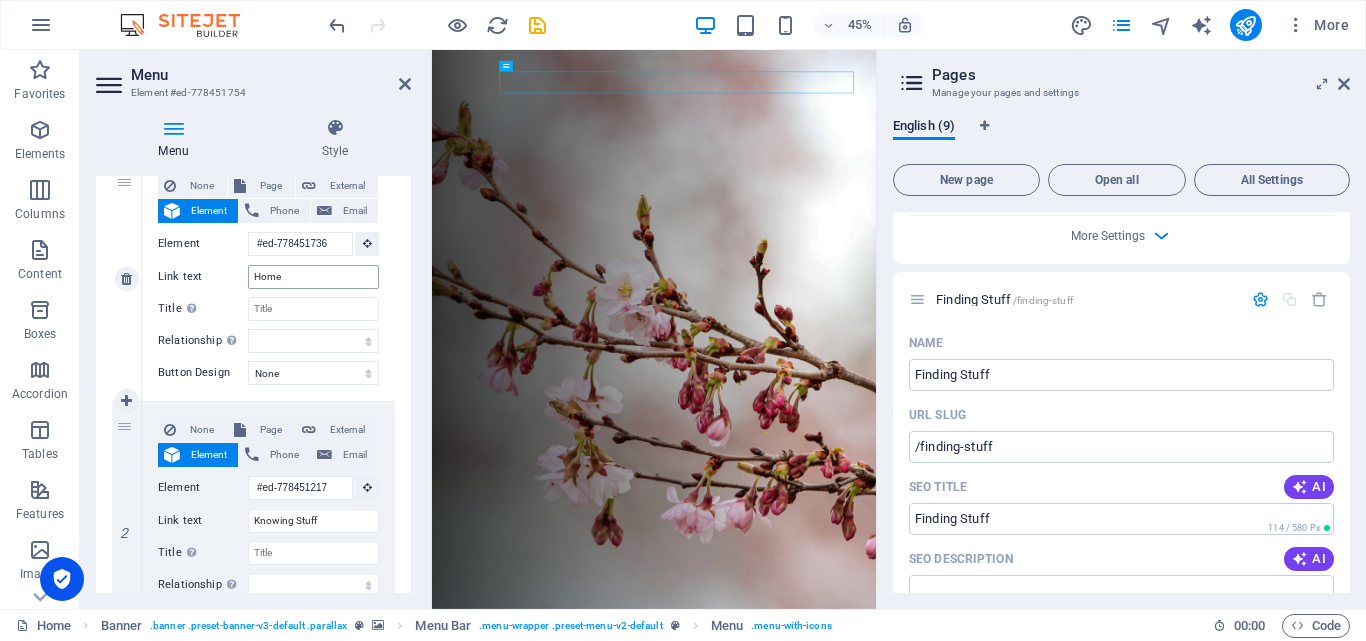 select 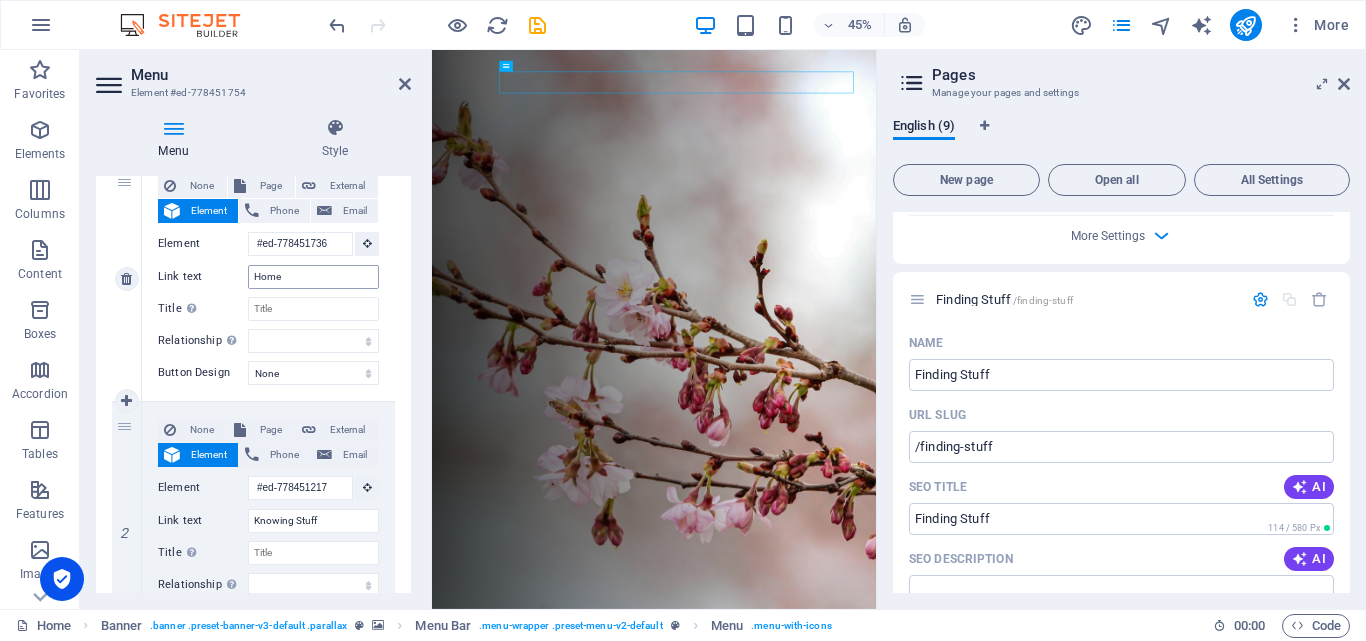 select 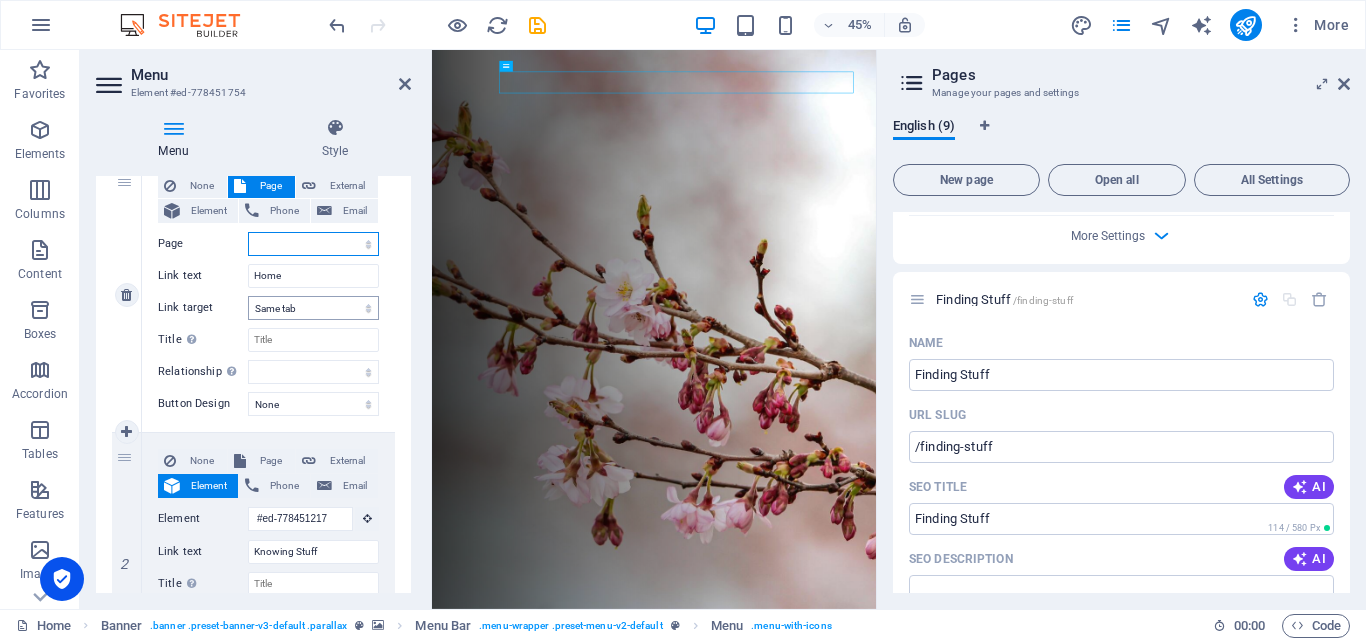 scroll, scrollTop: 239, scrollLeft: 0, axis: vertical 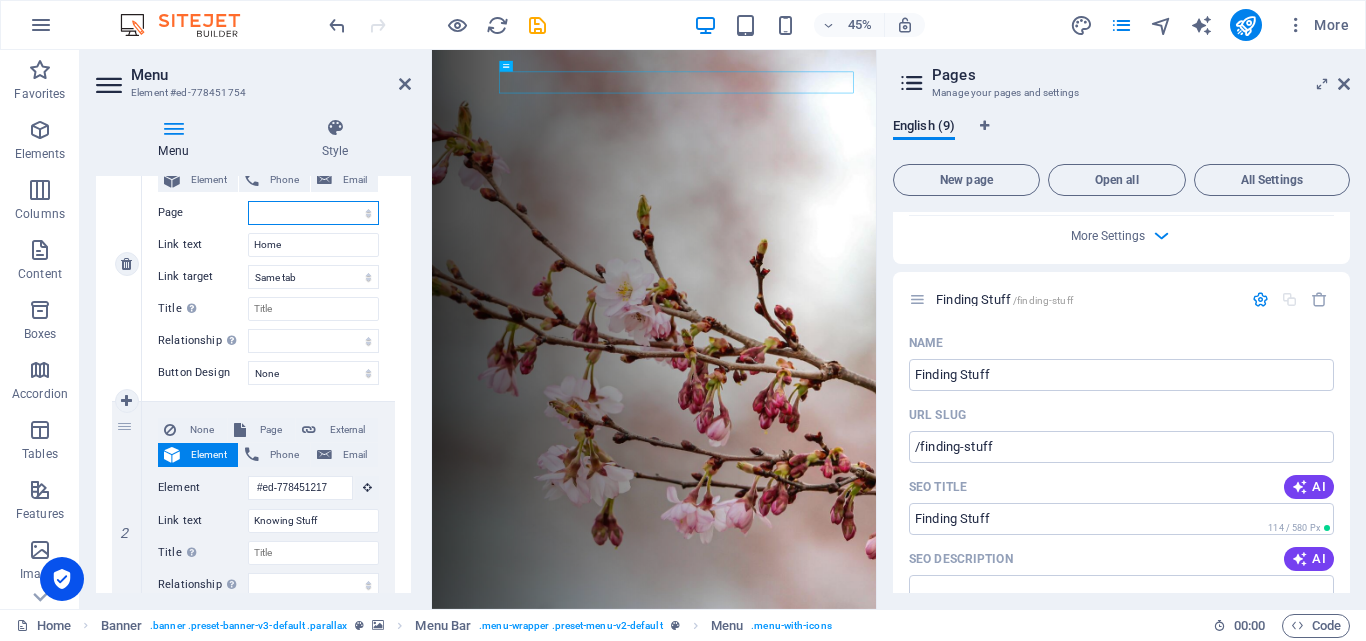 click on "Home Subpage Legal Notice Privacy Community About Expats Knowing Stuff Finding Stuff" at bounding box center (313, 213) 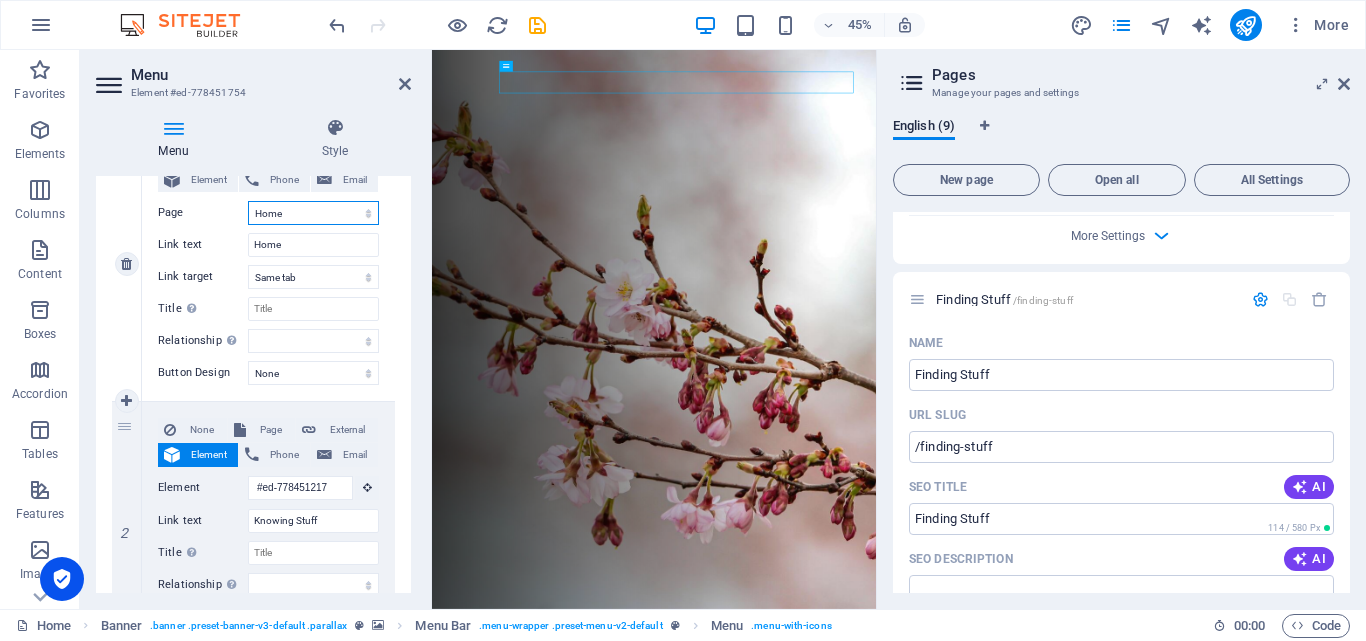 click on "Home Subpage Legal Notice Privacy Community About Expats Knowing Stuff Finding Stuff" at bounding box center (313, 213) 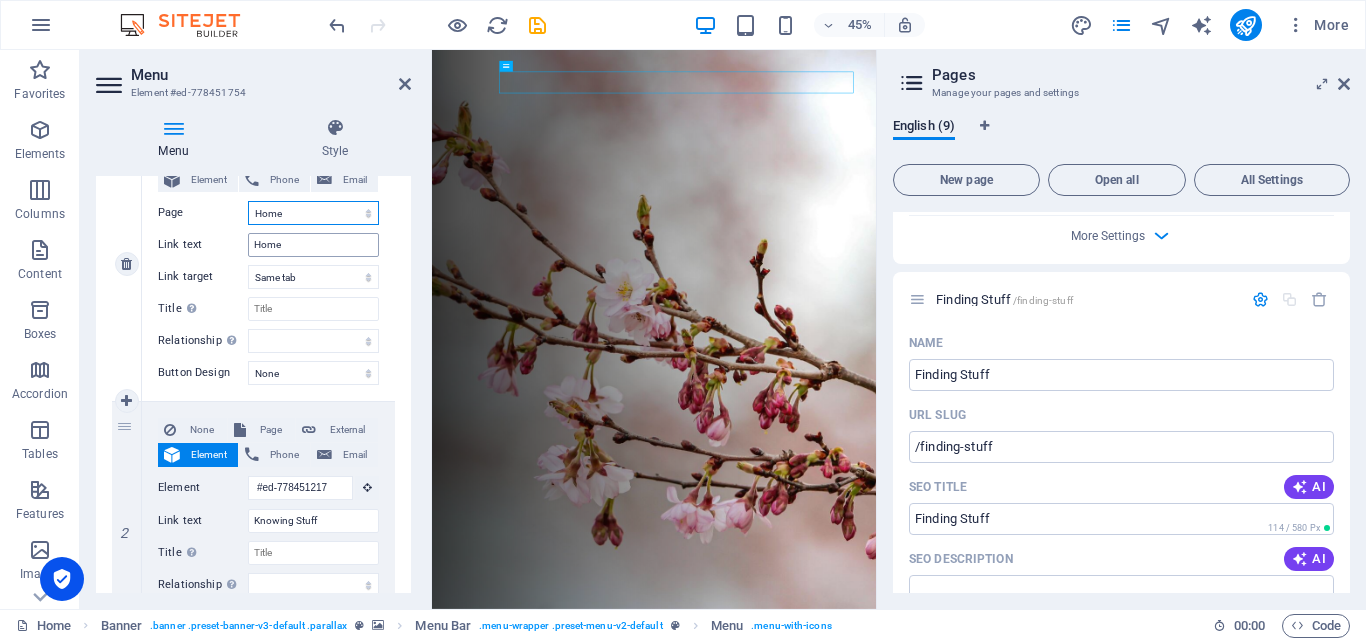 select 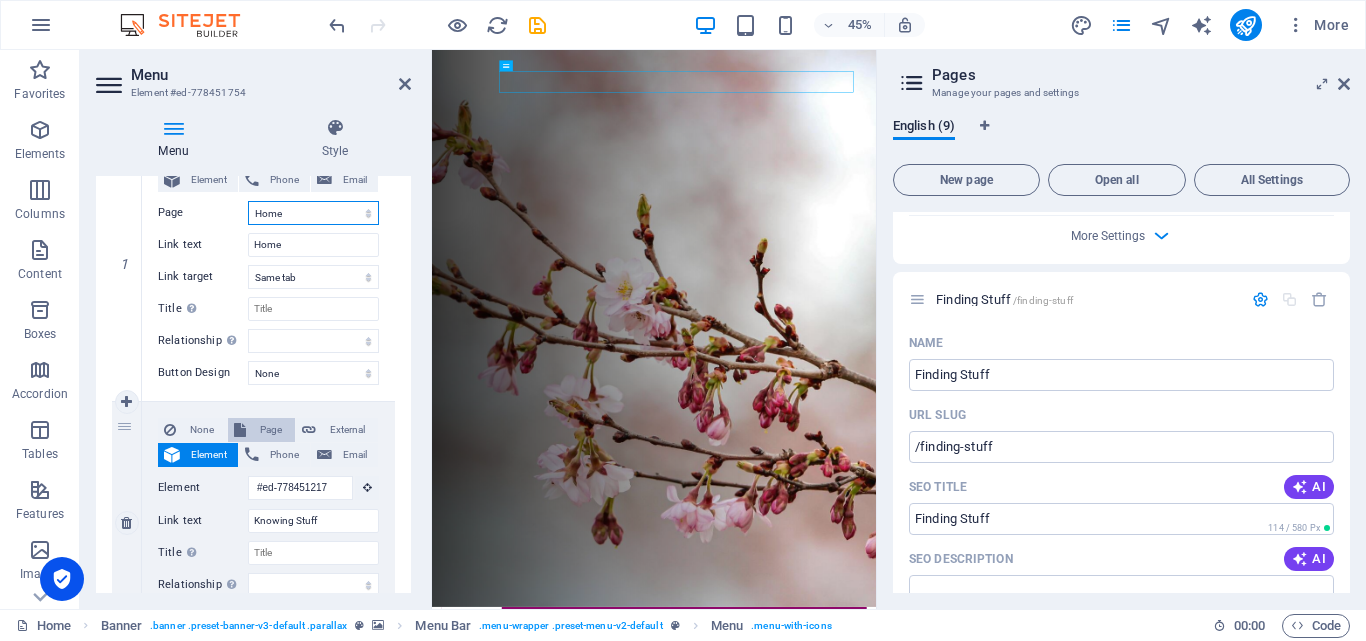 scroll, scrollTop: 0, scrollLeft: 0, axis: both 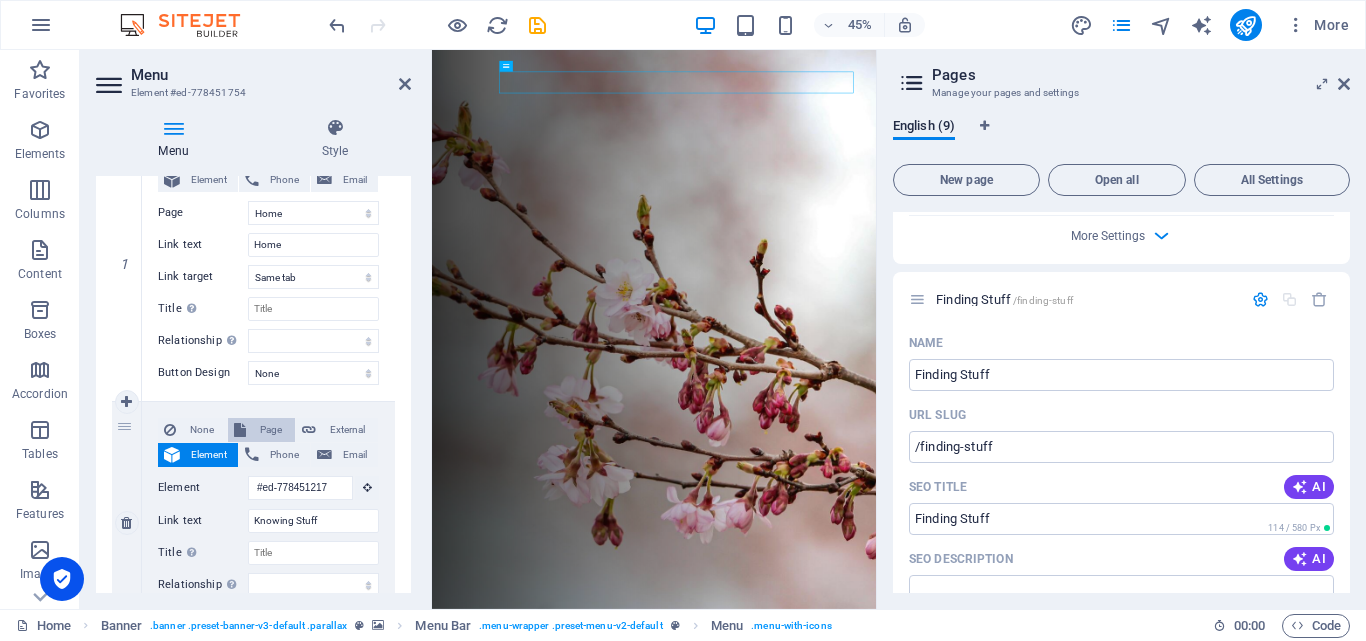 click on "Page" at bounding box center (270, 430) 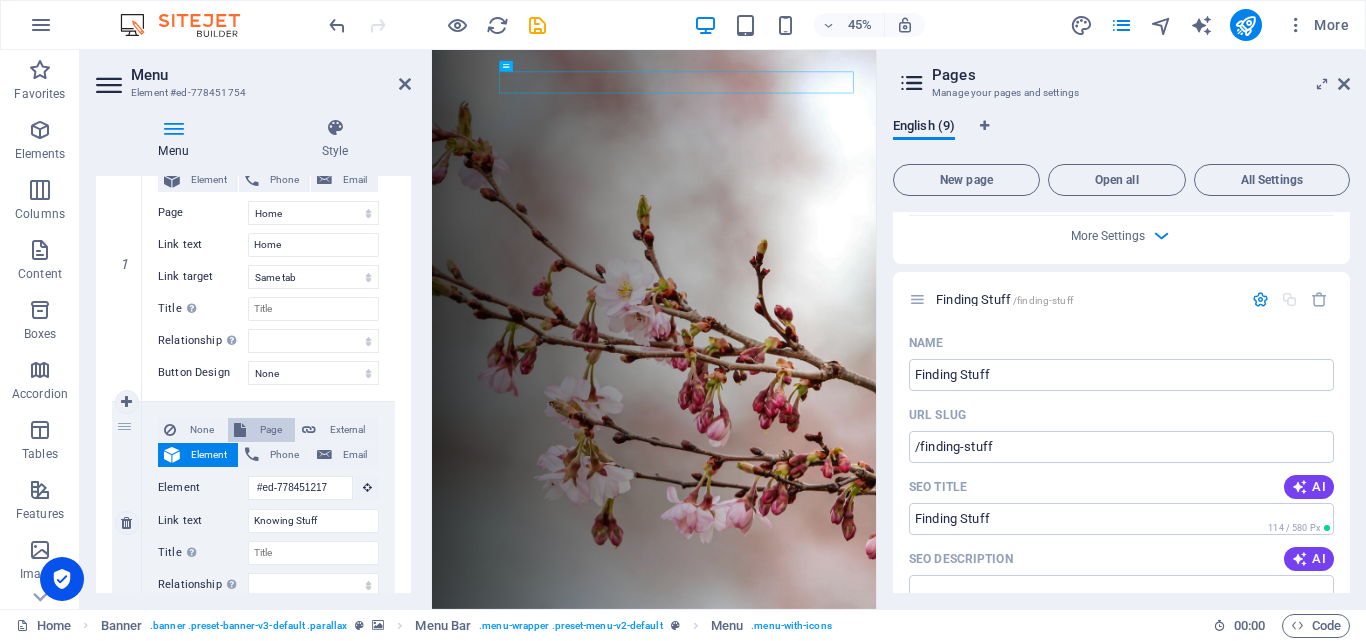select 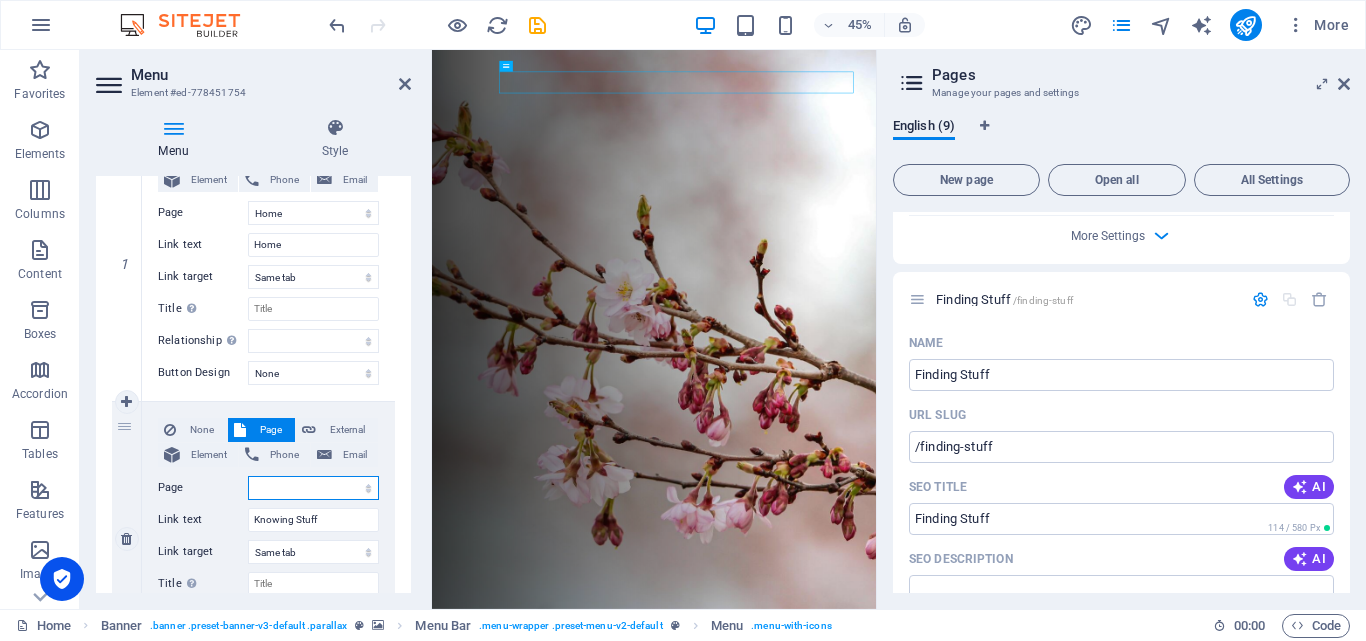 click on "Home Subpage Legal Notice Privacy Community About Expats Knowing Stuff Finding Stuff" at bounding box center [313, 488] 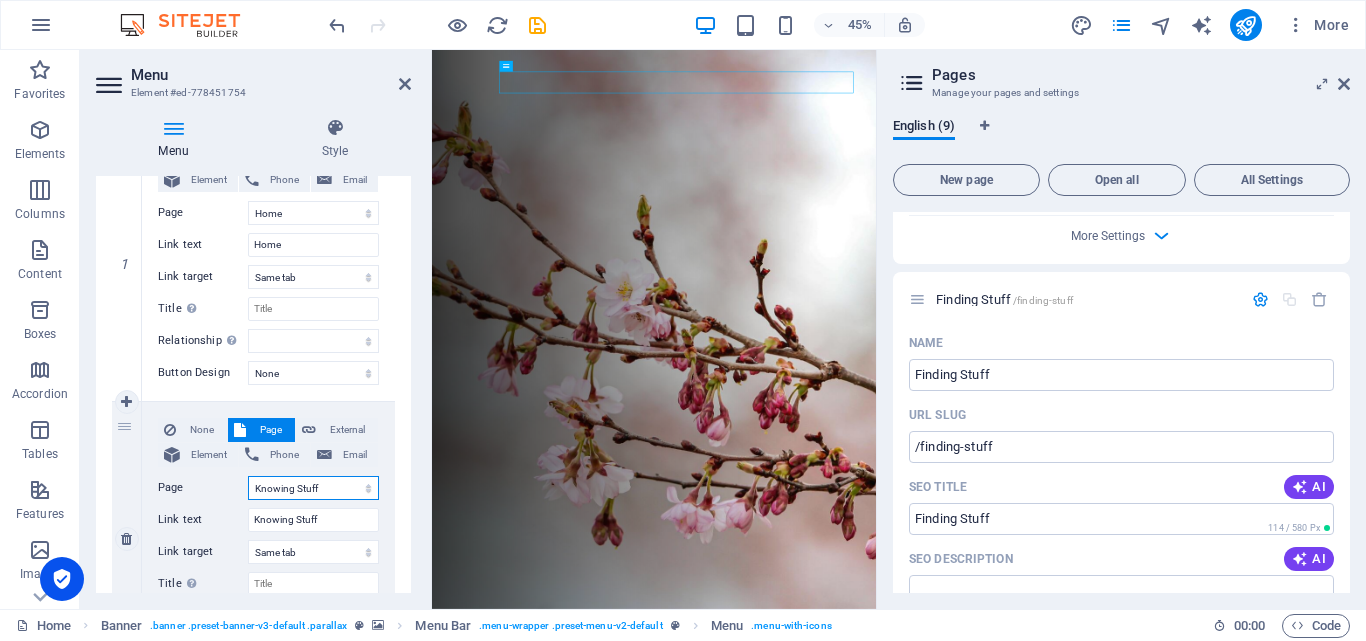 click on "Home Subpage Legal Notice Privacy Community About Expats Knowing Stuff Finding Stuff" at bounding box center [313, 488] 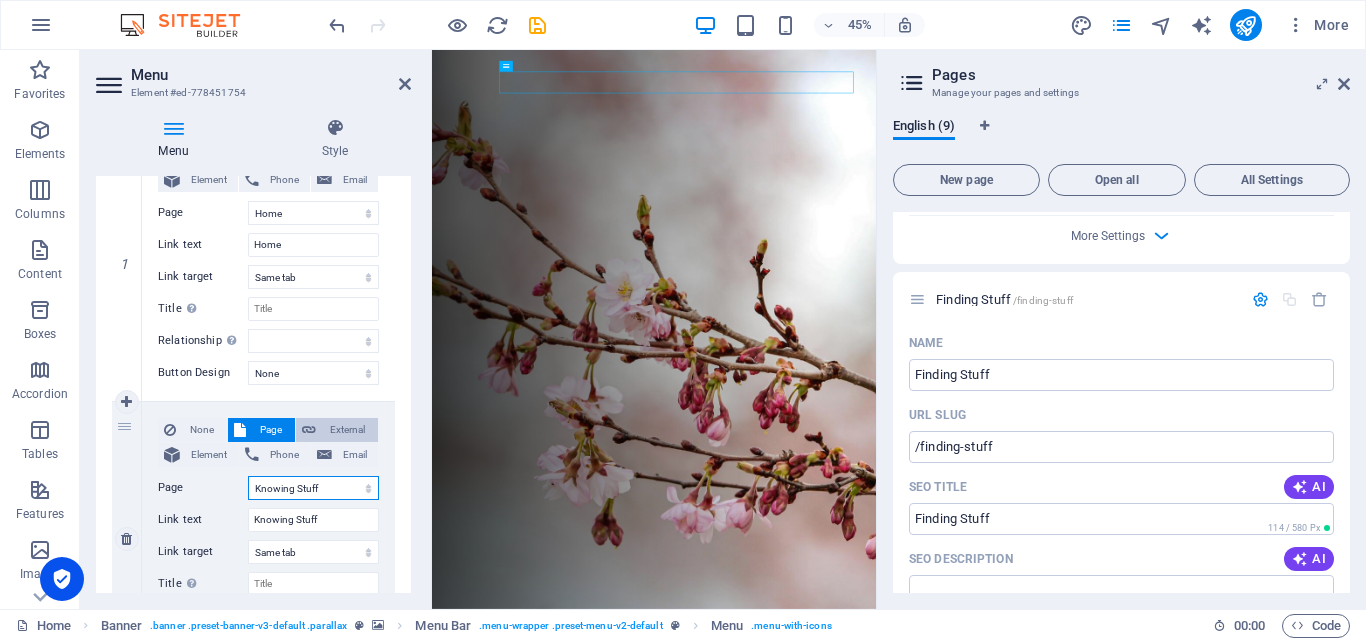select 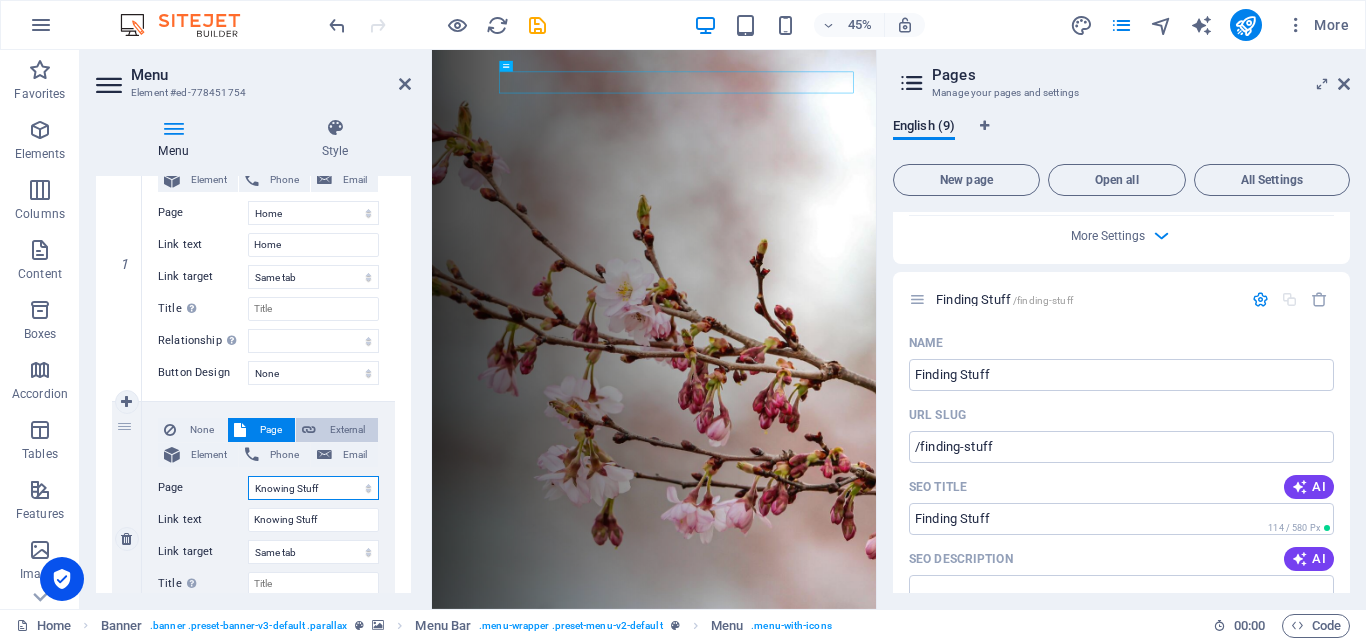 select 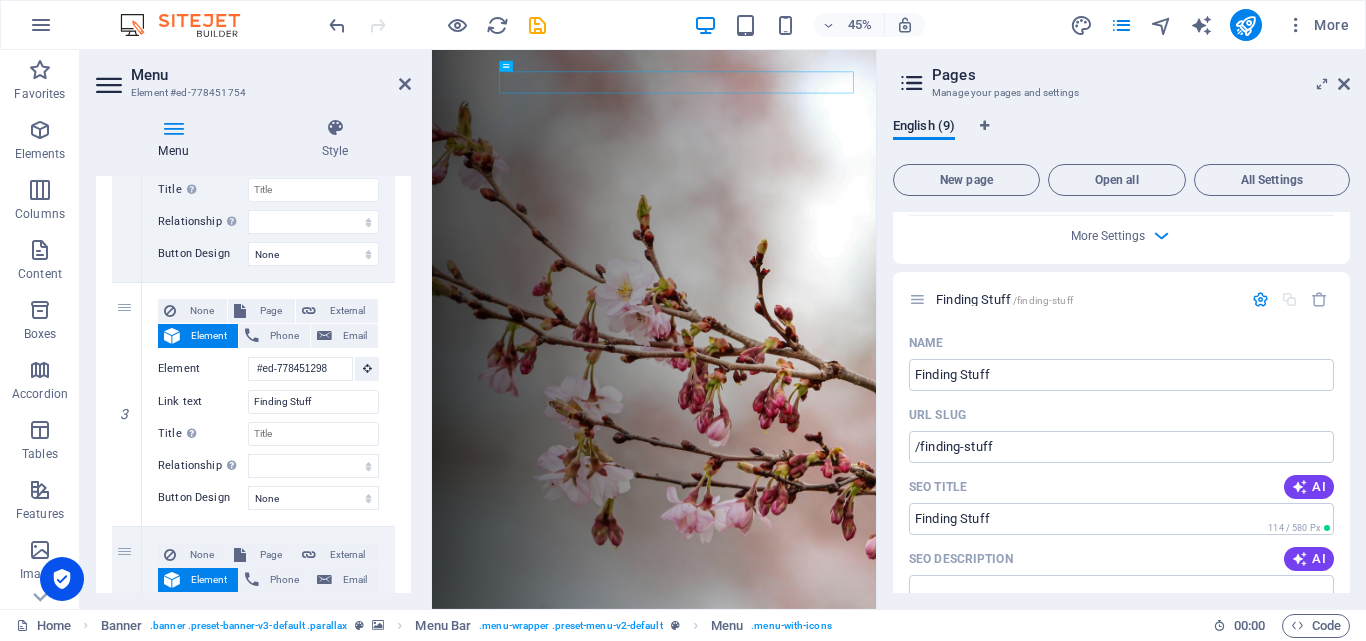 scroll, scrollTop: 653, scrollLeft: 0, axis: vertical 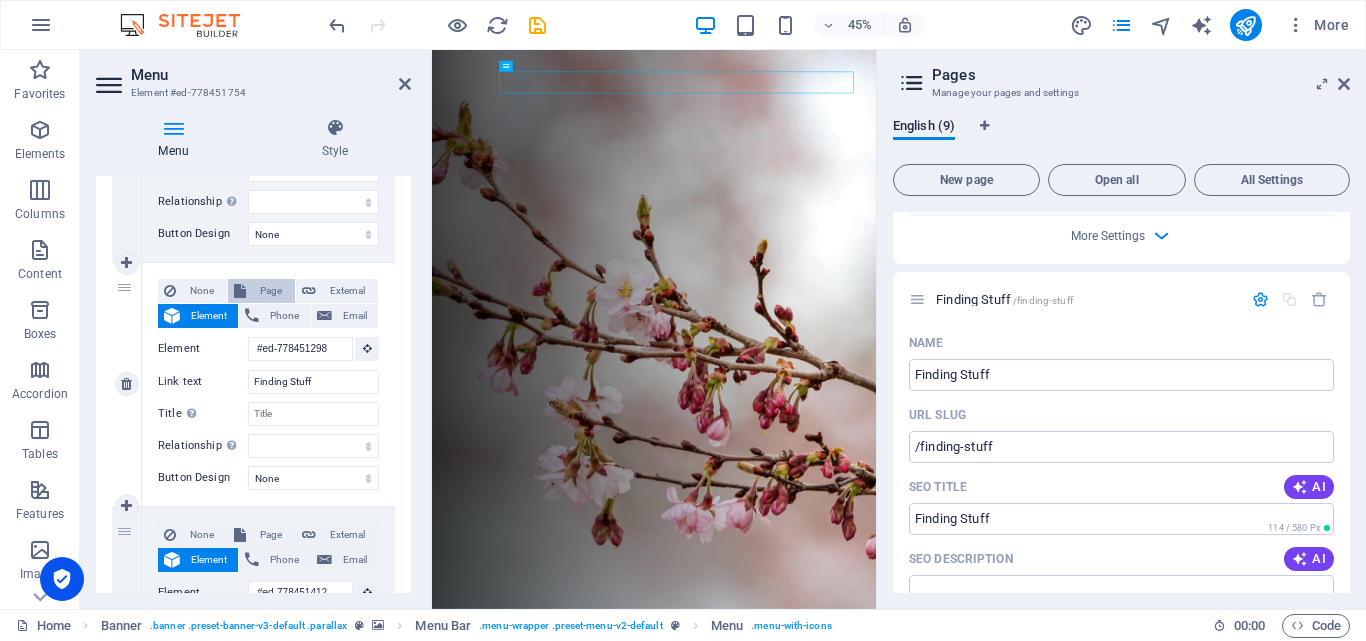 click on "Page" at bounding box center (270, 291) 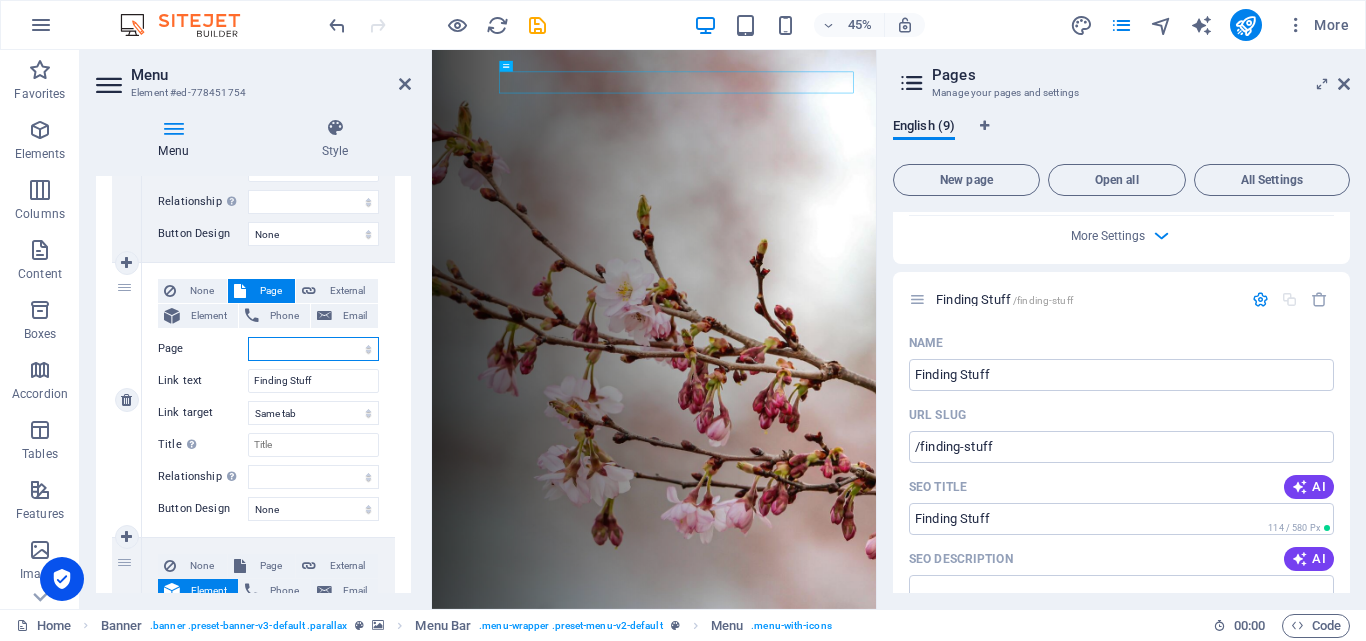 click on "Home Subpage Legal Notice Privacy Community About Expats Knowing Stuff Finding Stuff" at bounding box center (313, 349) 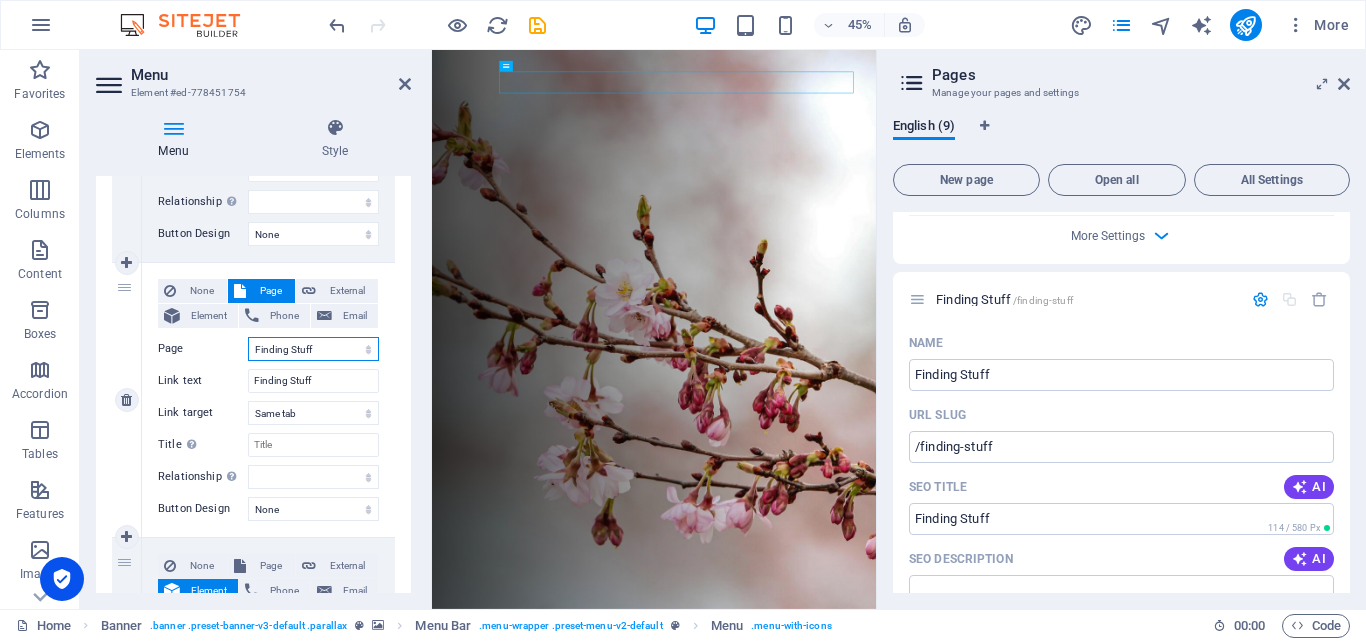 click on "Home Subpage Legal Notice Privacy Community About Expats Knowing Stuff Finding Stuff" at bounding box center [313, 349] 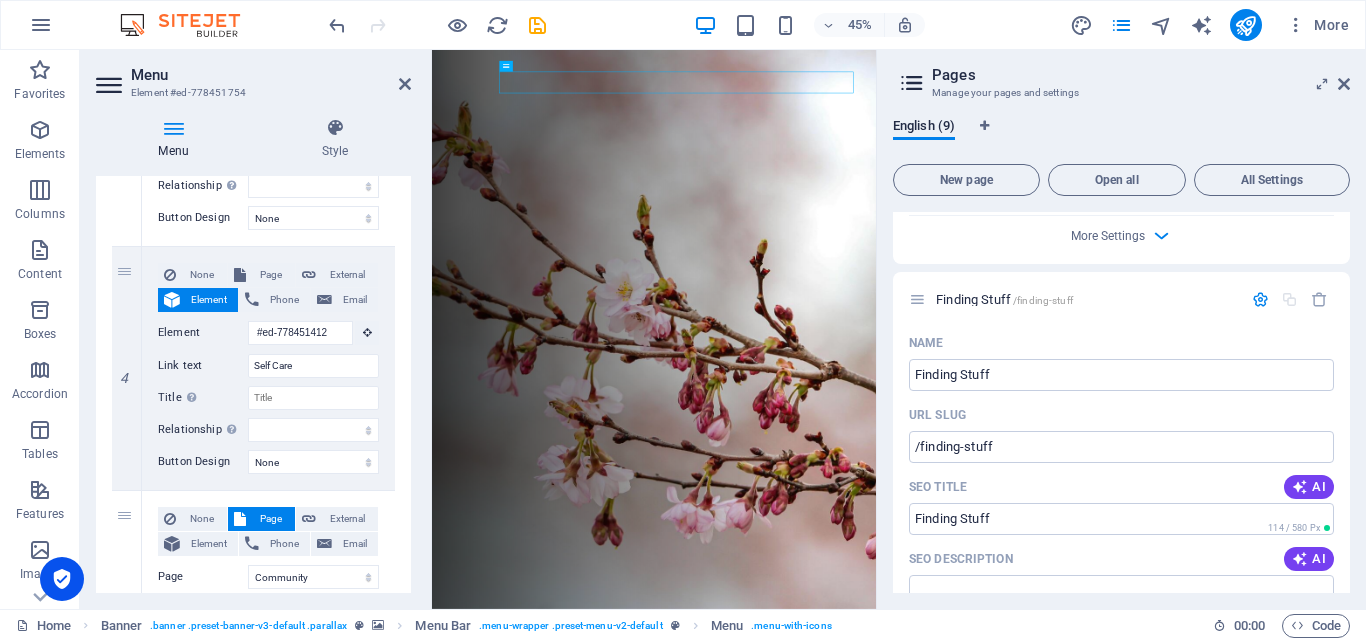 scroll, scrollTop: 949, scrollLeft: 0, axis: vertical 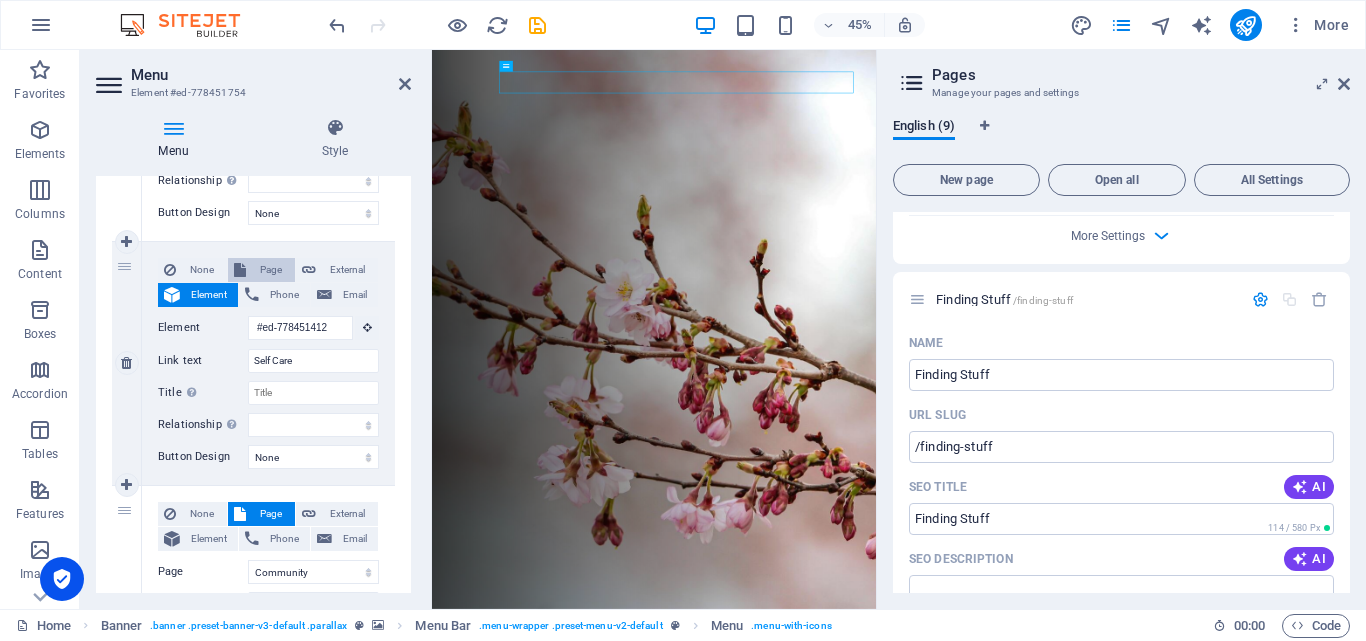 click on "Page" at bounding box center [270, 270] 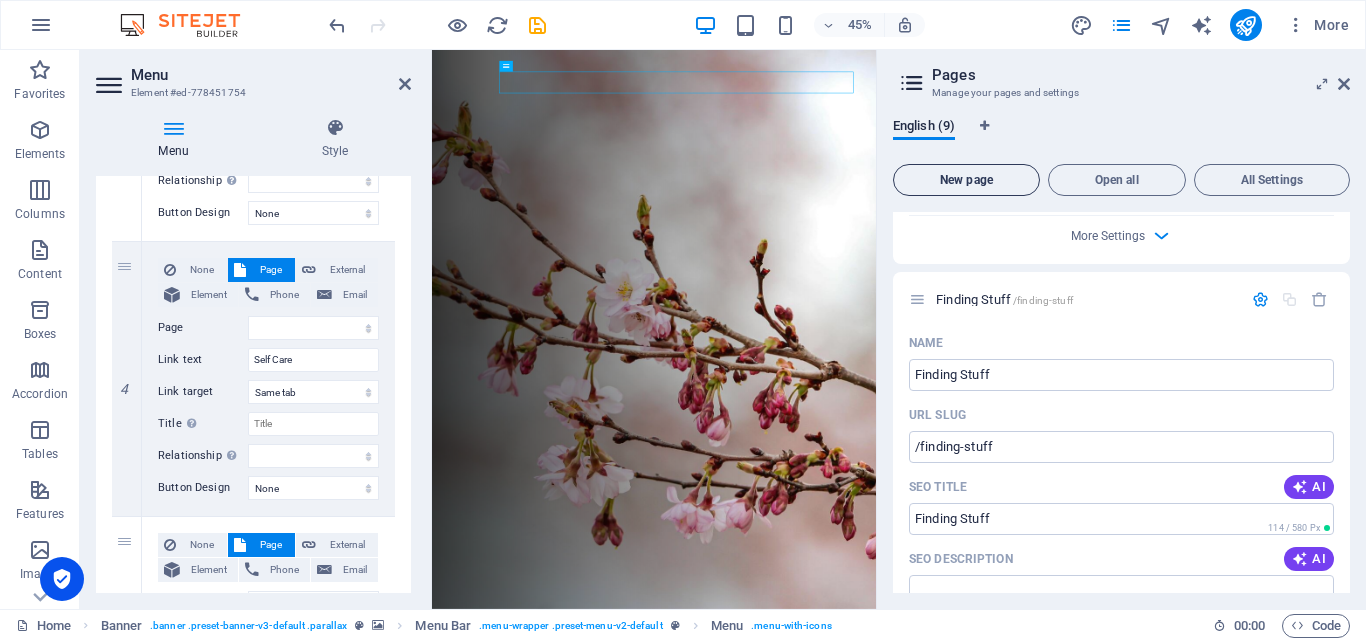 click on "New page" at bounding box center [966, 180] 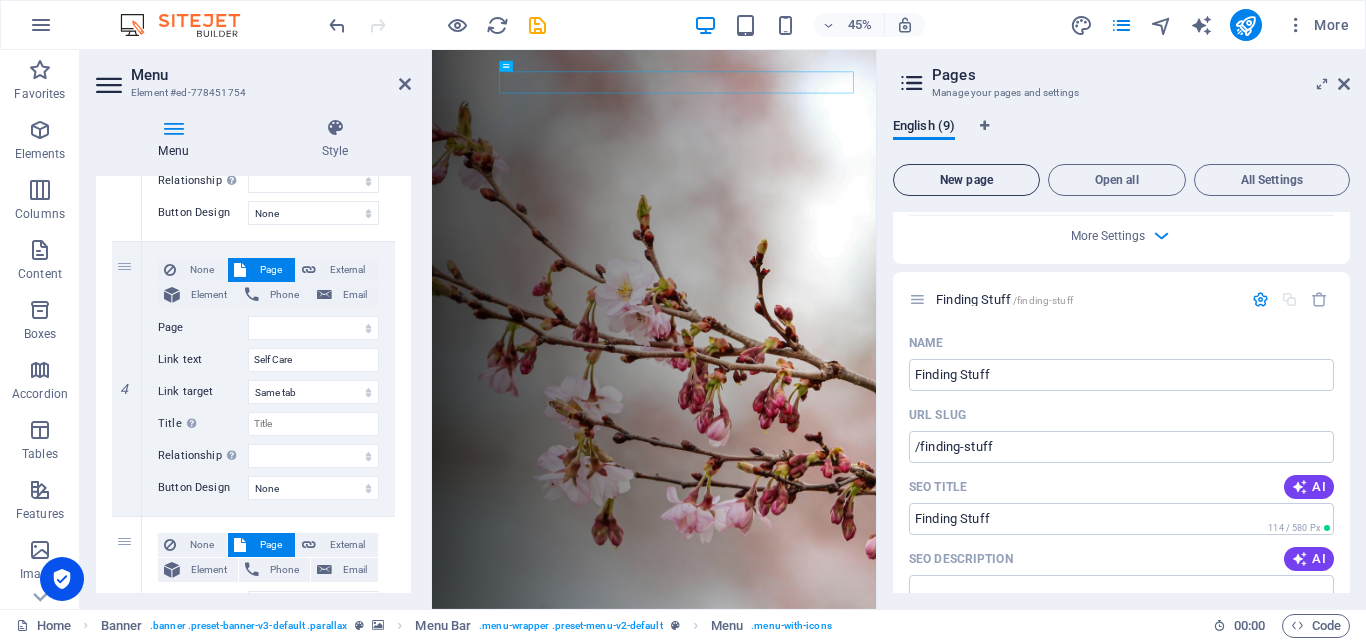 select on "7" 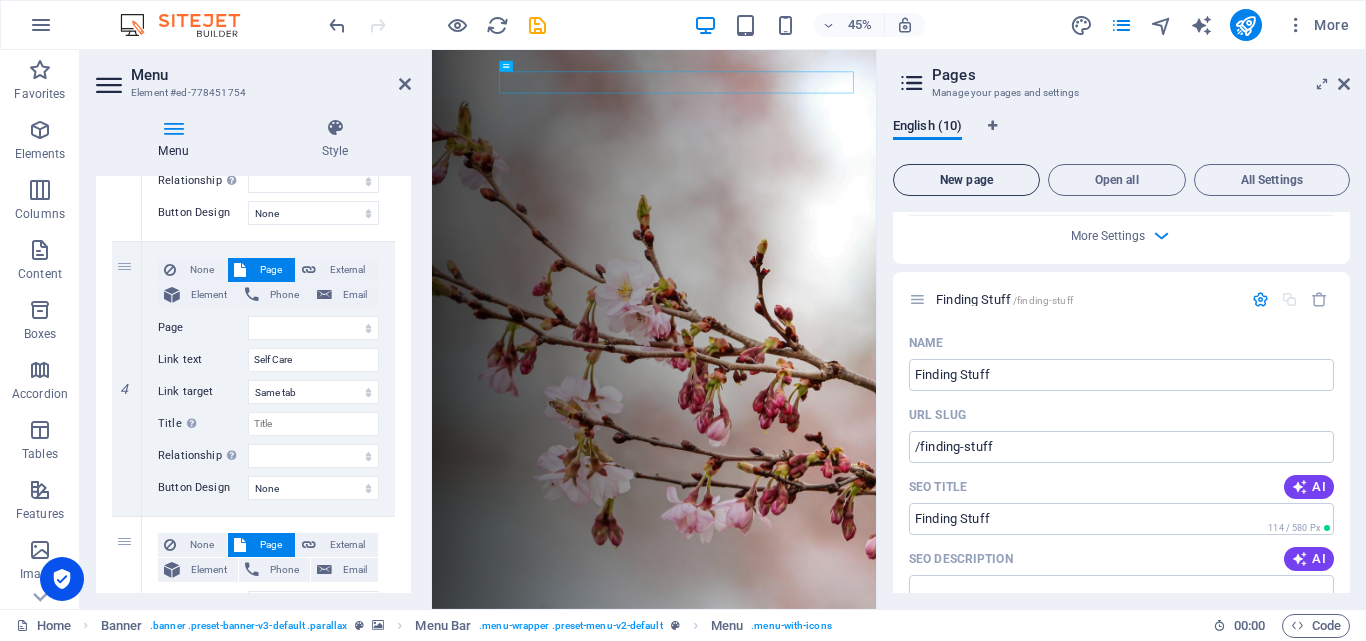scroll, scrollTop: 4043, scrollLeft: 0, axis: vertical 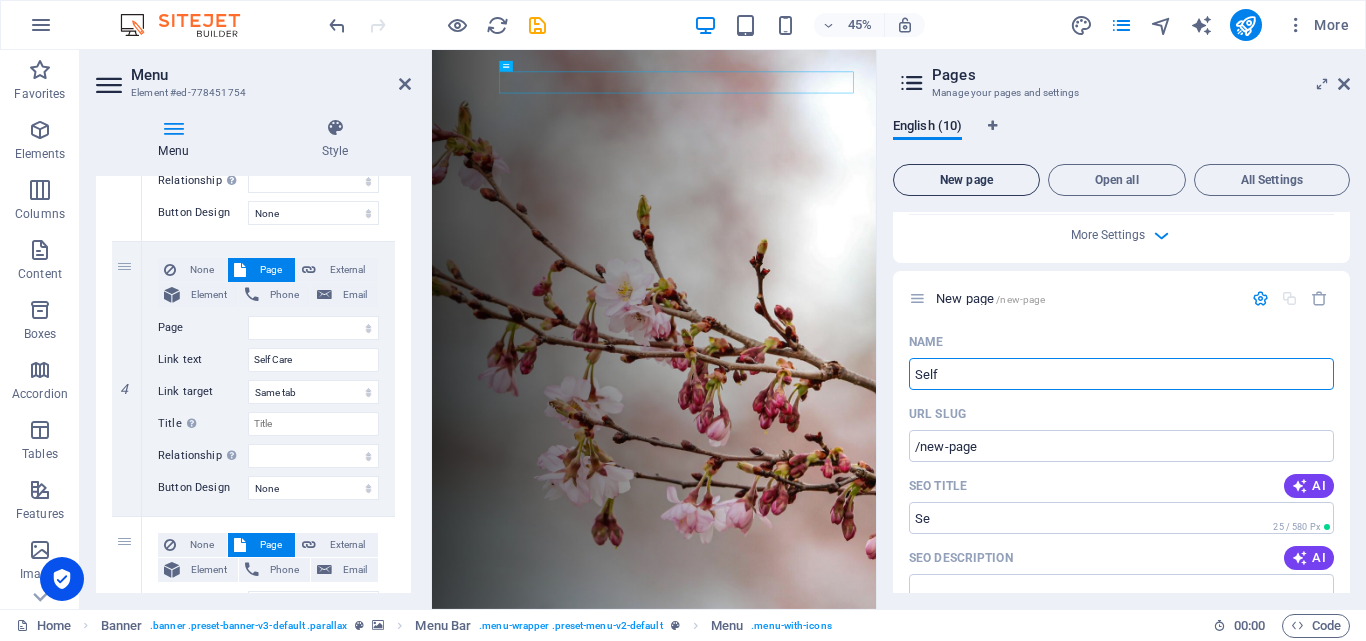 type on "Self" 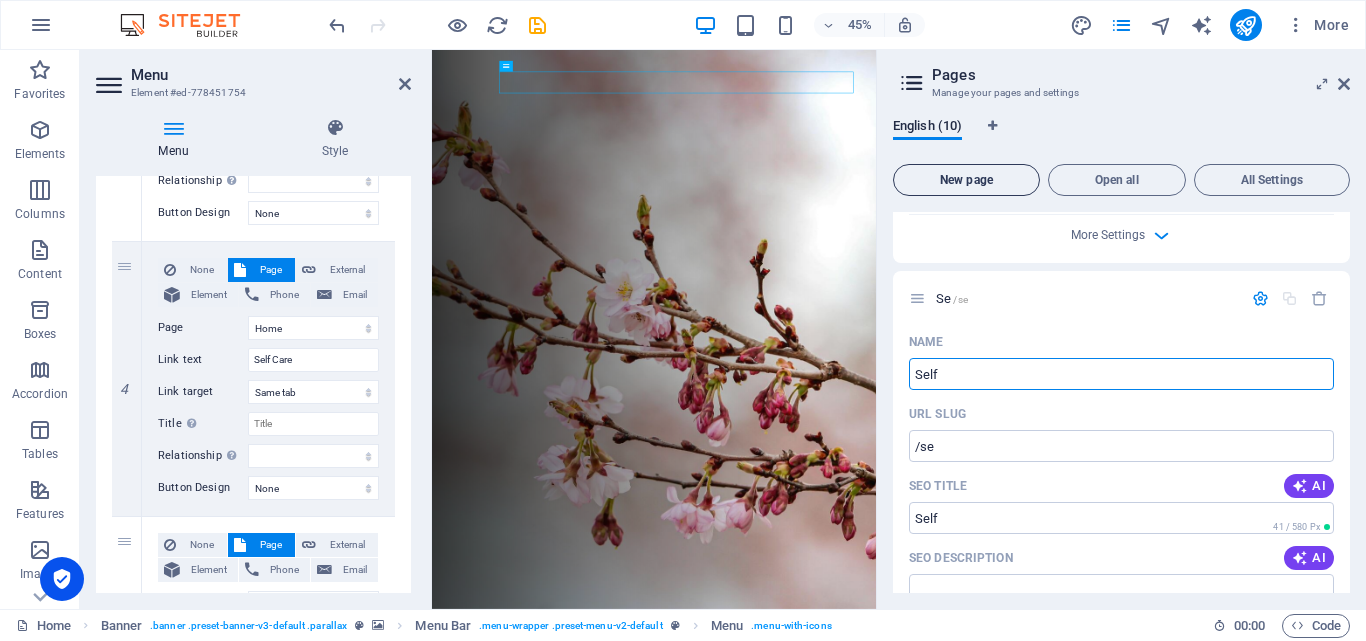 select on "7" 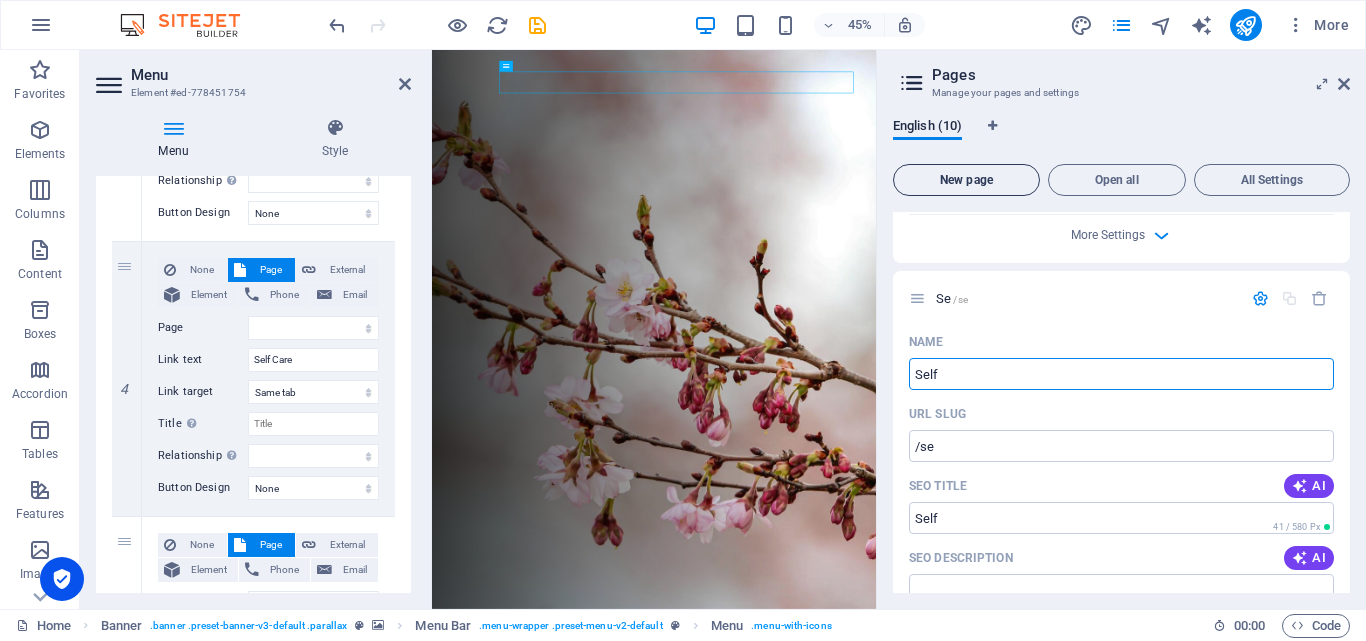 type on "/se" 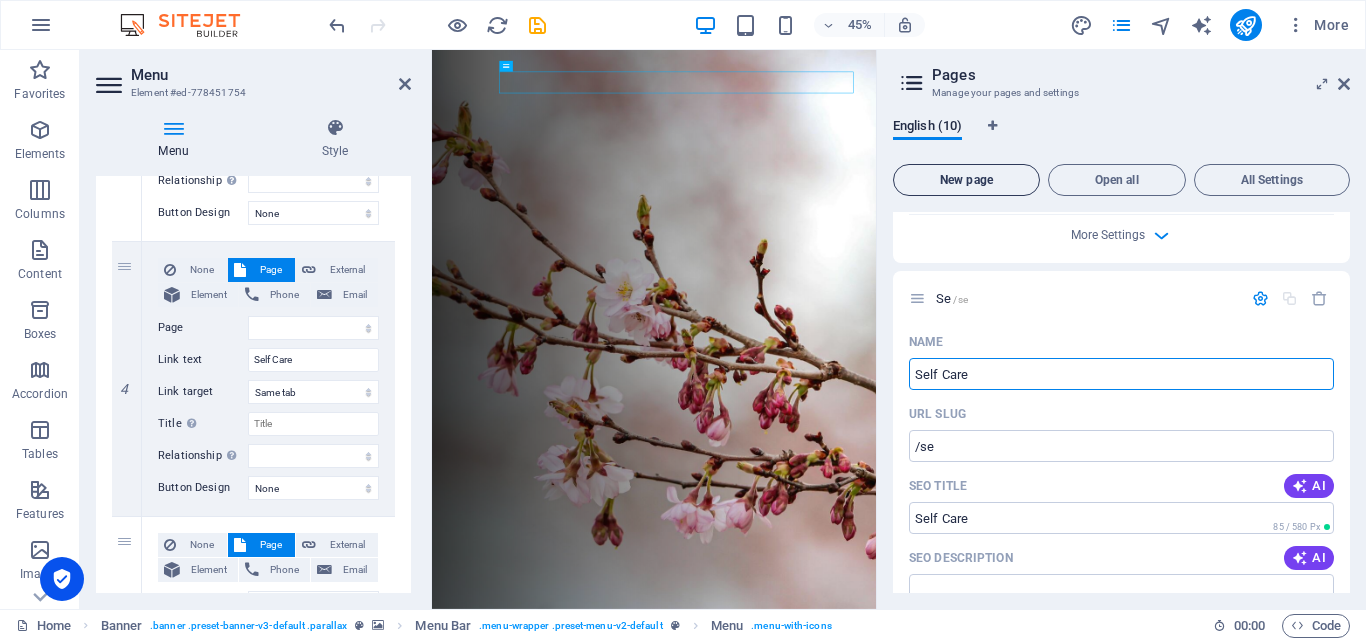 type on "Self Care" 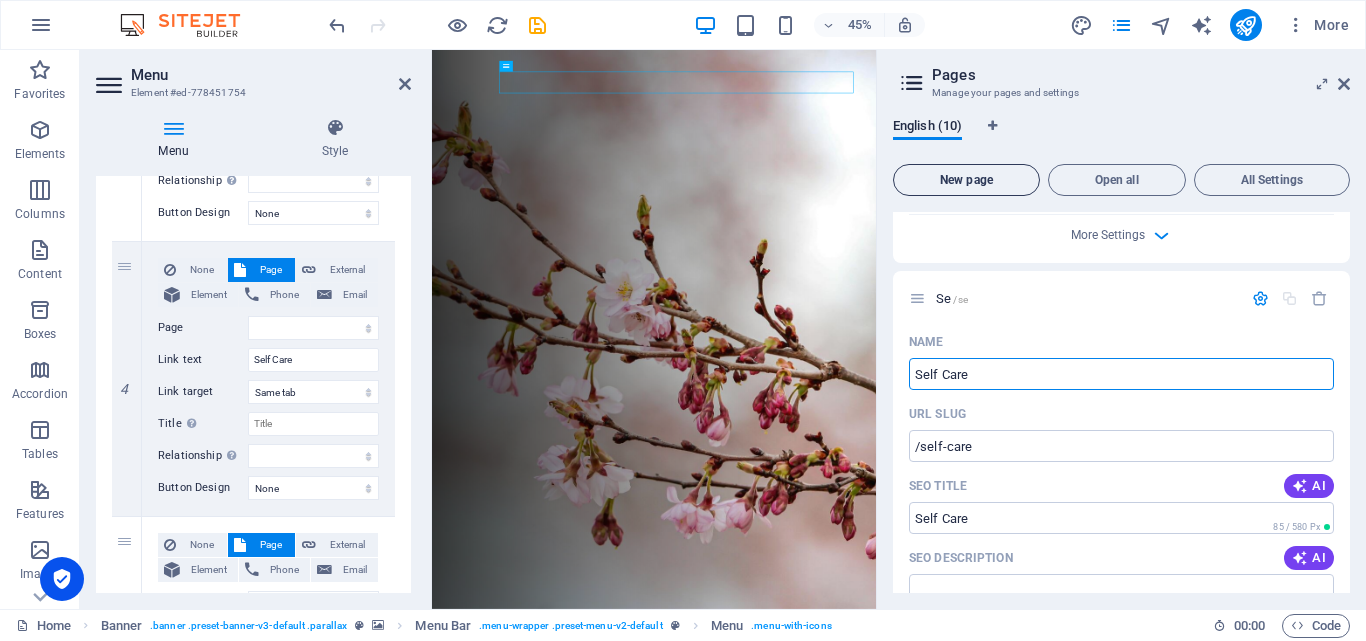 select on "7" 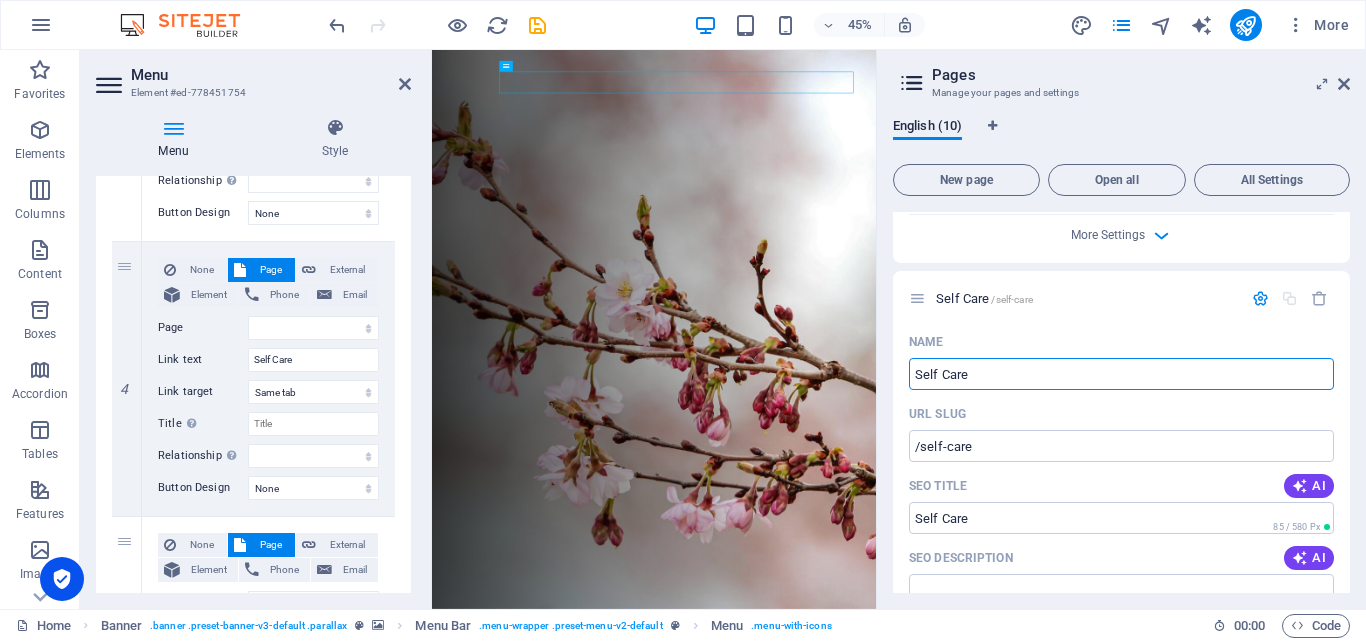 type on "Self Care" 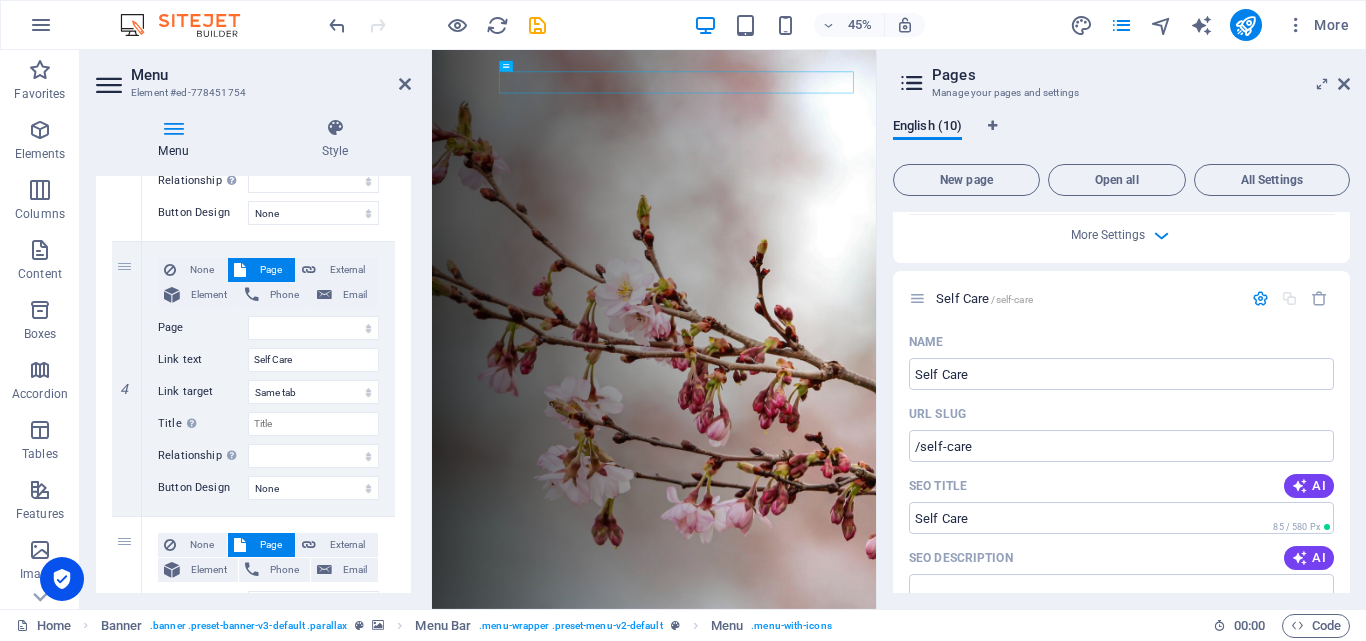 click on "New page Open all All Settings Home / Subpage /subpage Legal Notice /legal-notice Privacy /privacy Community /community Name Community ​ URL SLUG /community ​ SEO Title AI ​ 285 / 580 Px SEO Description AI ​ 116 / 990 Px SEO Keywords AI ​ Settings Menu Noindex Preview Mobile Desktop www.example.com community Community - knowingnow.co.za knowingnow.co.za Meta tags ​ Preview Image (Open Graph) Drag files here, click to choose files or select files from Files or our free stock photos & videos More Settings About /about Name About ​ URL SLUG /about ​ SEO Title AI ​ 53 / 580 Px SEO Description AI ​ 0 / 990 Px SEO Keywords AI ​ Settings Menu Noindex Preview Mobile Desktop www.example.com about Meta tags ​ Preview Image (Open Graph) Drag files here, click to choose files or select files from Files or our free stock photos & videos More Settings Expats /expats Name Expats ​ URL SLUG /expats ​ SEO Title AI ​ 62 / 580 Px SEO Description AI ​ 0 / 990 Px SEO Keywords AI ​ Settings Menu" at bounding box center [1121, 374] 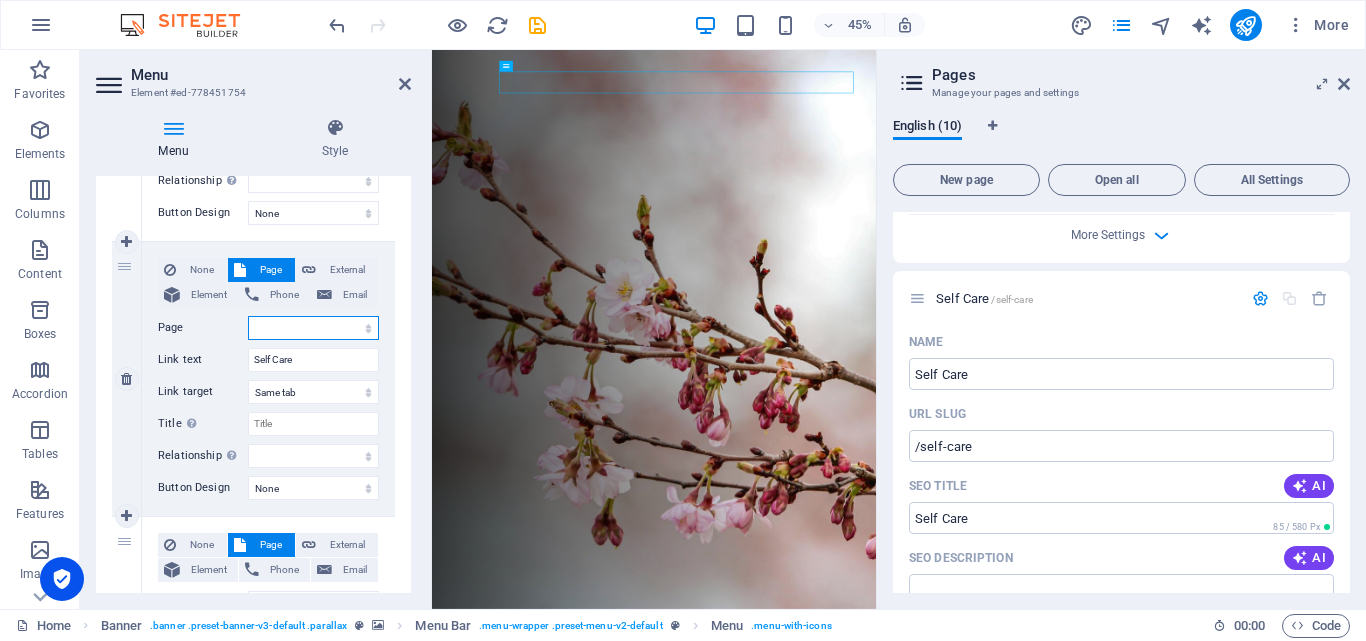 click on "Home Subpage Legal Notice Privacy Community About Expats Knowing Stuff Finding Stuff Self Care" at bounding box center [313, 328] 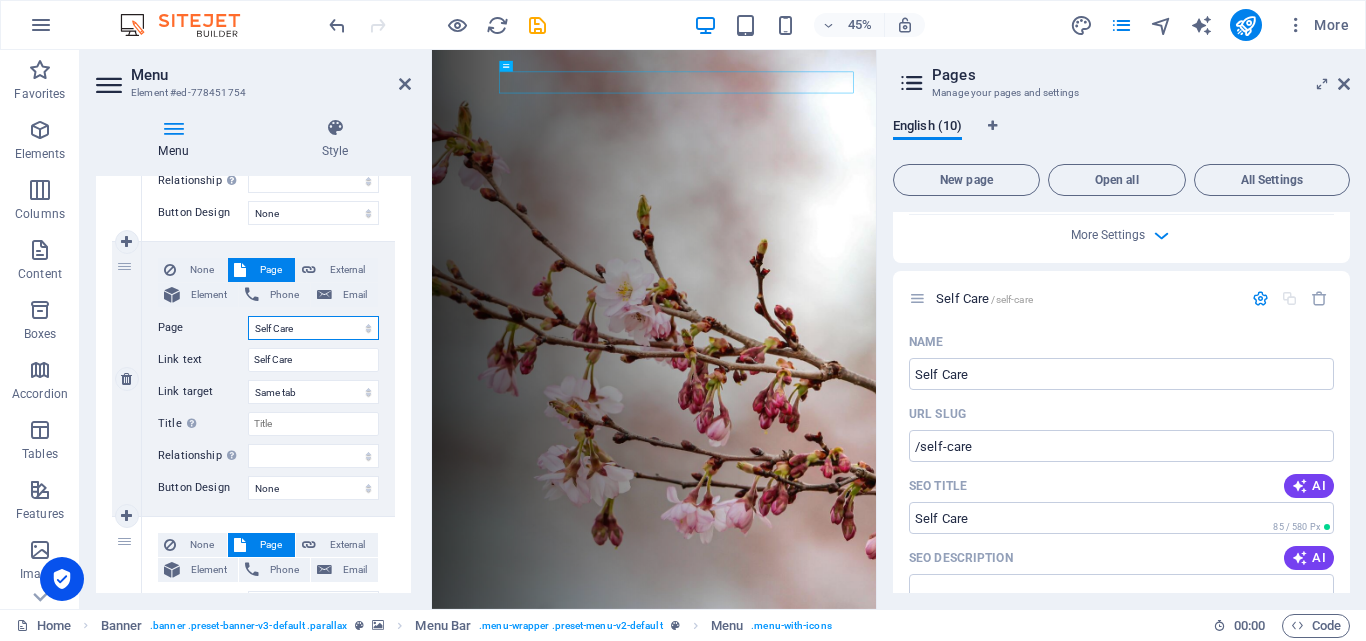 click on "Home Subpage Legal Notice Privacy Community About Expats Knowing Stuff Finding Stuff Self Care" at bounding box center (313, 328) 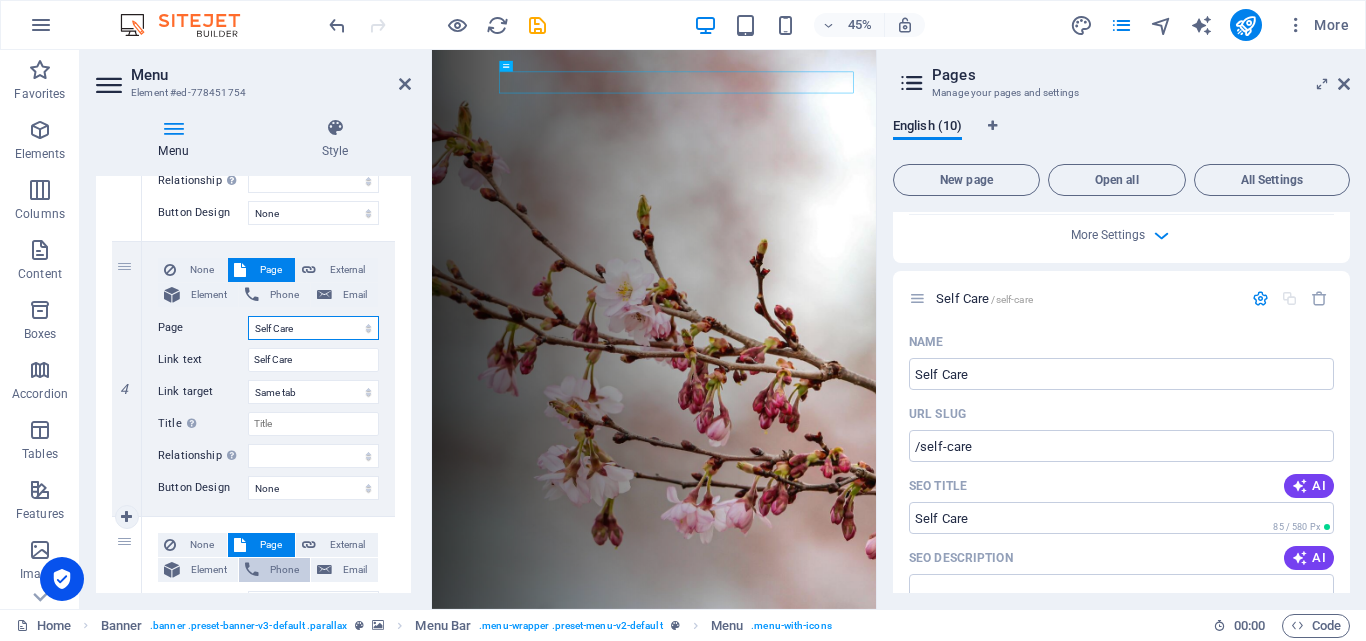 select 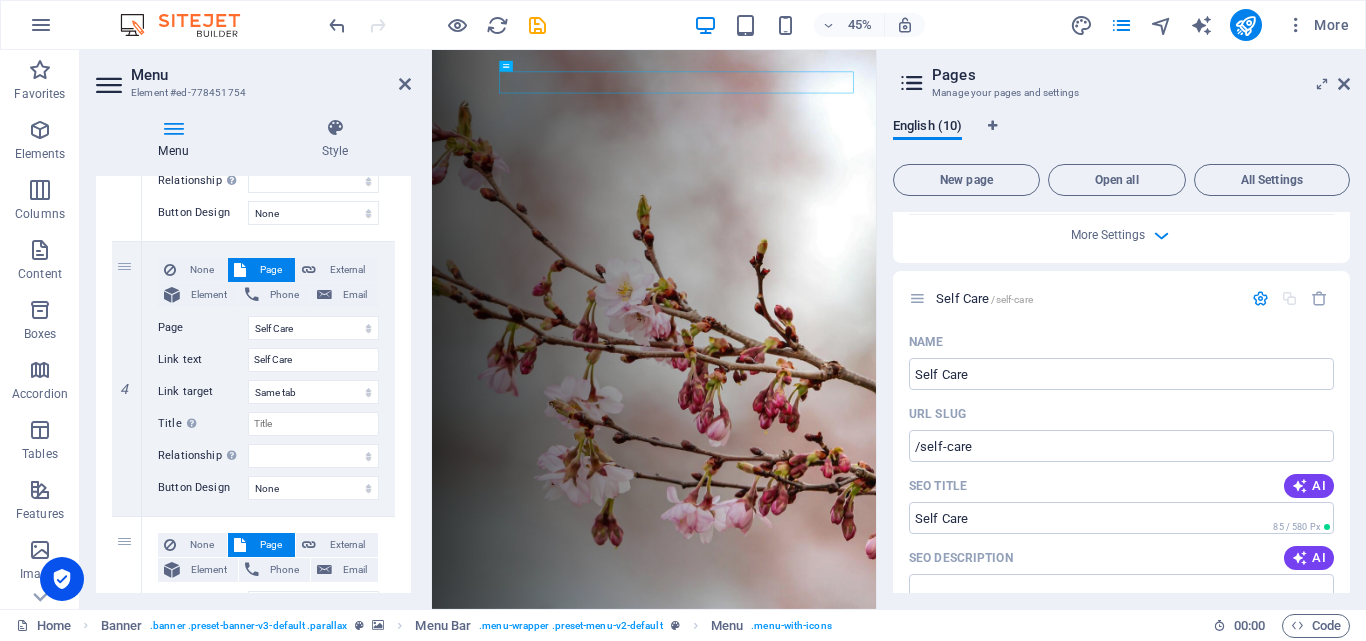 drag, startPoint x: 411, startPoint y: 373, endPoint x: 405, endPoint y: 429, distance: 56.32051 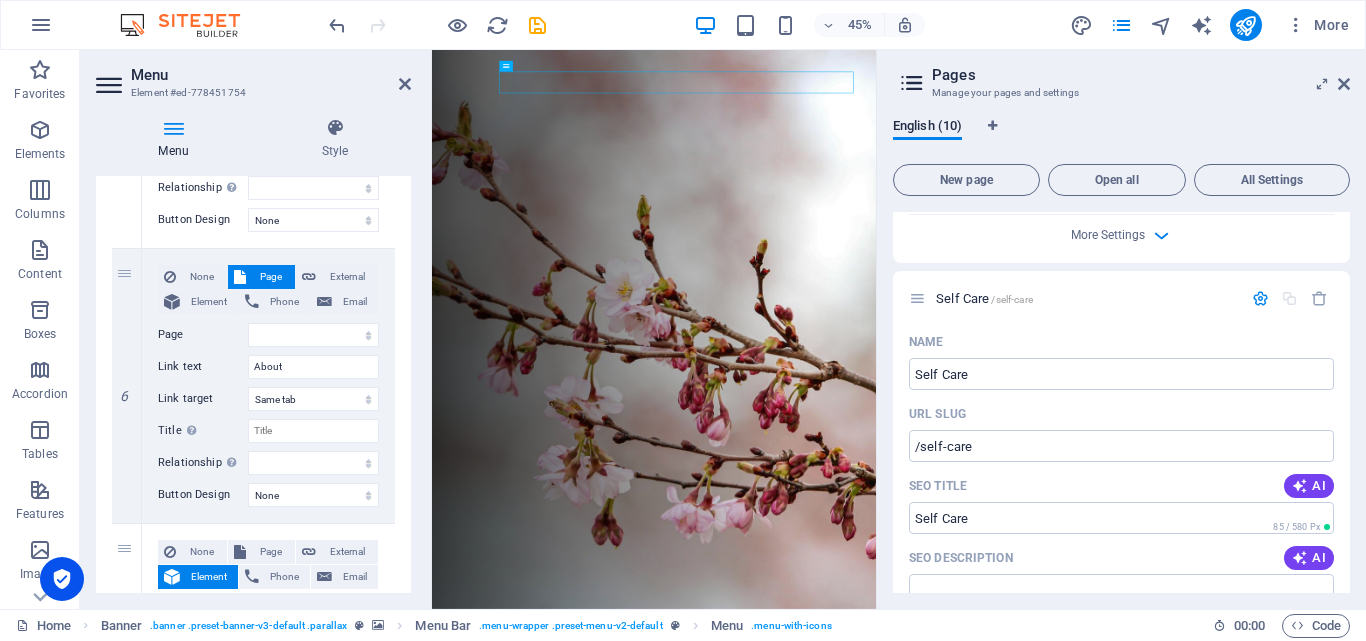scroll, scrollTop: 1512, scrollLeft: 0, axis: vertical 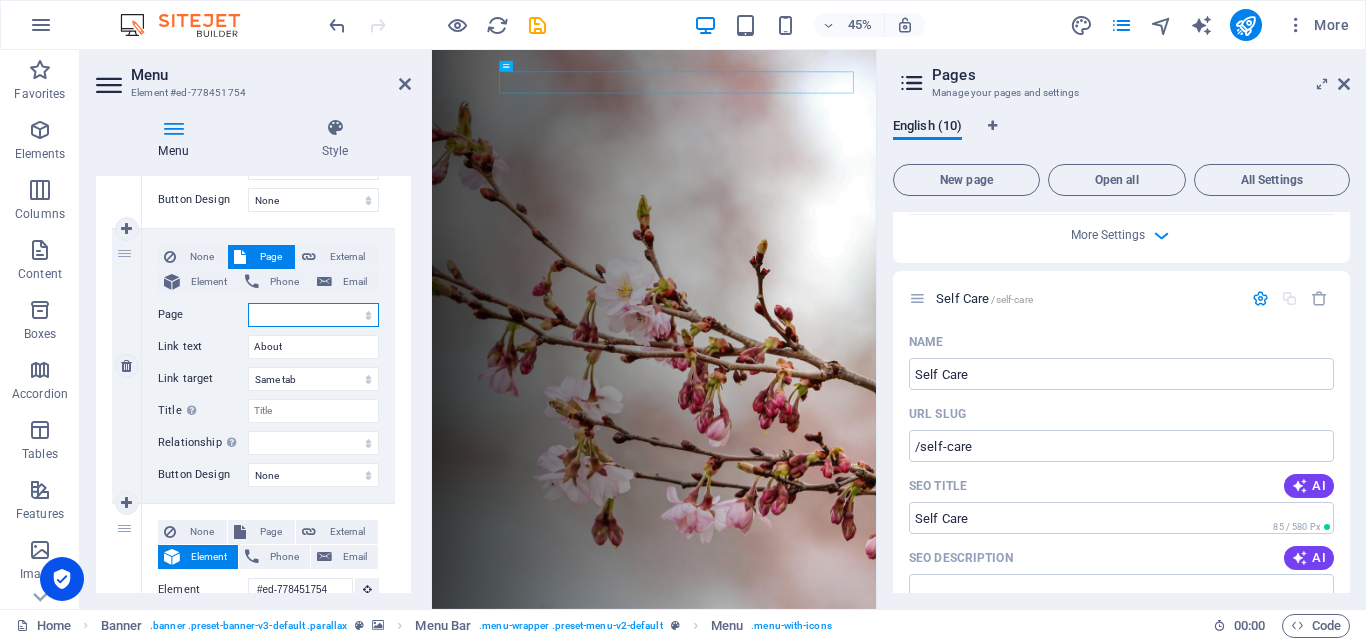 click on "Home Subpage Legal Notice Privacy Community About Expats Knowing Stuff Finding Stuff Self Care" at bounding box center [313, 315] 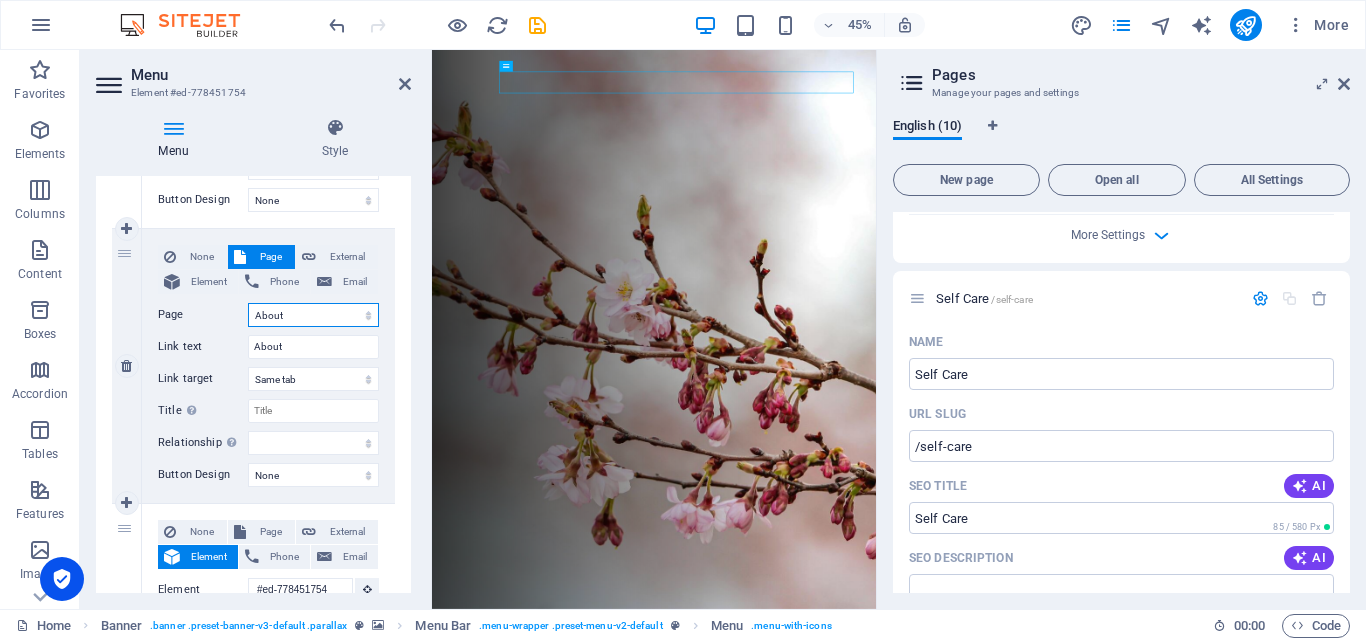 click on "Home Subpage Legal Notice Privacy Community About Expats Knowing Stuff Finding Stuff Self Care" at bounding box center [313, 315] 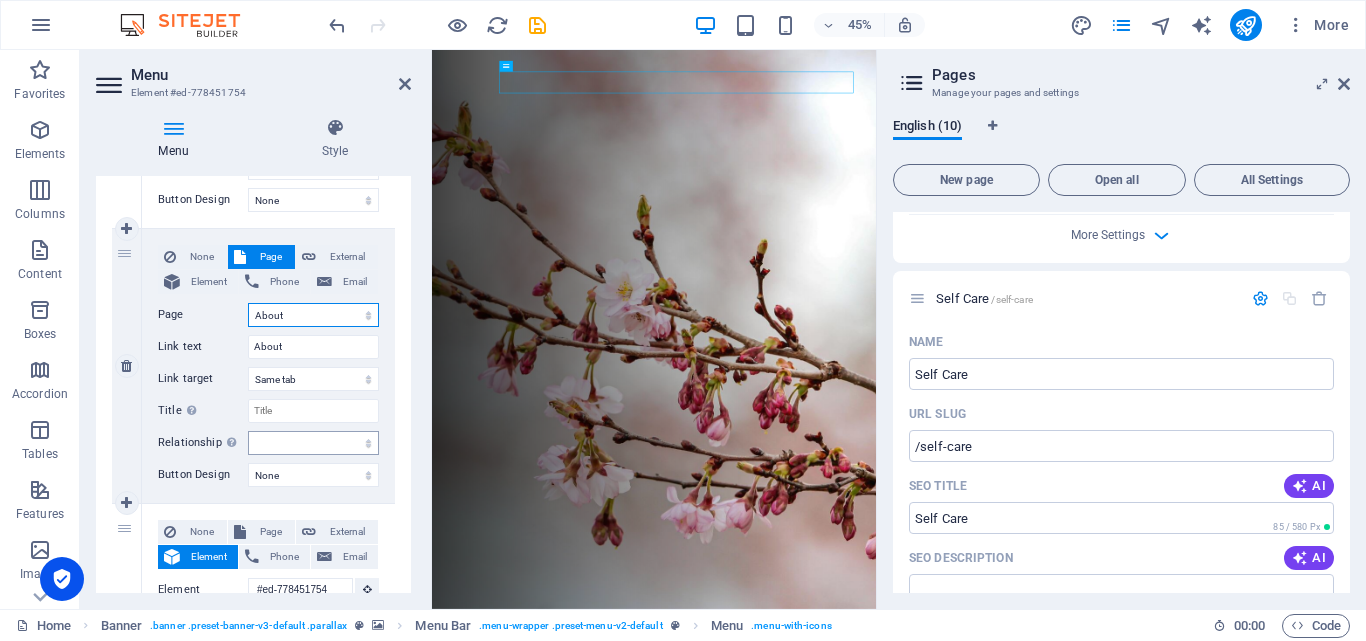 select 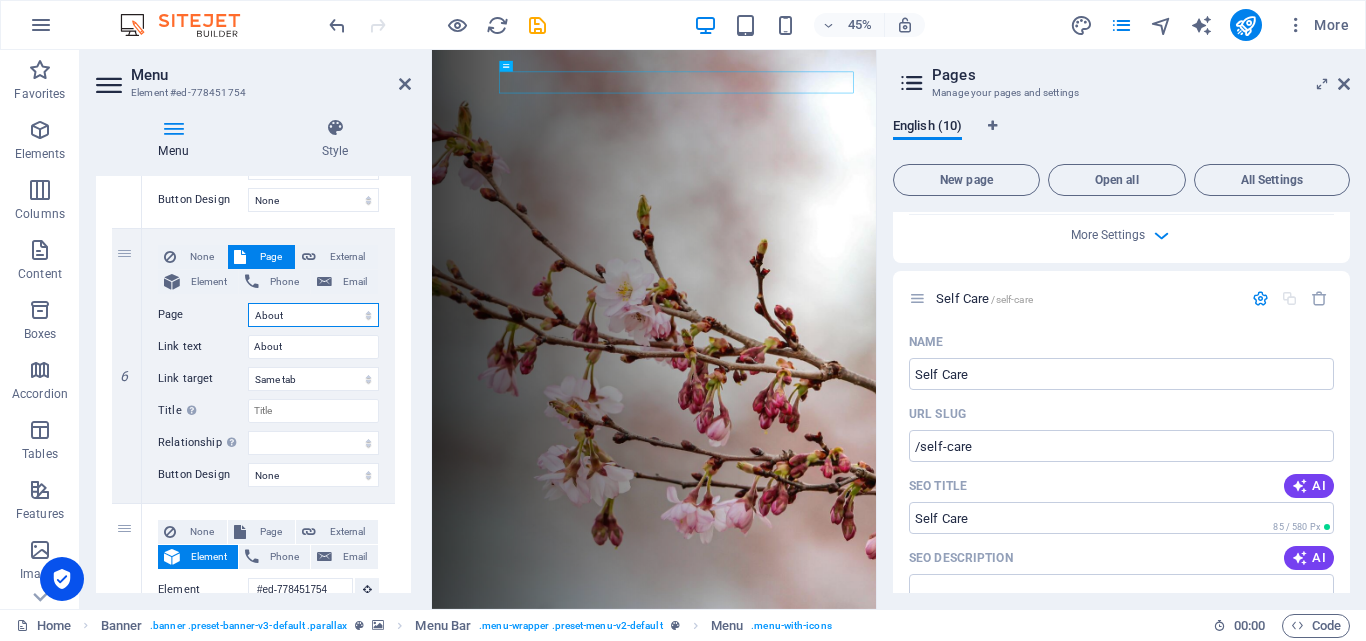 scroll, scrollTop: 1722, scrollLeft: 0, axis: vertical 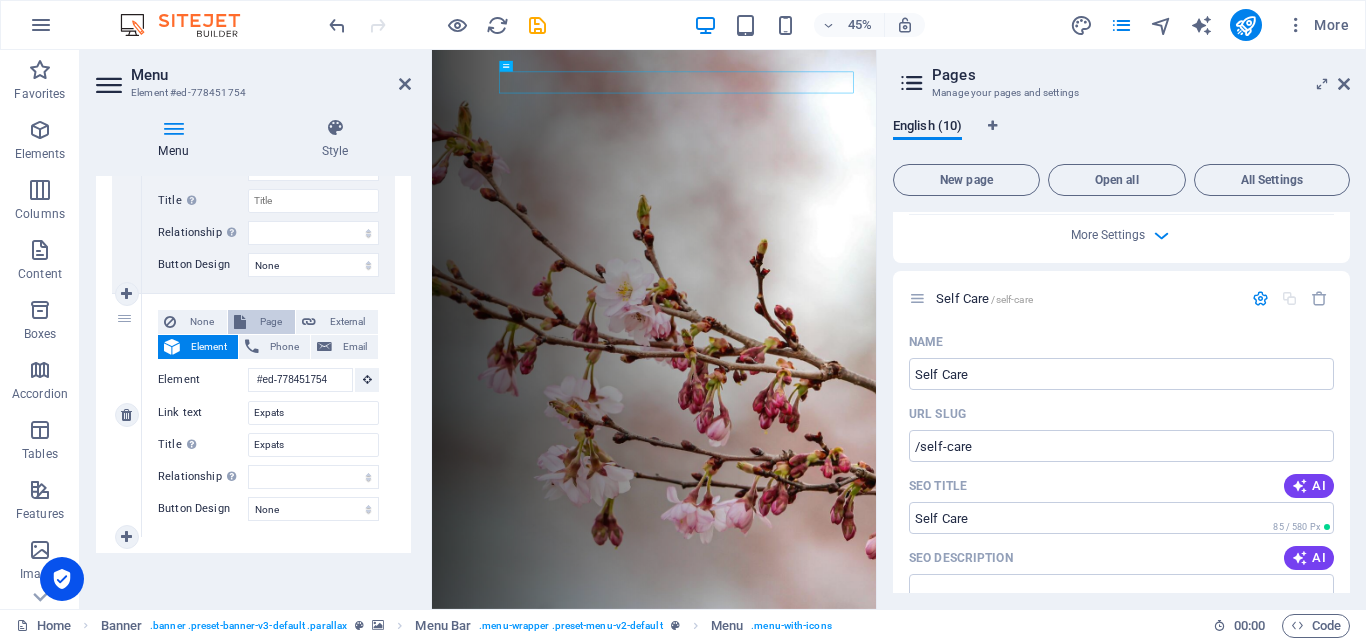 click on "Page" at bounding box center [270, 322] 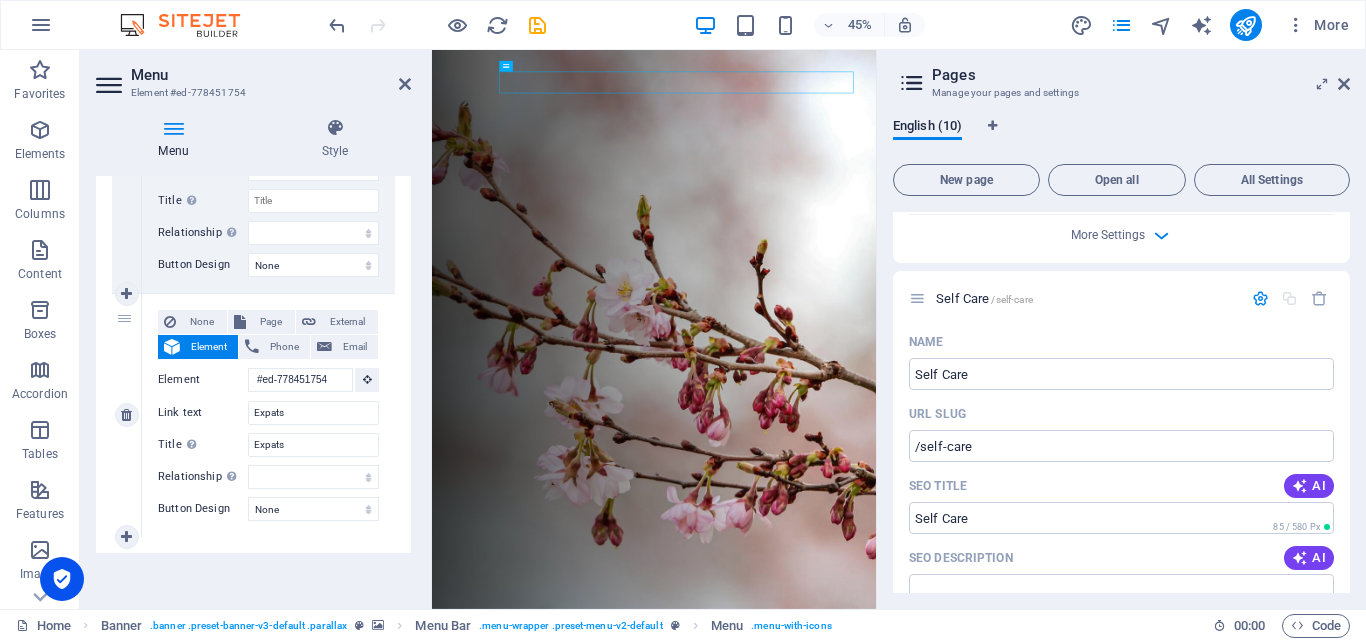 select 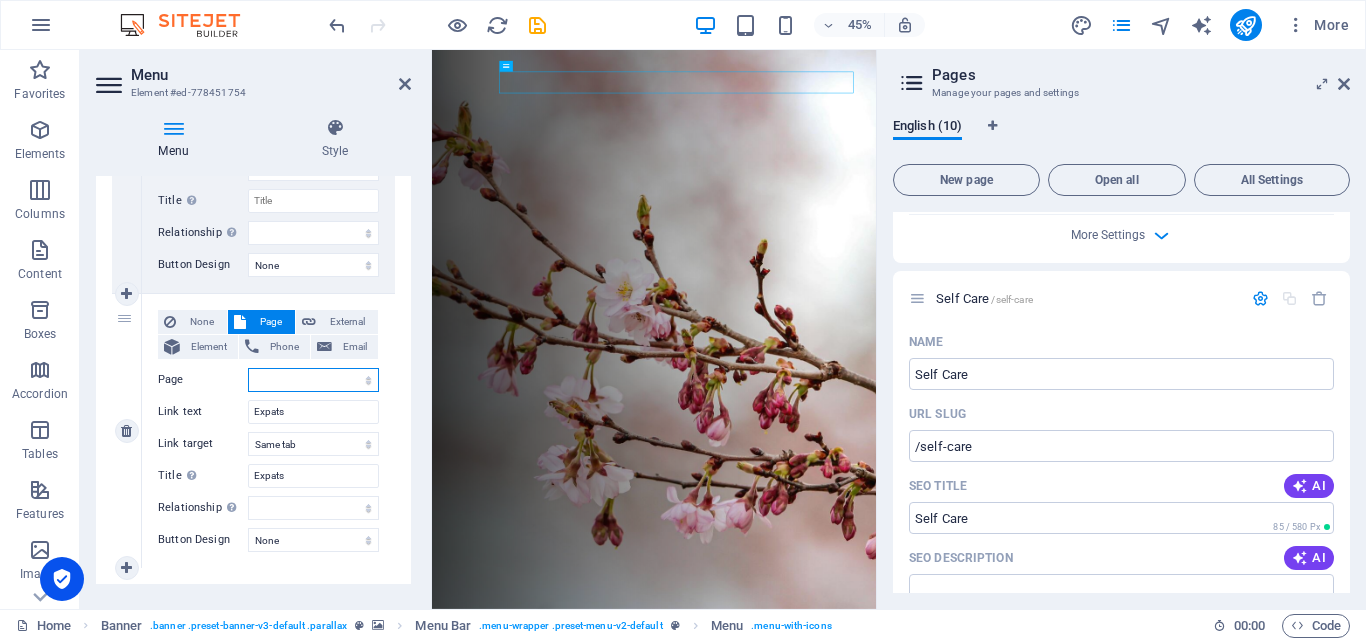 click on "Home Subpage Legal Notice Privacy Community About Expats Knowing Stuff Finding Stuff Self Care" at bounding box center [313, 380] 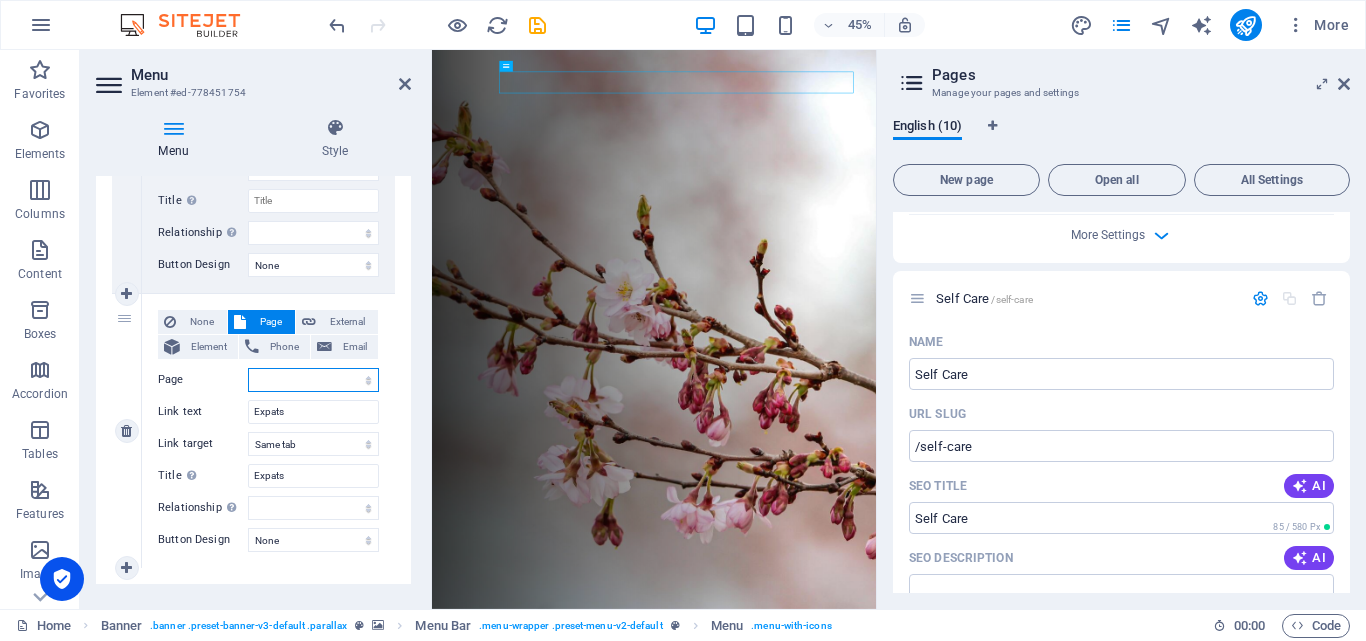 select on "6" 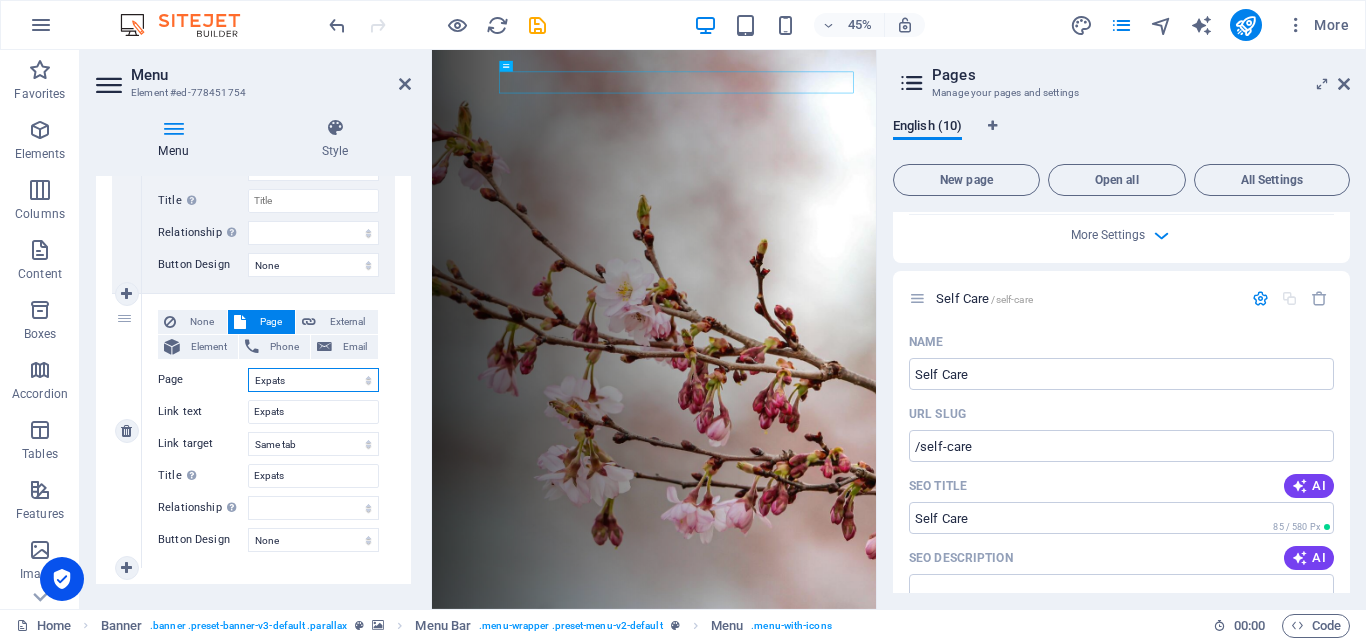 click on "Home Subpage Legal Notice Privacy Community About Expats Knowing Stuff Finding Stuff Self Care" at bounding box center (313, 380) 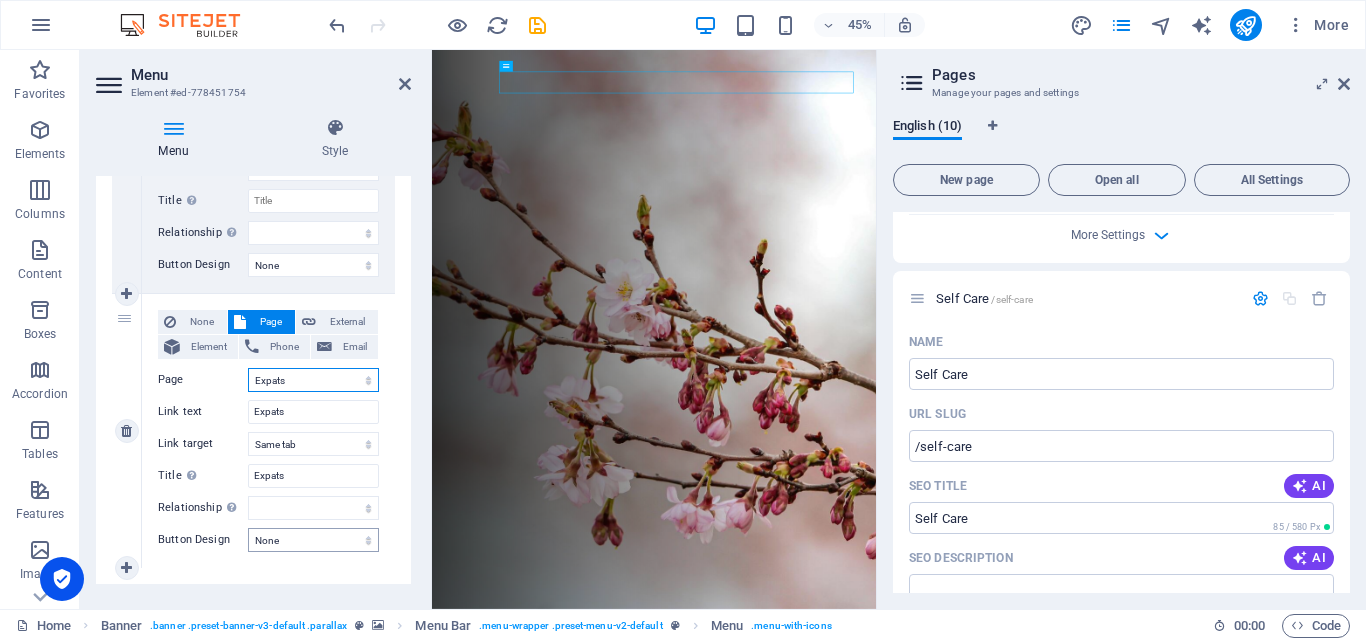 select 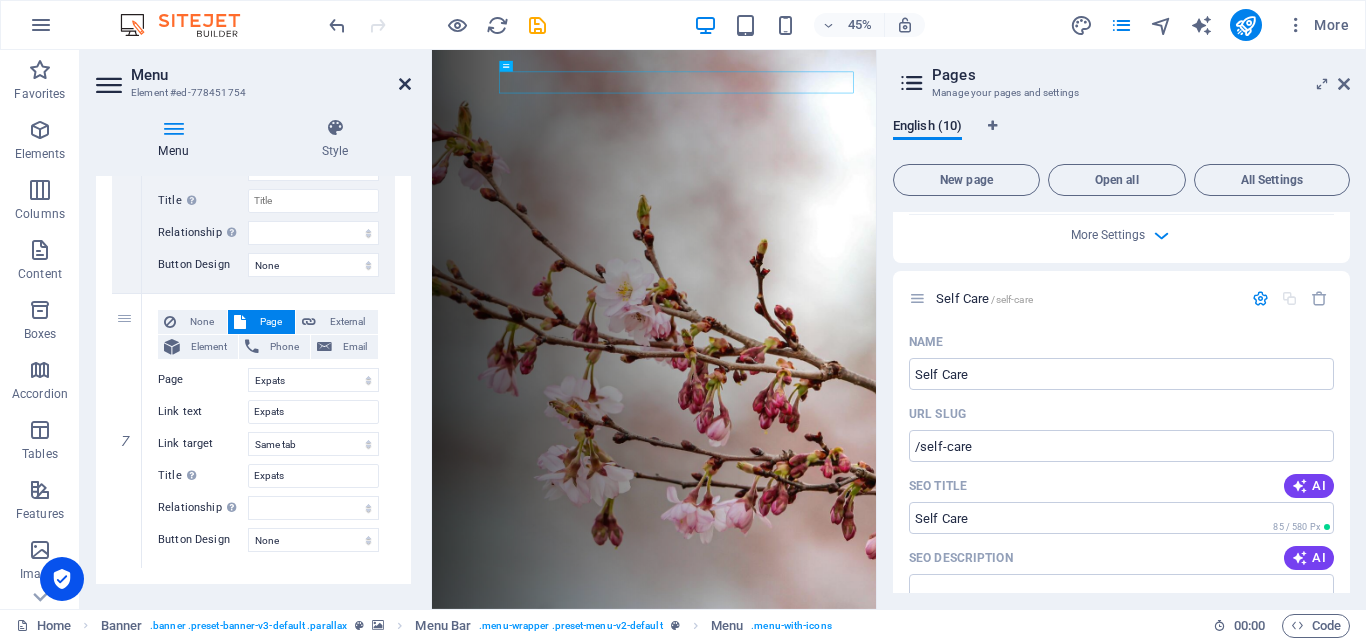 click at bounding box center [405, 84] 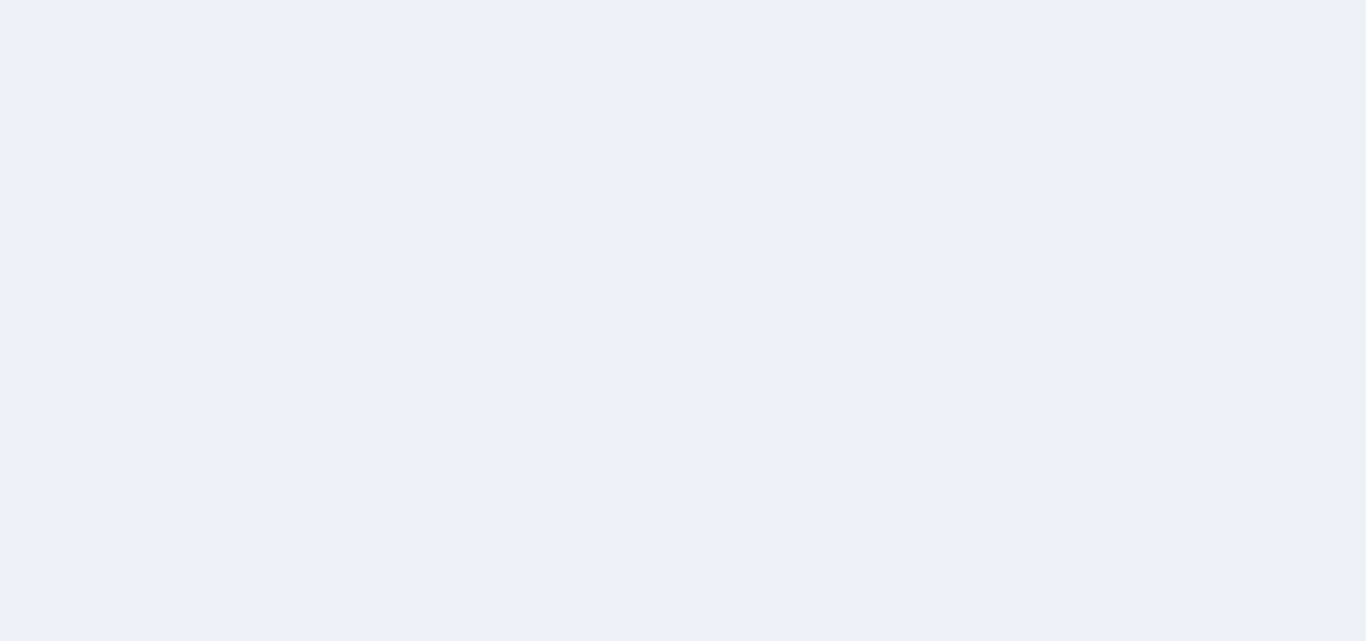 scroll, scrollTop: 0, scrollLeft: 0, axis: both 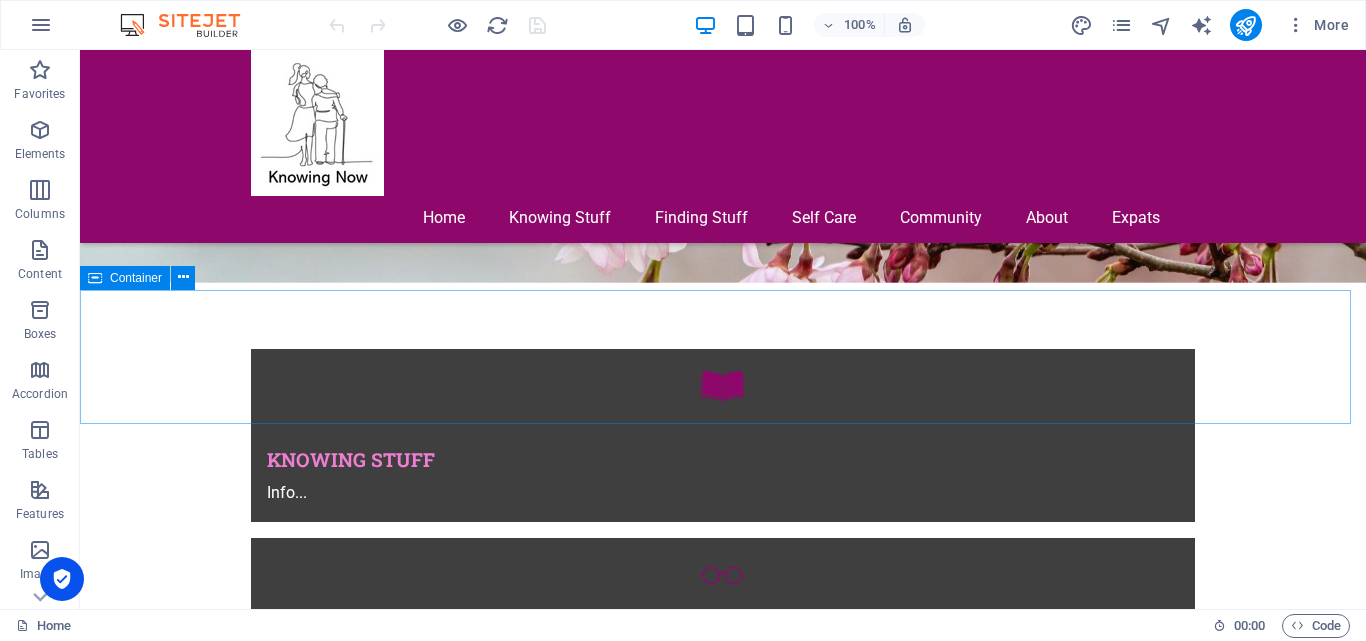 click on "Container" at bounding box center [136, 278] 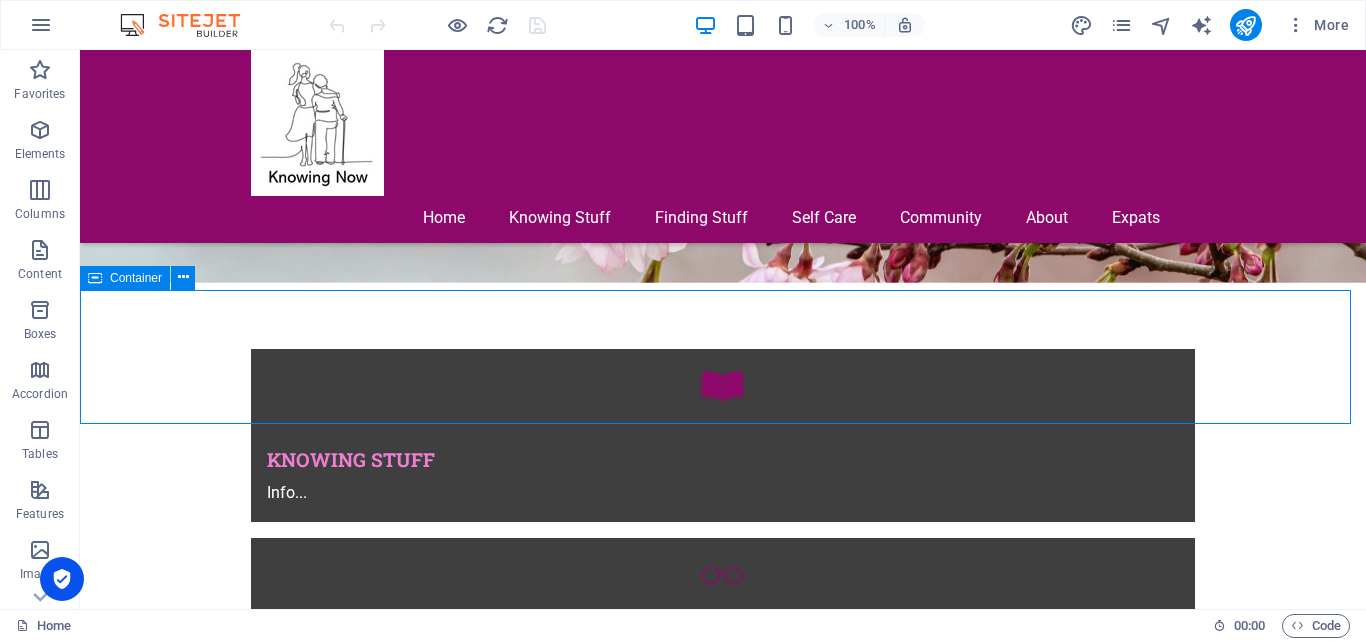 click on "Container" at bounding box center (136, 278) 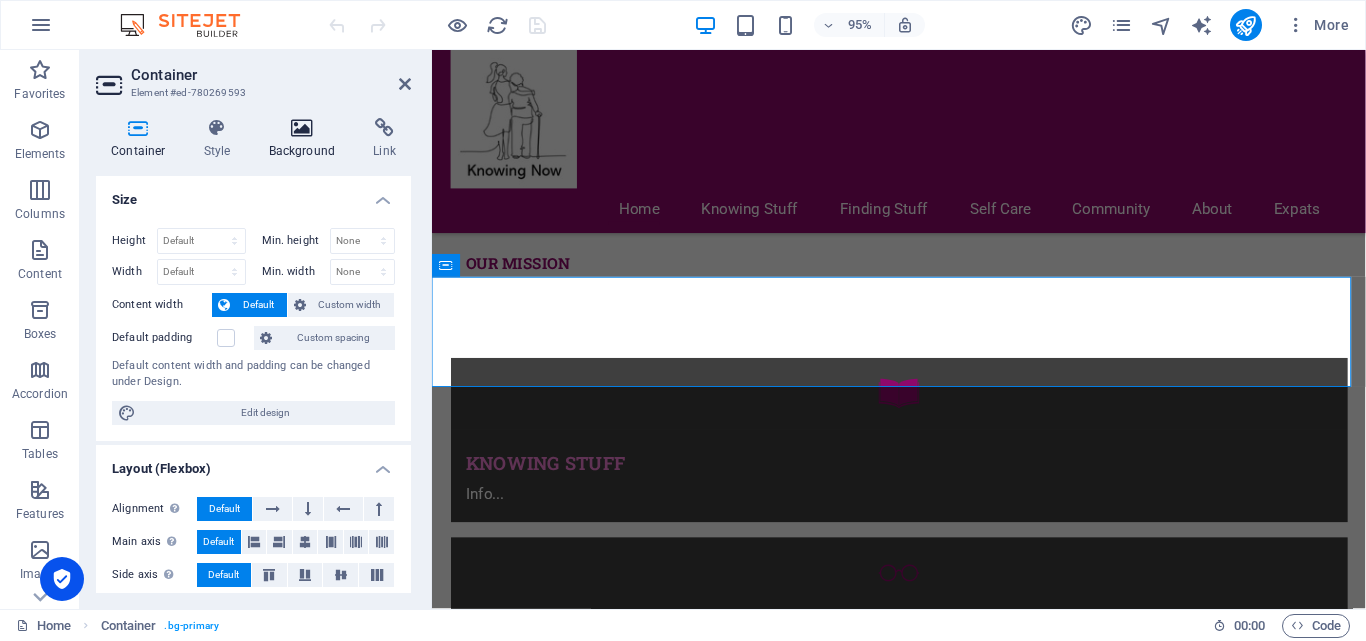 scroll, scrollTop: 775, scrollLeft: 0, axis: vertical 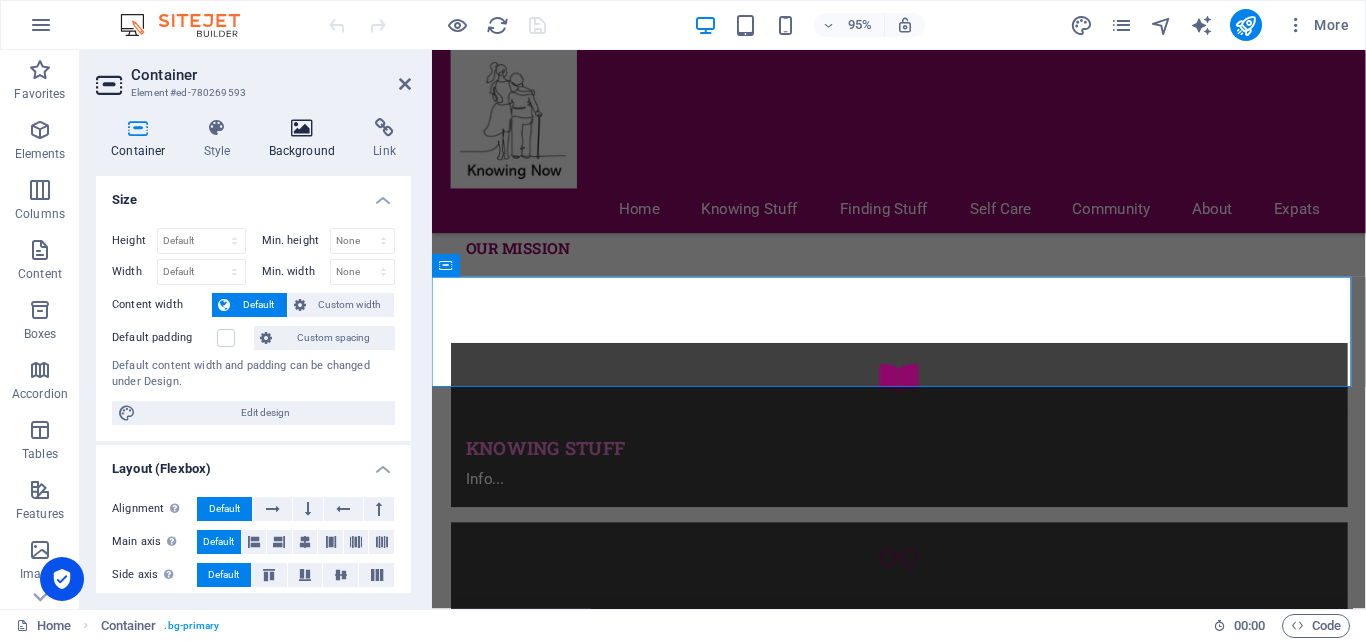click at bounding box center (302, 128) 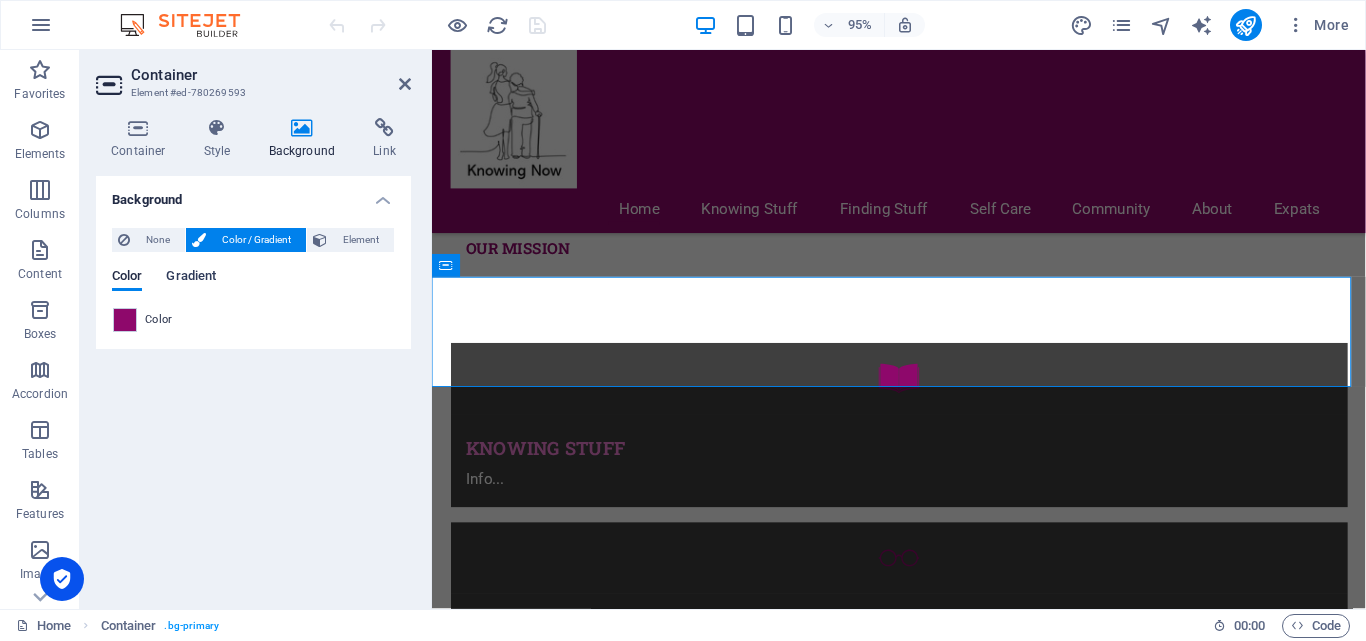 click on "Gradient" at bounding box center (191, 278) 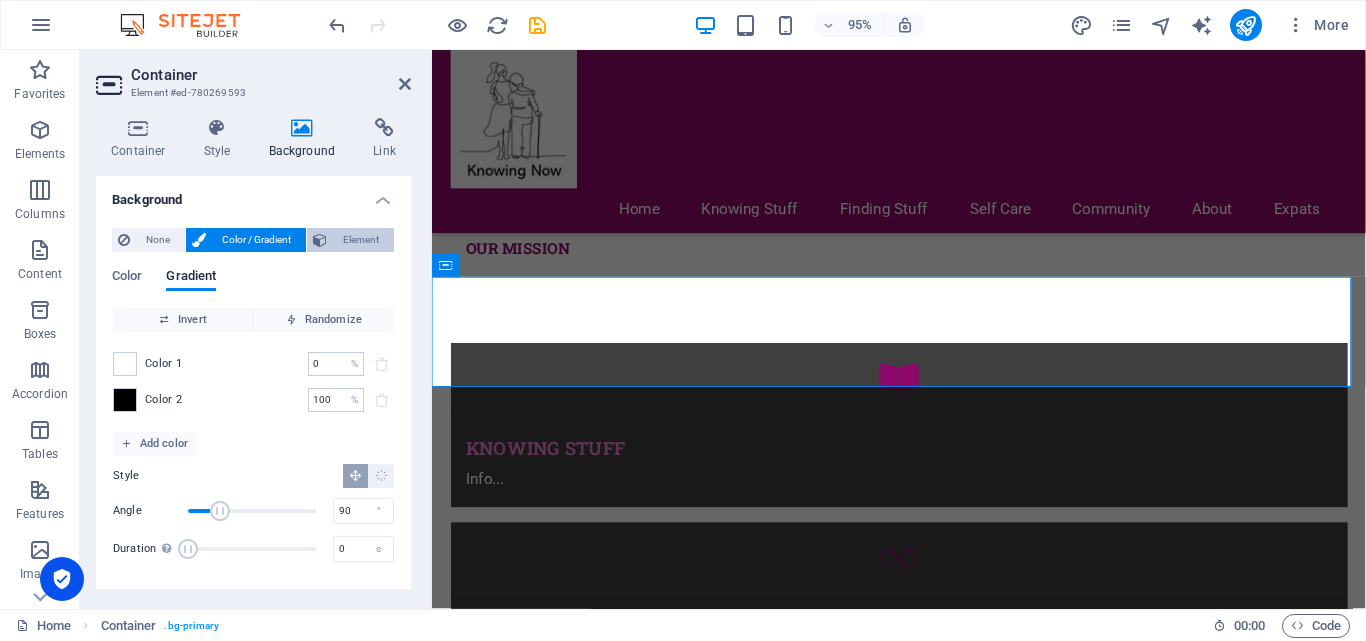 click on "Element" at bounding box center [360, 240] 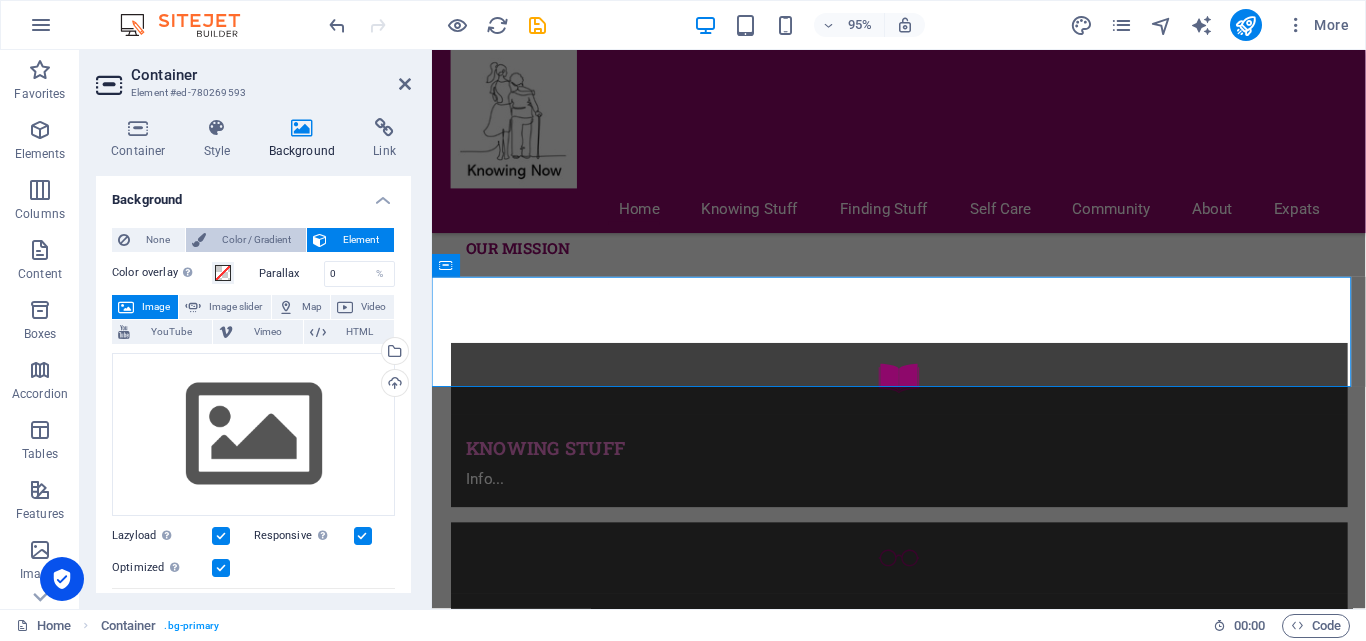 click on "Color / Gradient" at bounding box center (256, 240) 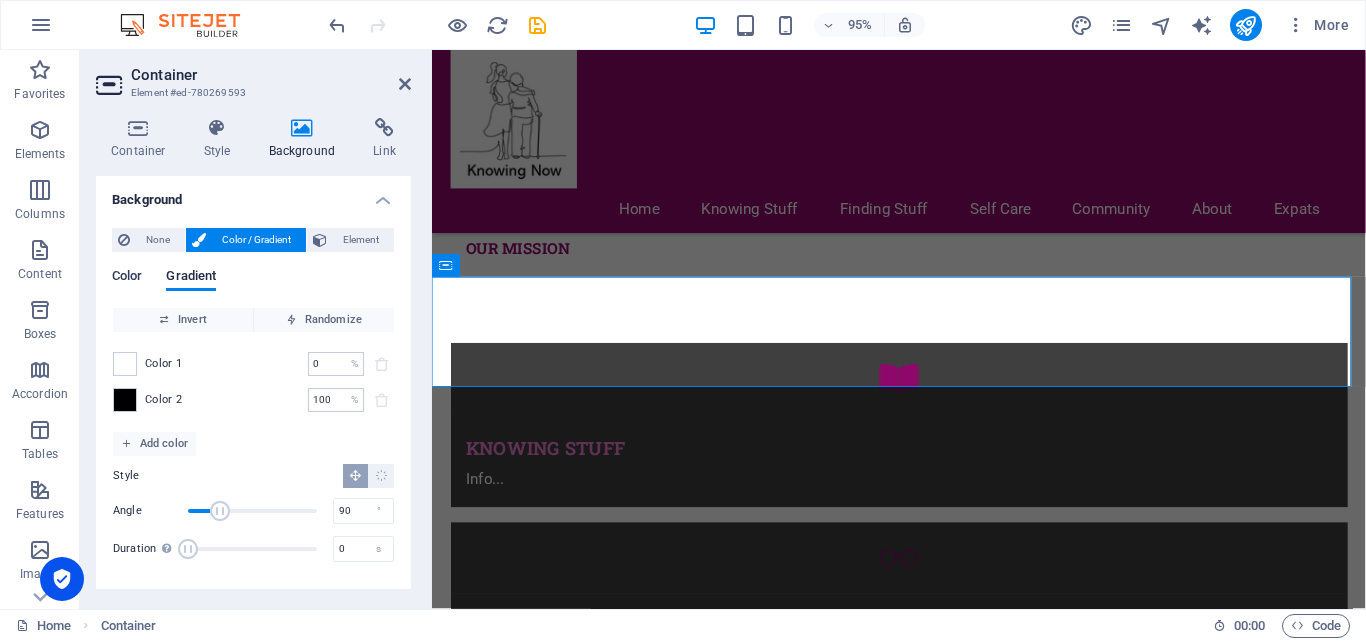 click on "Color" at bounding box center (127, 278) 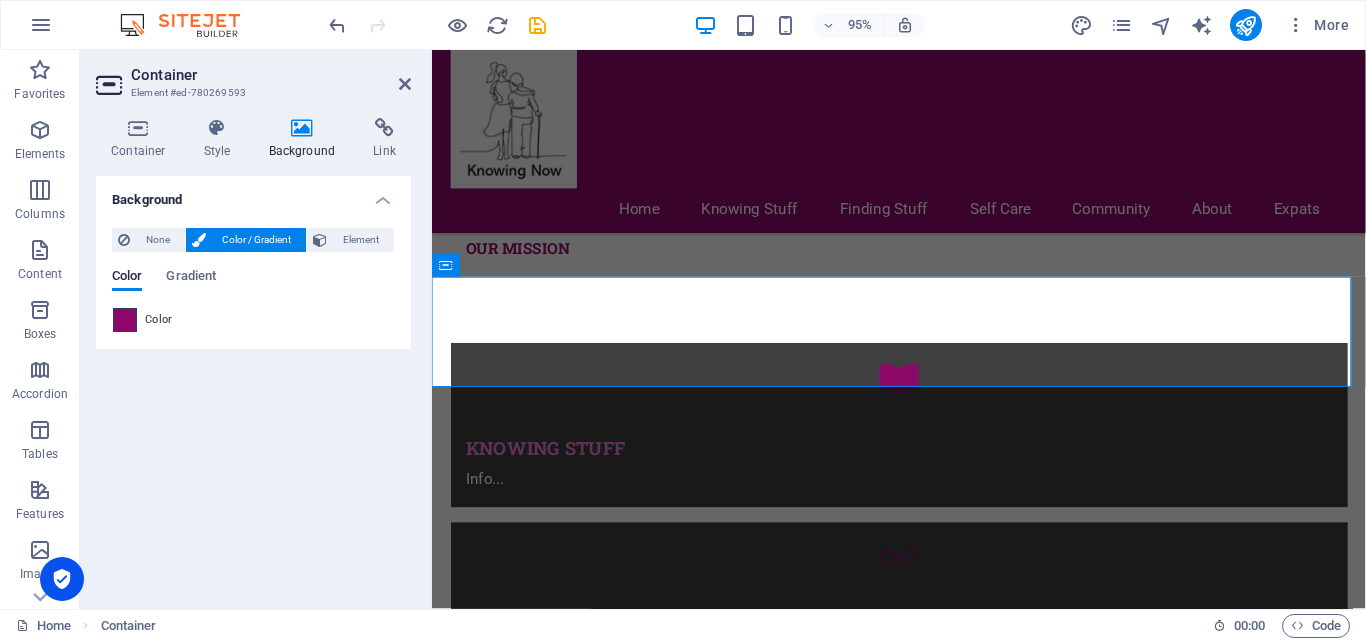 click at bounding box center (125, 320) 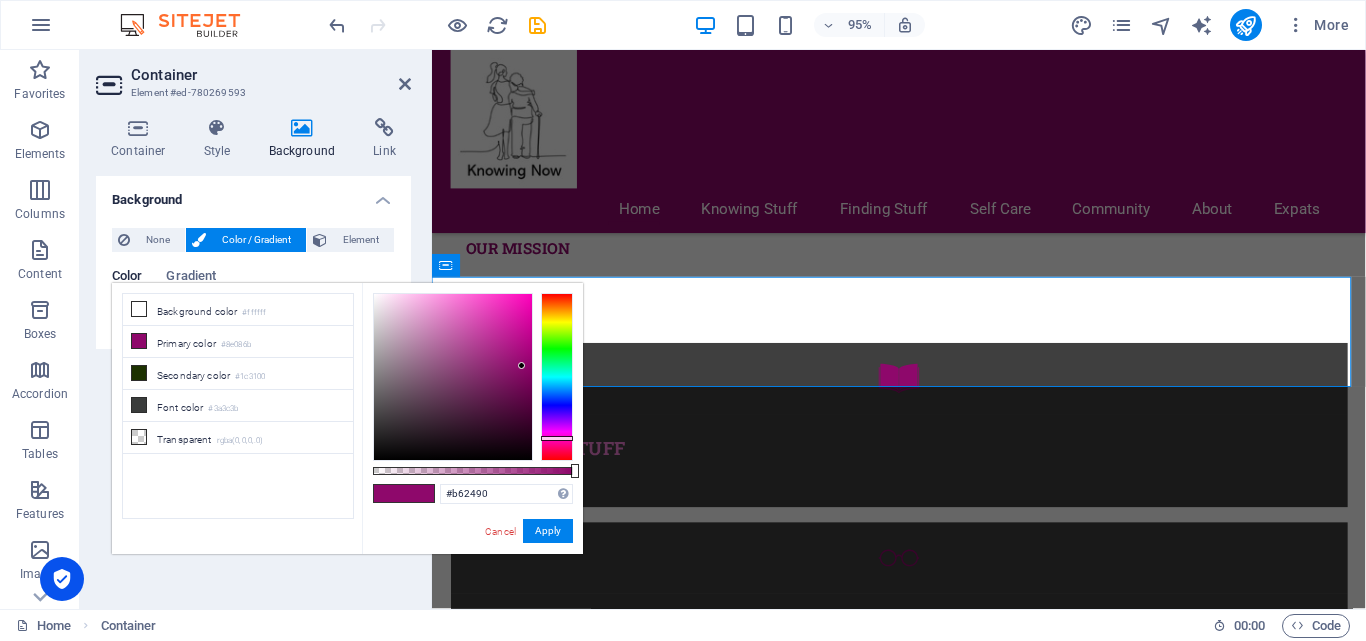 click at bounding box center [453, 377] 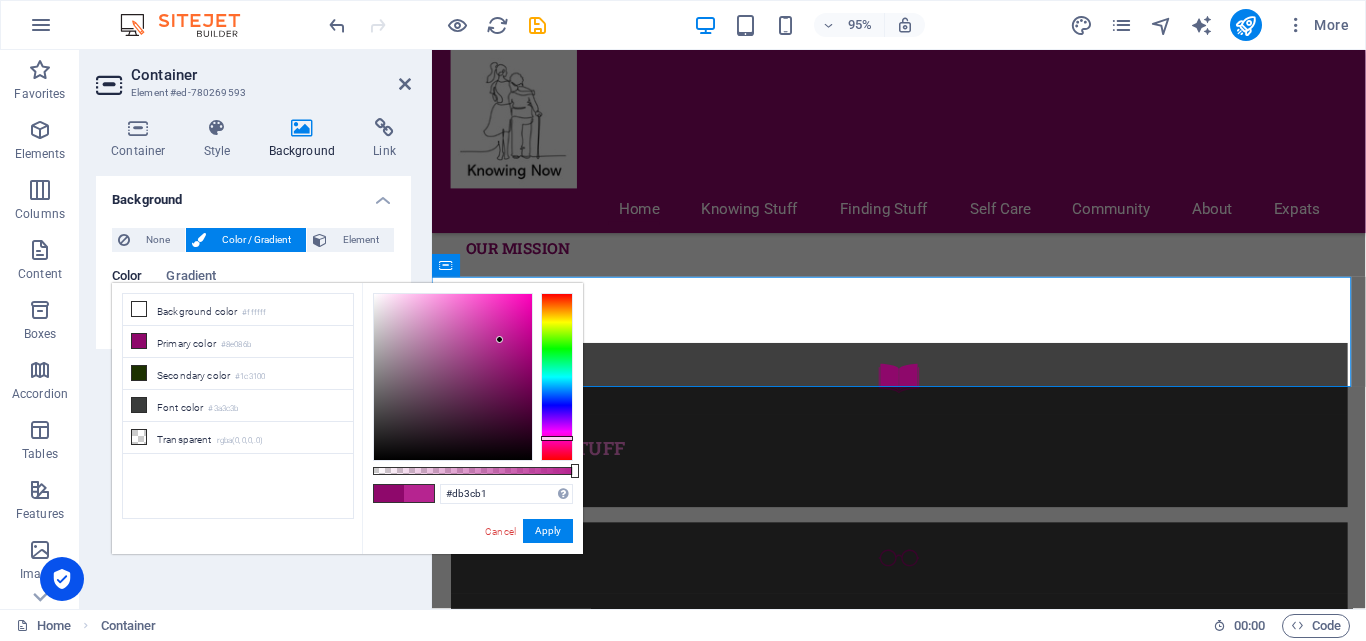 click at bounding box center [453, 377] 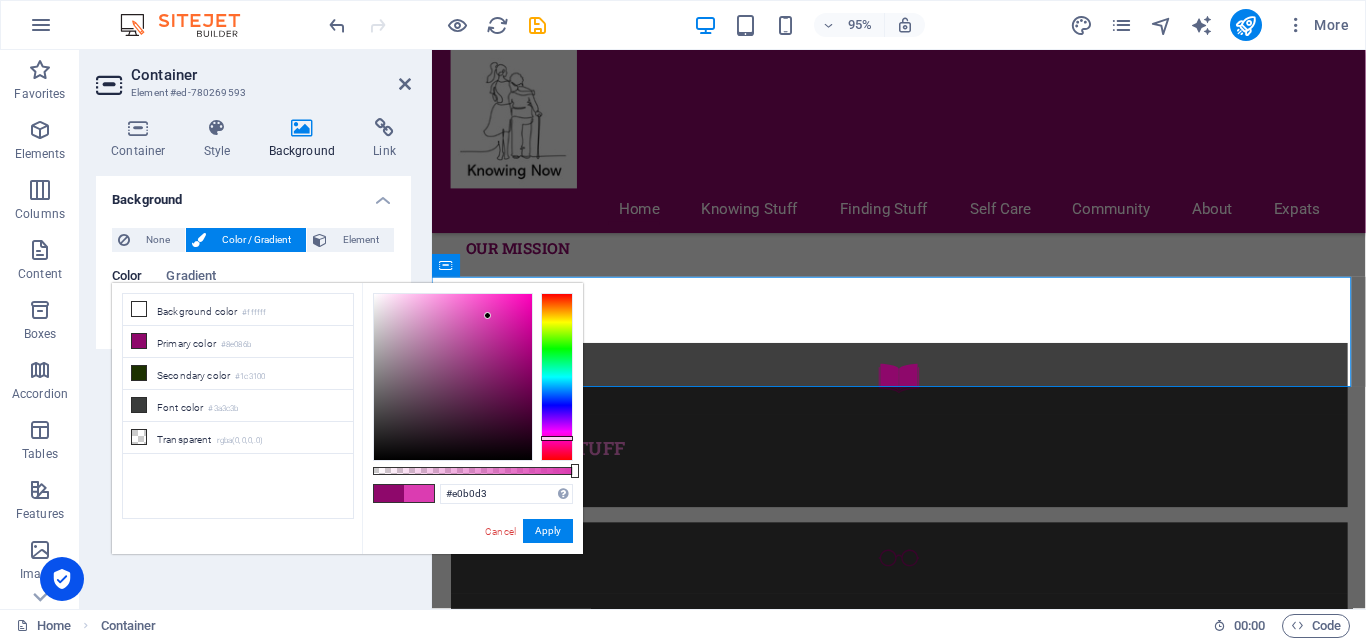 click at bounding box center [453, 377] 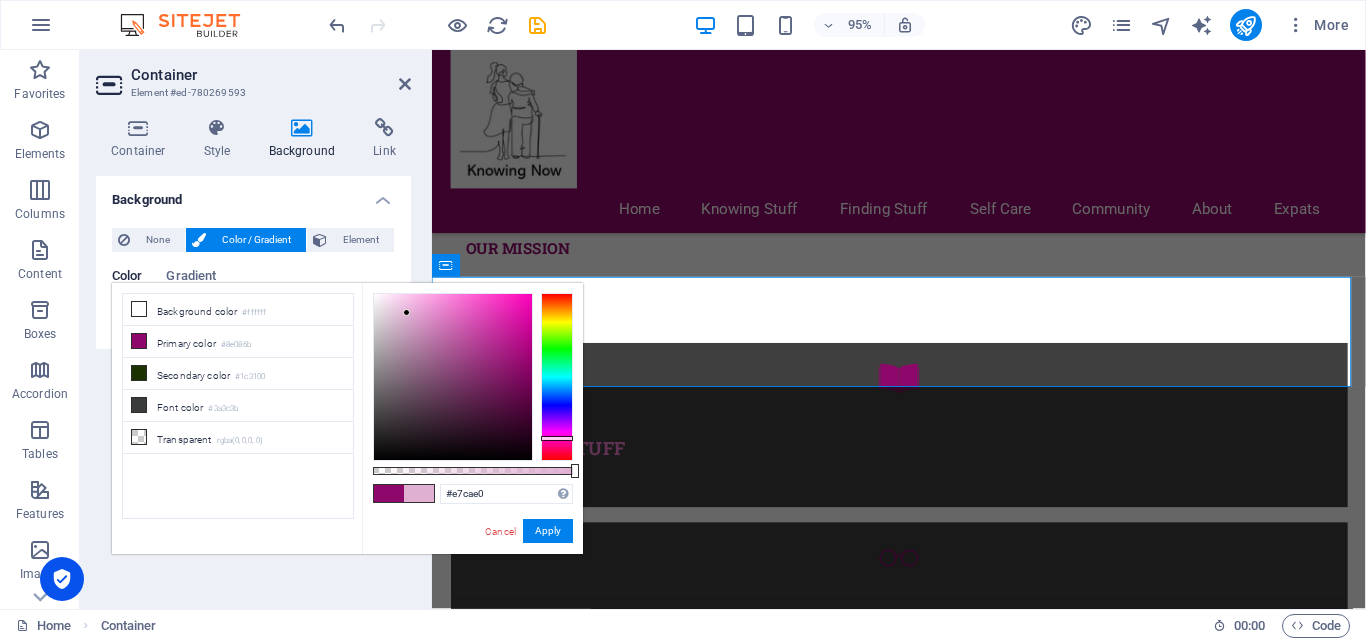click at bounding box center (453, 377) 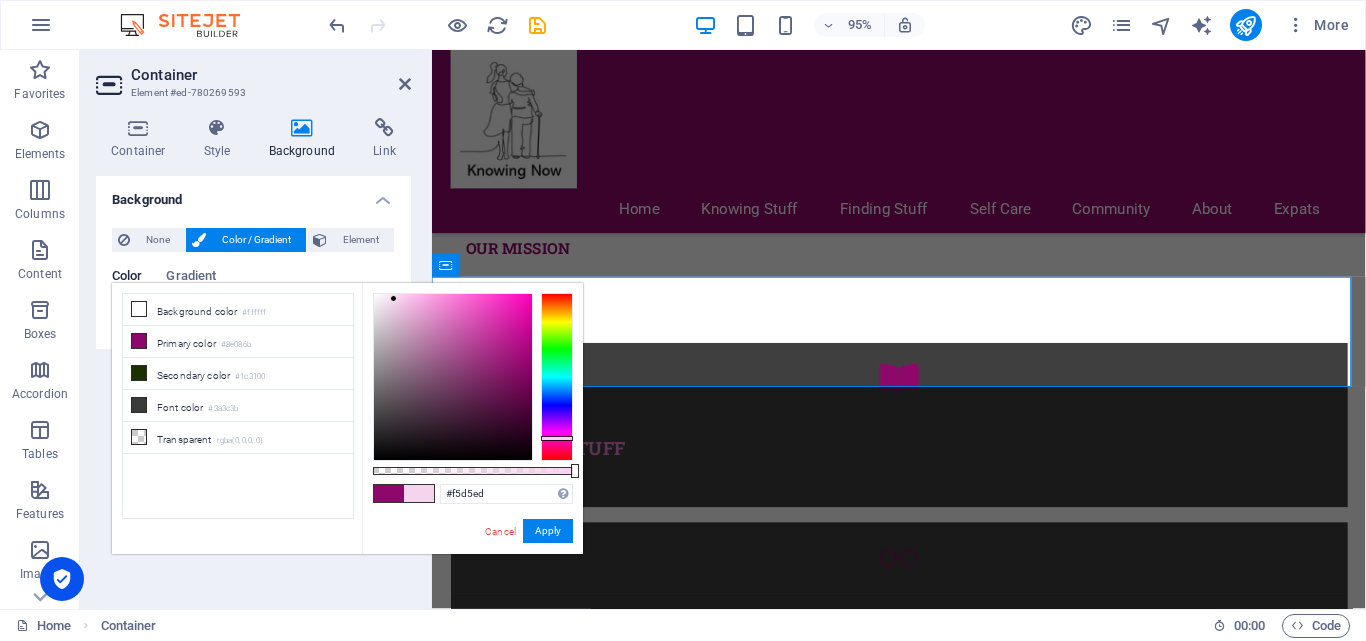 click at bounding box center [453, 377] 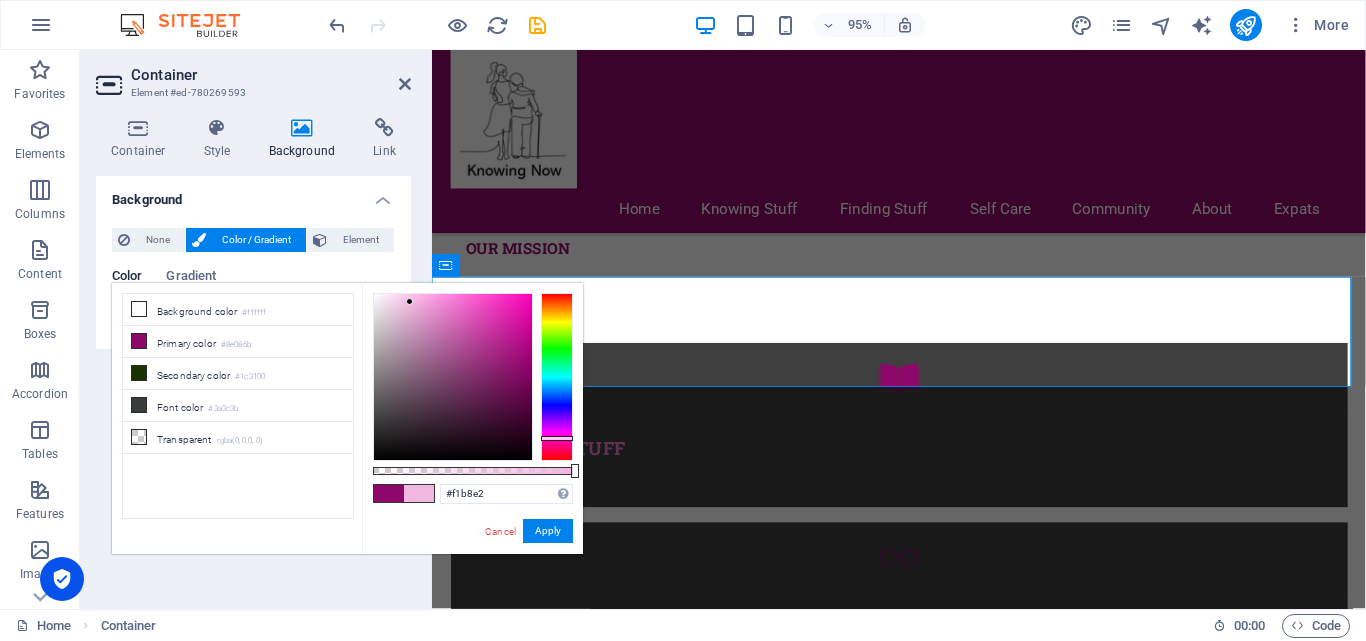 click at bounding box center [453, 377] 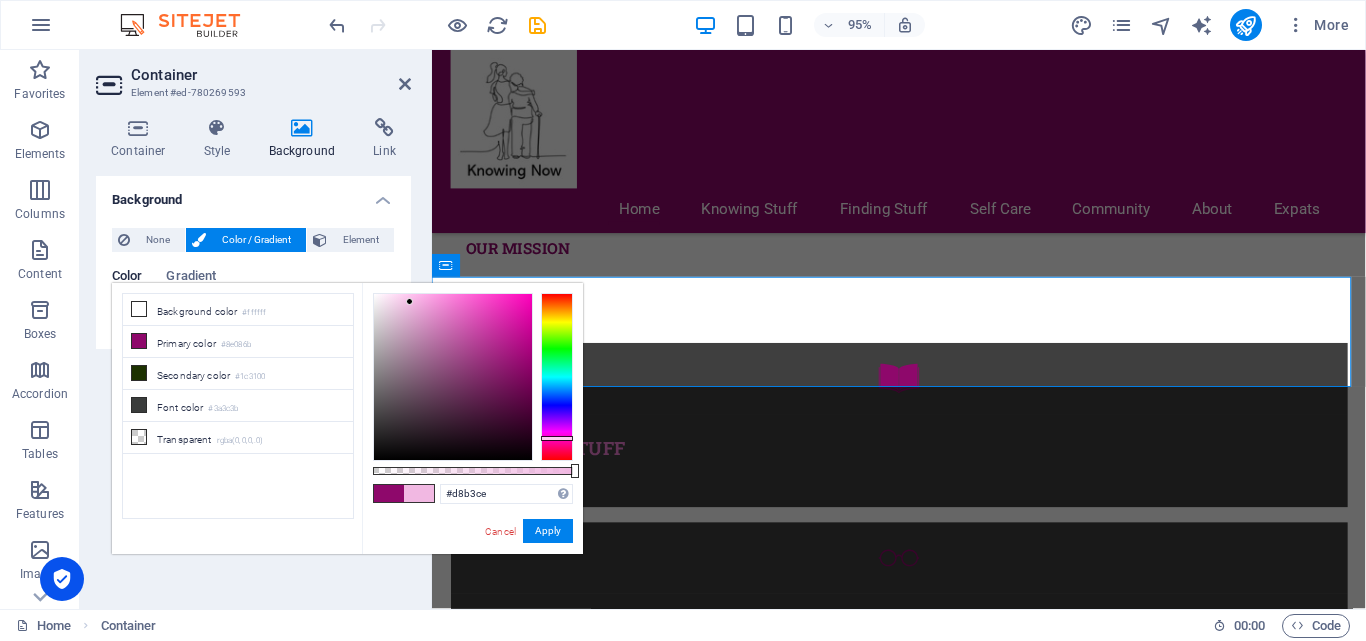 click at bounding box center (453, 377) 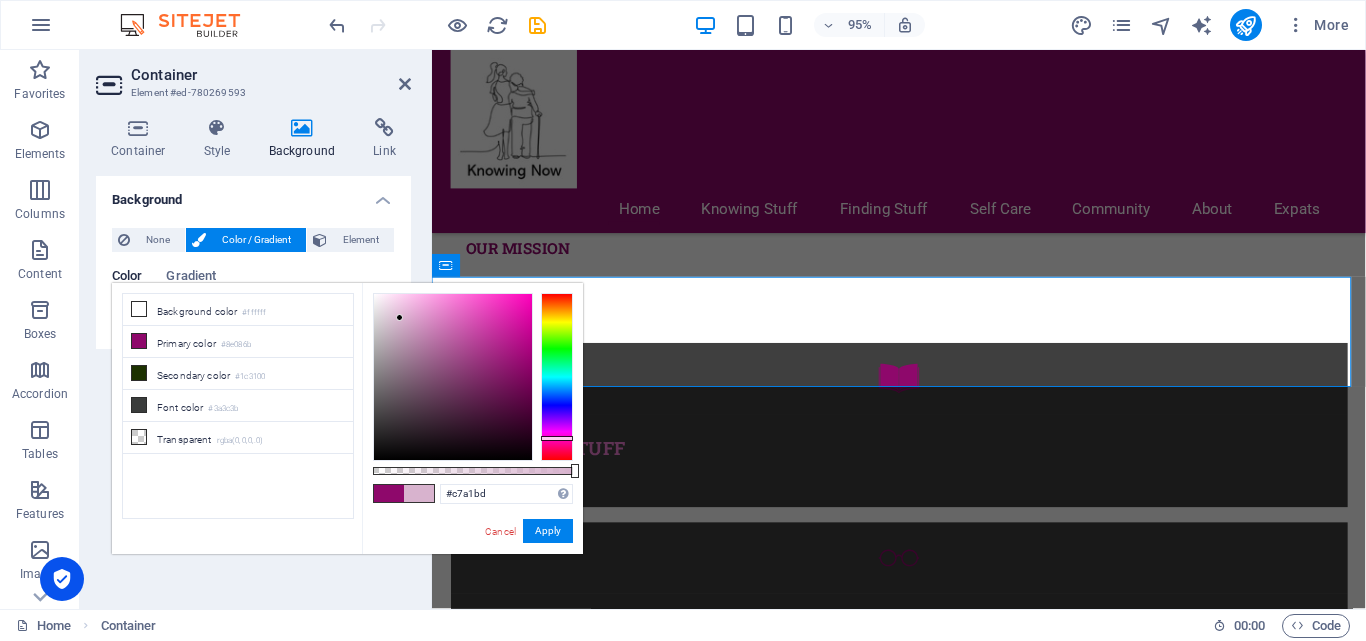 click at bounding box center [453, 377] 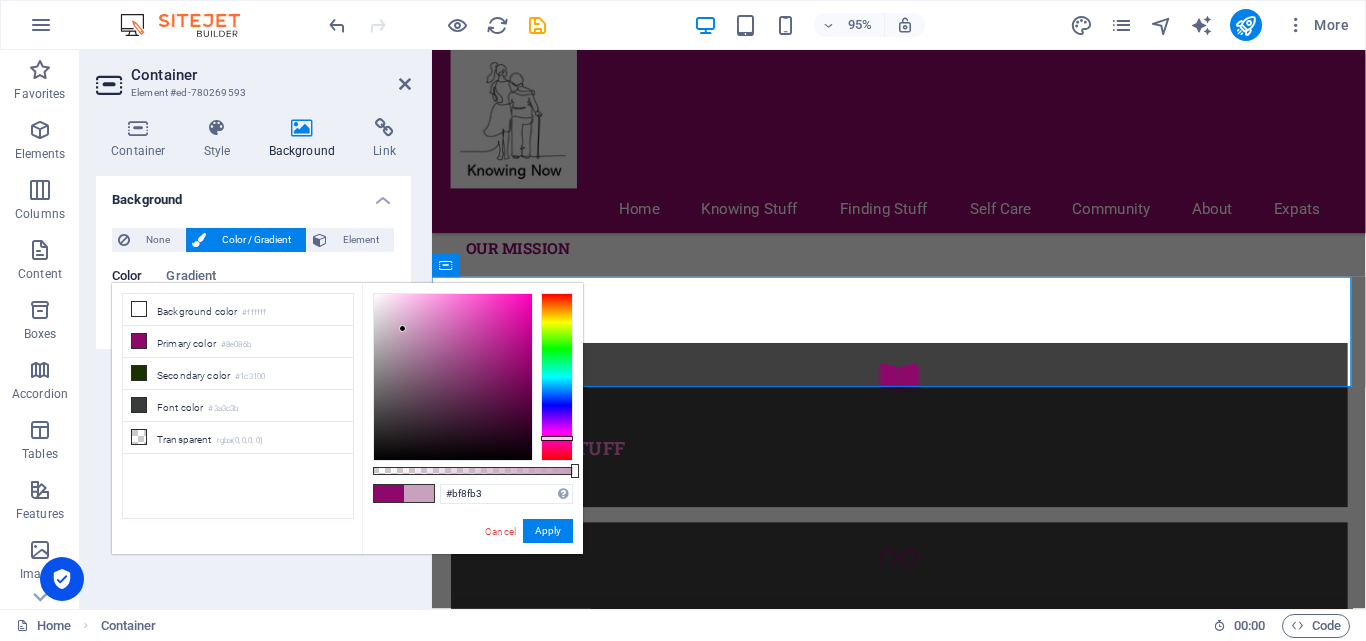 click at bounding box center (453, 377) 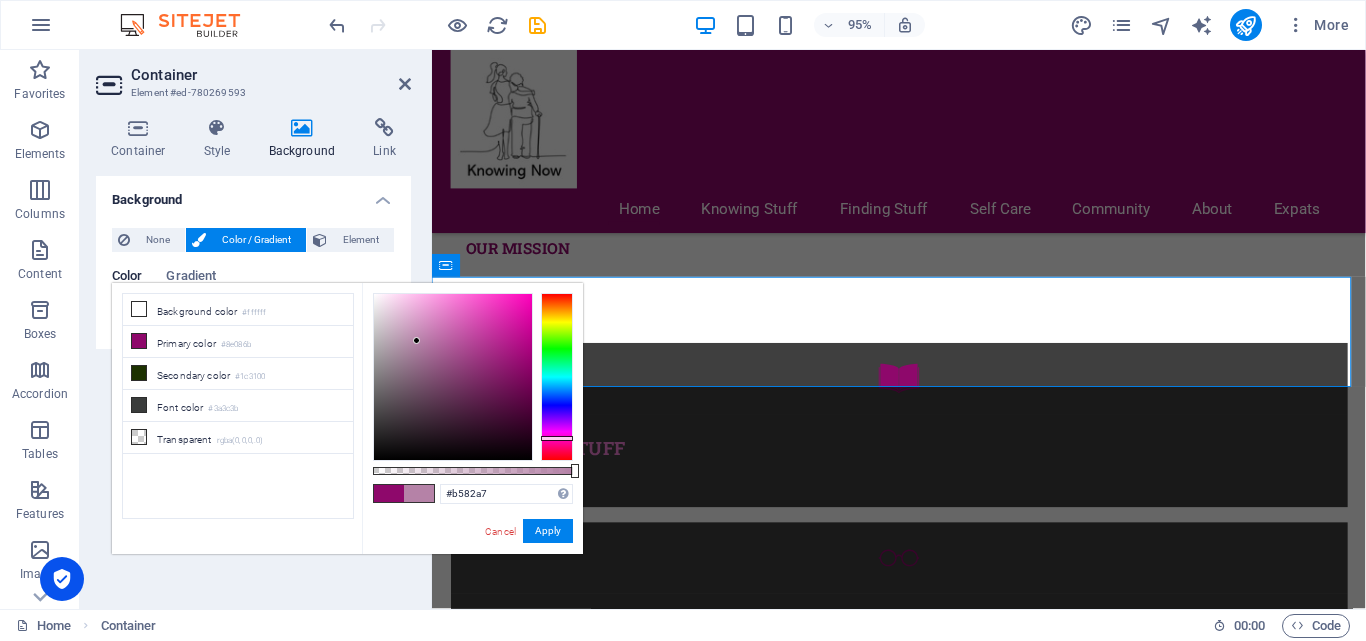 click at bounding box center (453, 377) 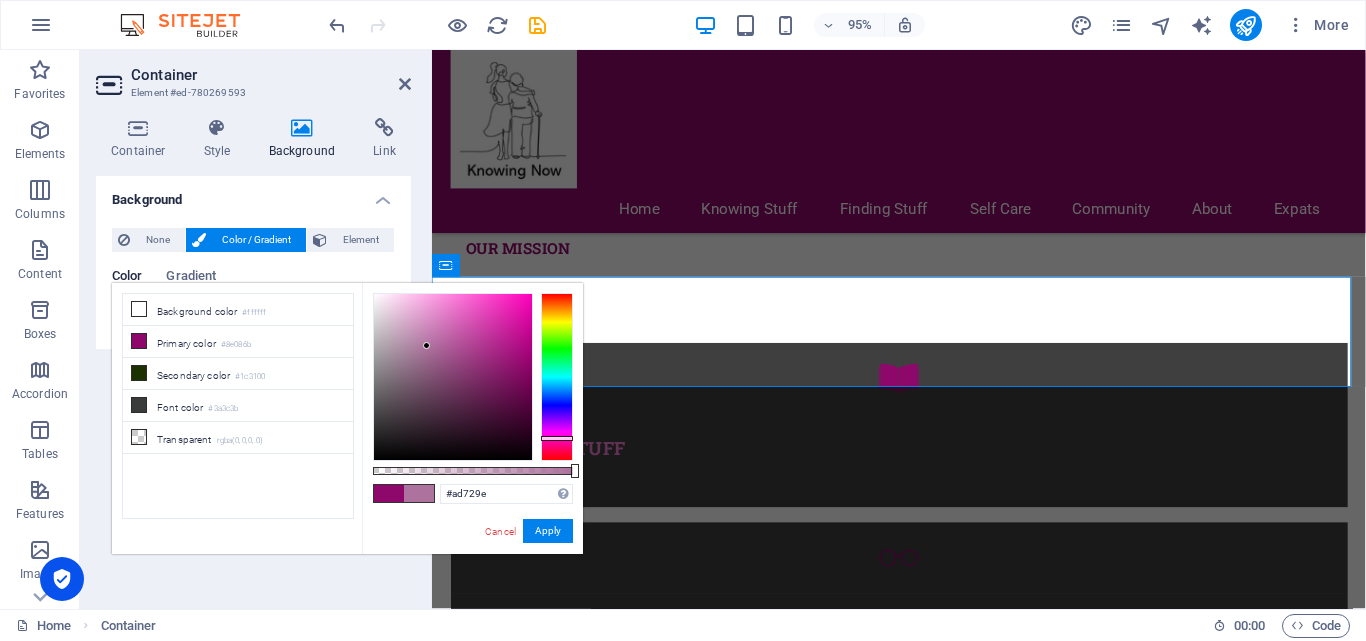 click at bounding box center [453, 377] 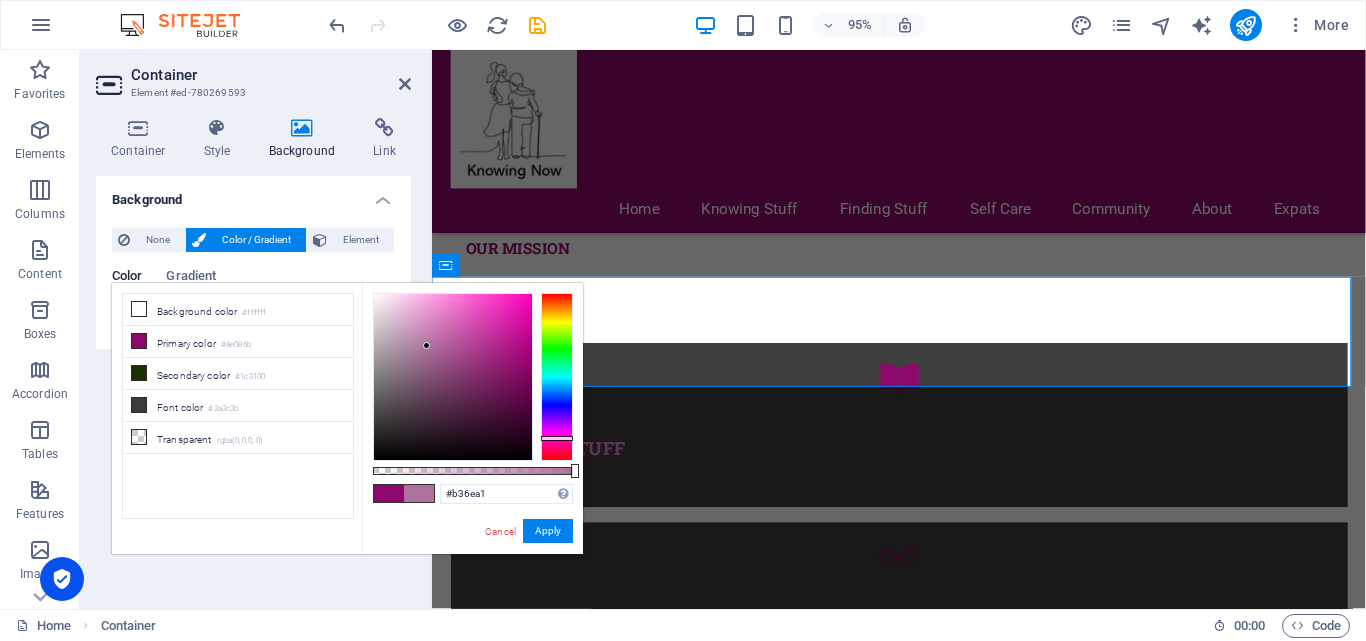 click at bounding box center [453, 377] 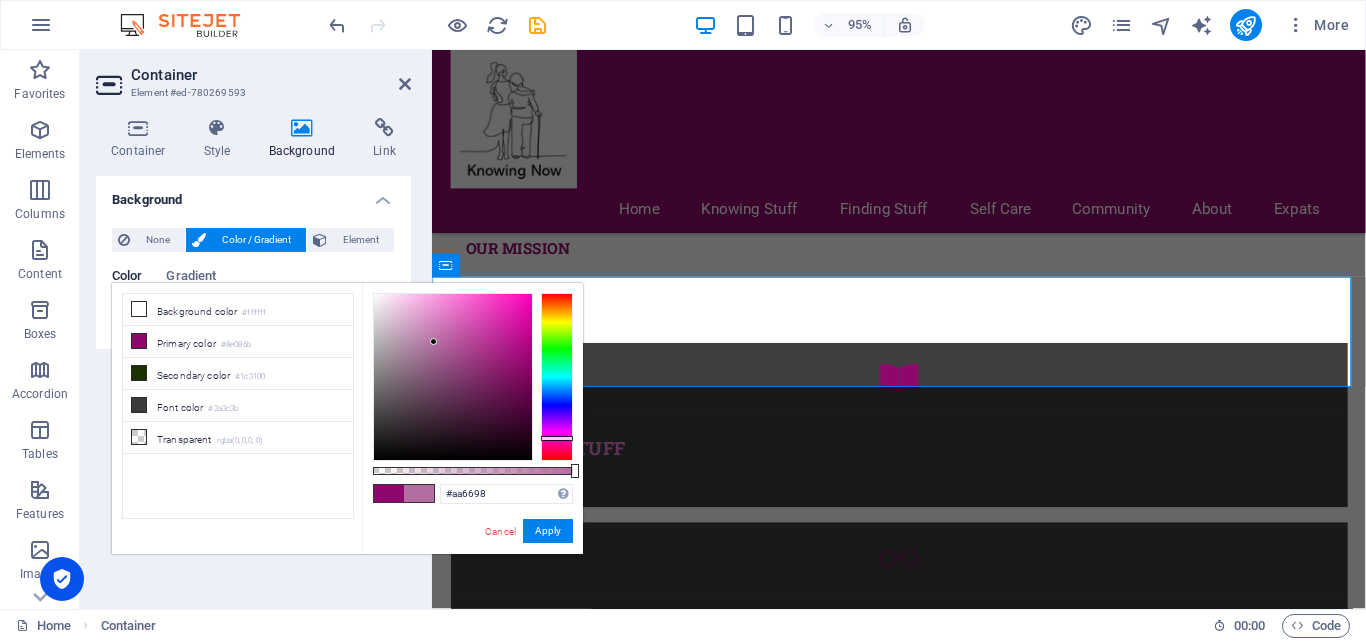 click at bounding box center [453, 377] 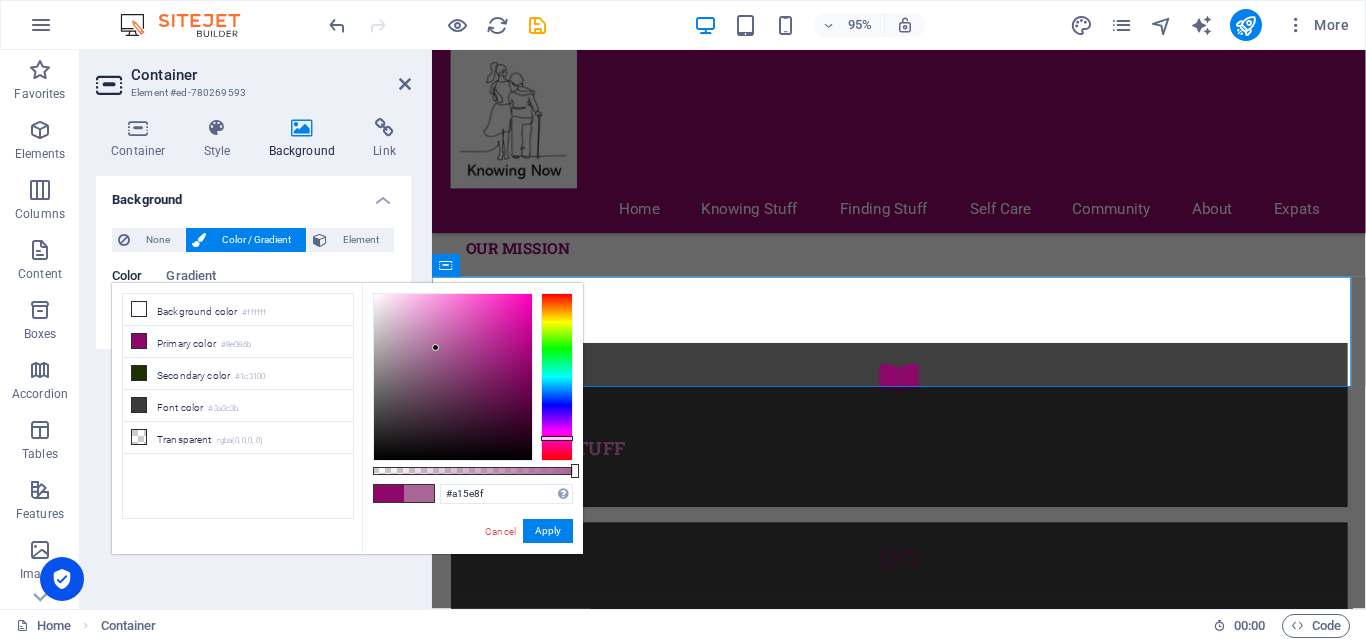click at bounding box center [453, 377] 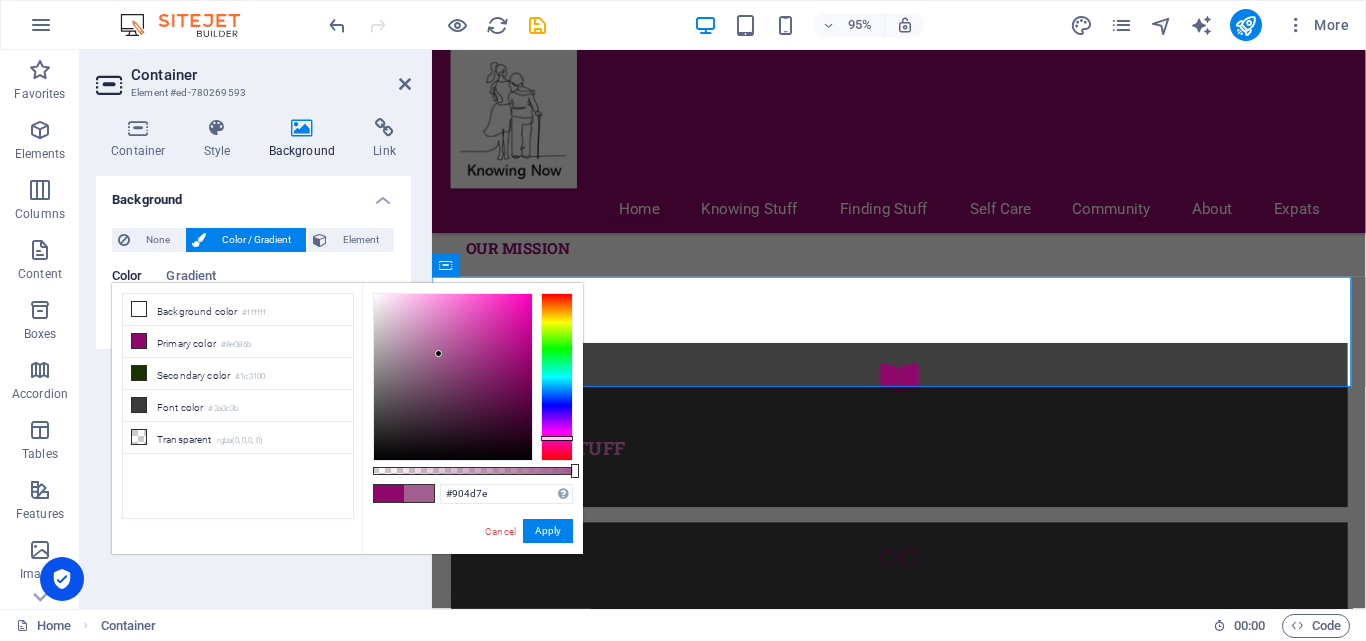 click at bounding box center (453, 377) 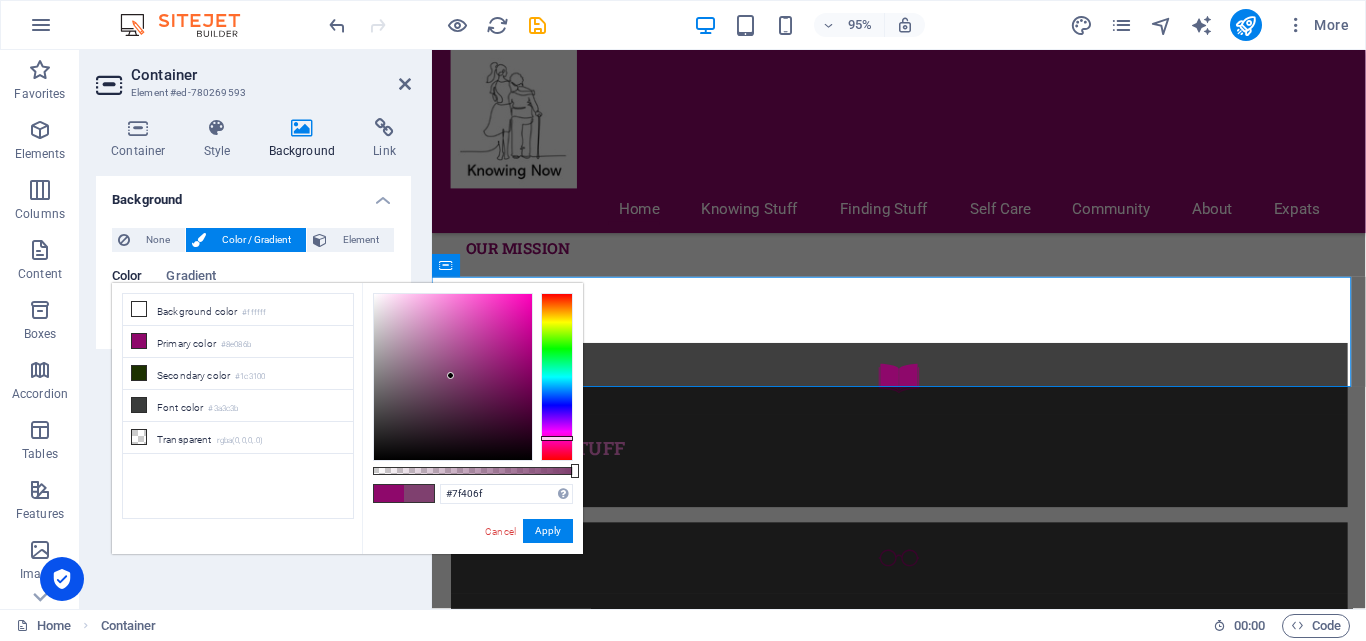 click at bounding box center [453, 377] 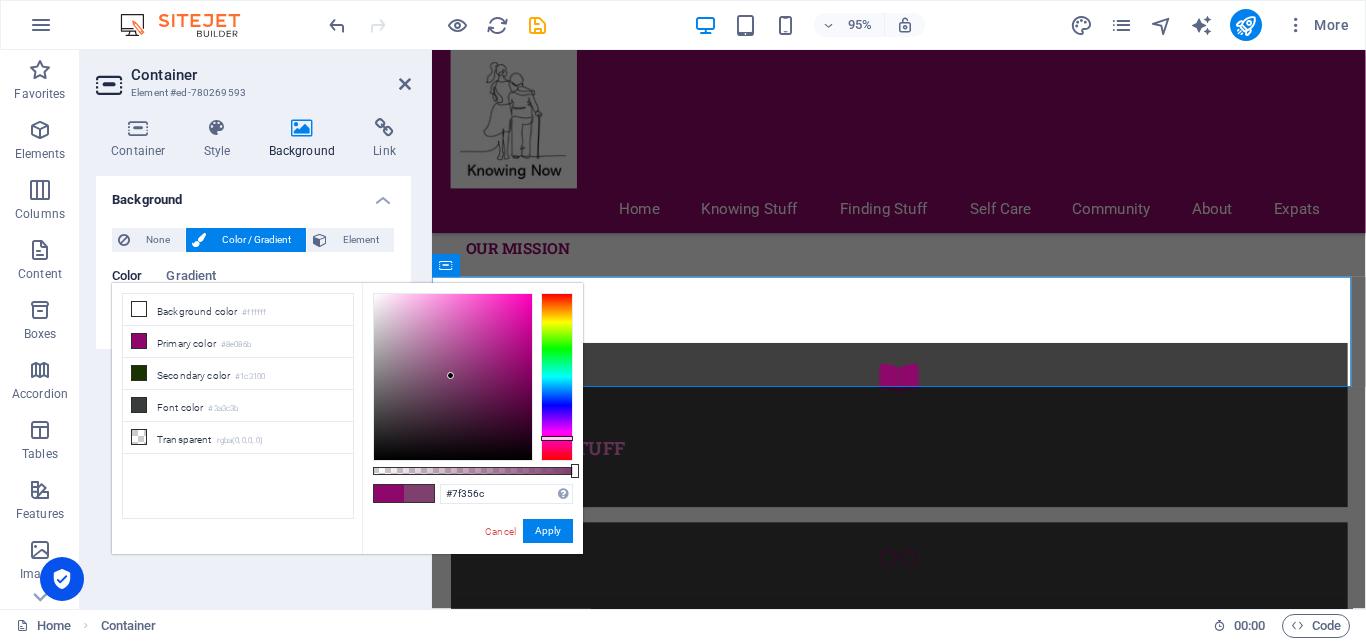 click at bounding box center (453, 377) 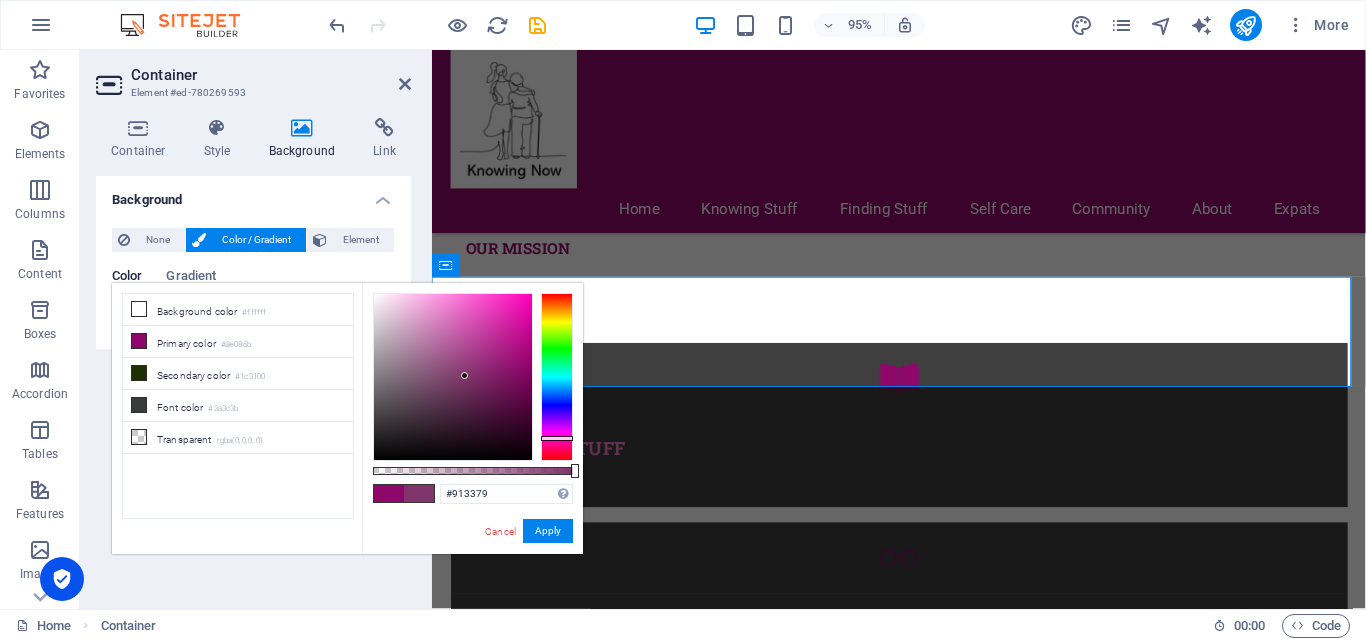 click at bounding box center (453, 377) 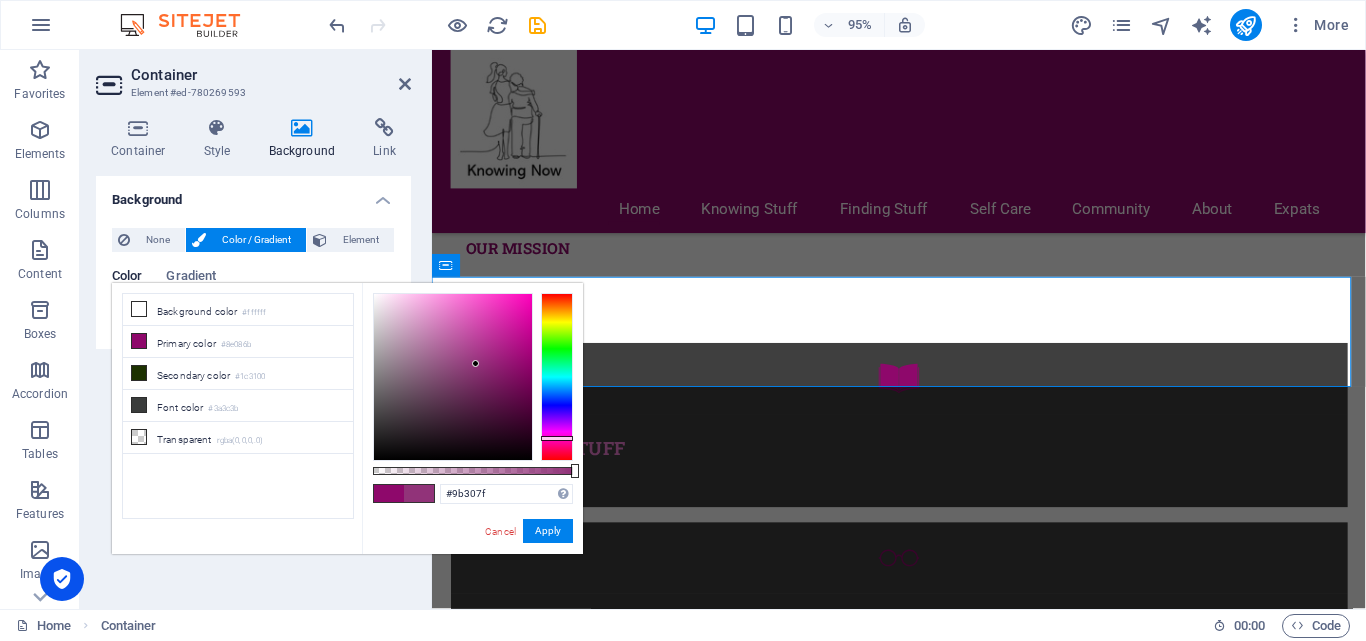 click at bounding box center [453, 377] 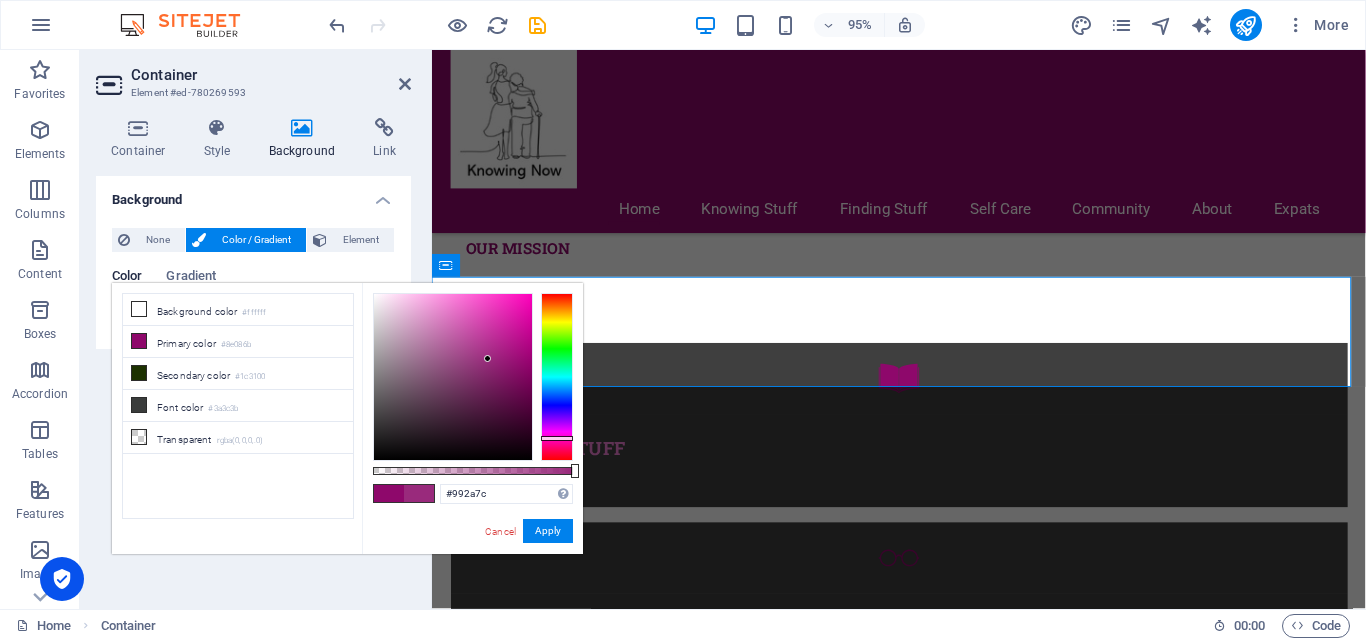 click at bounding box center [453, 377] 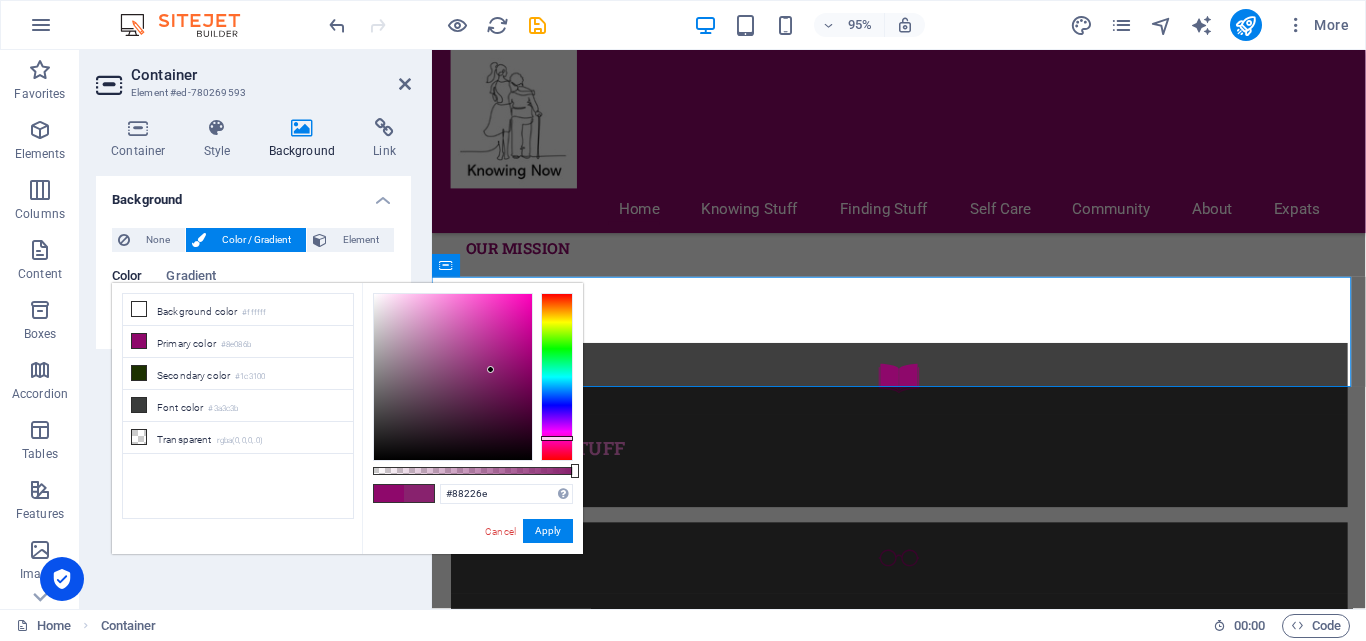 click at bounding box center [453, 377] 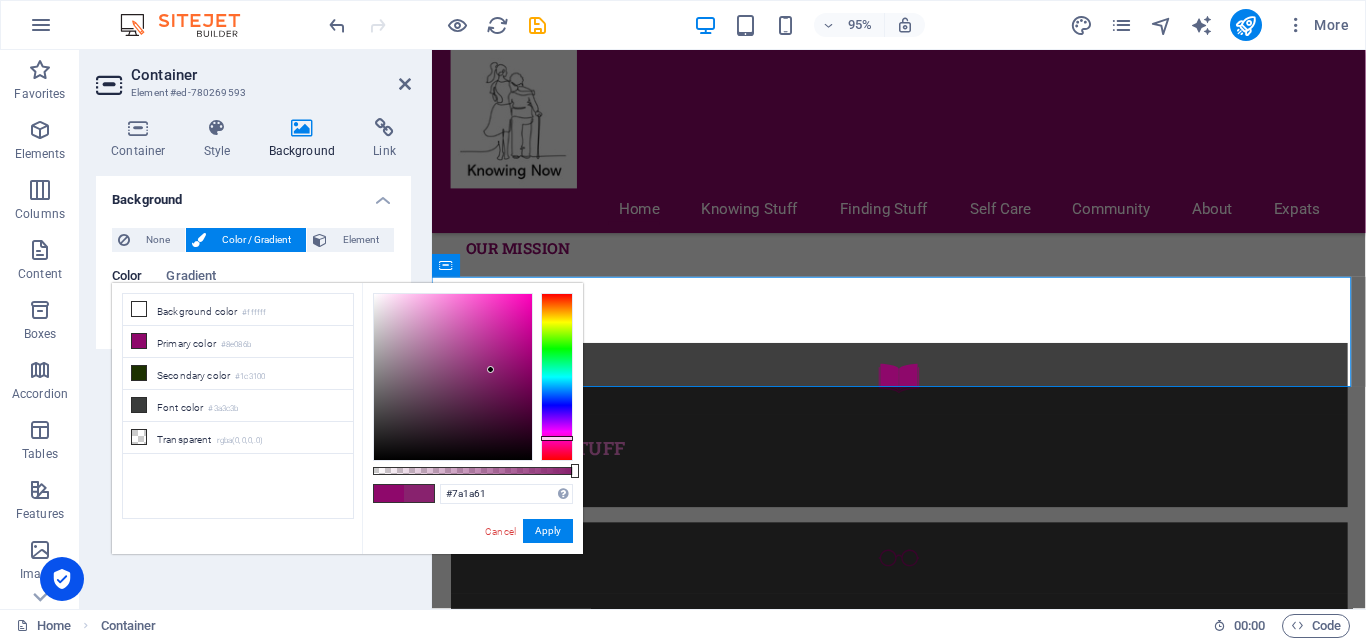 click at bounding box center [453, 377] 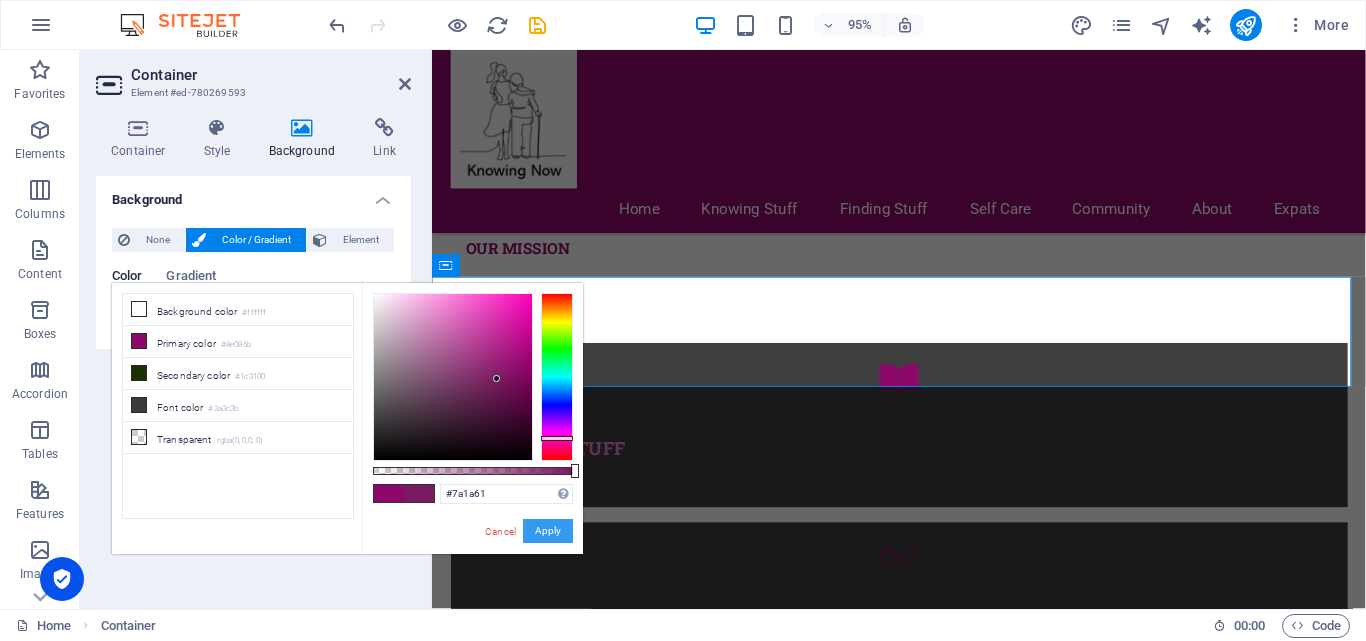 click on "Apply" at bounding box center [548, 531] 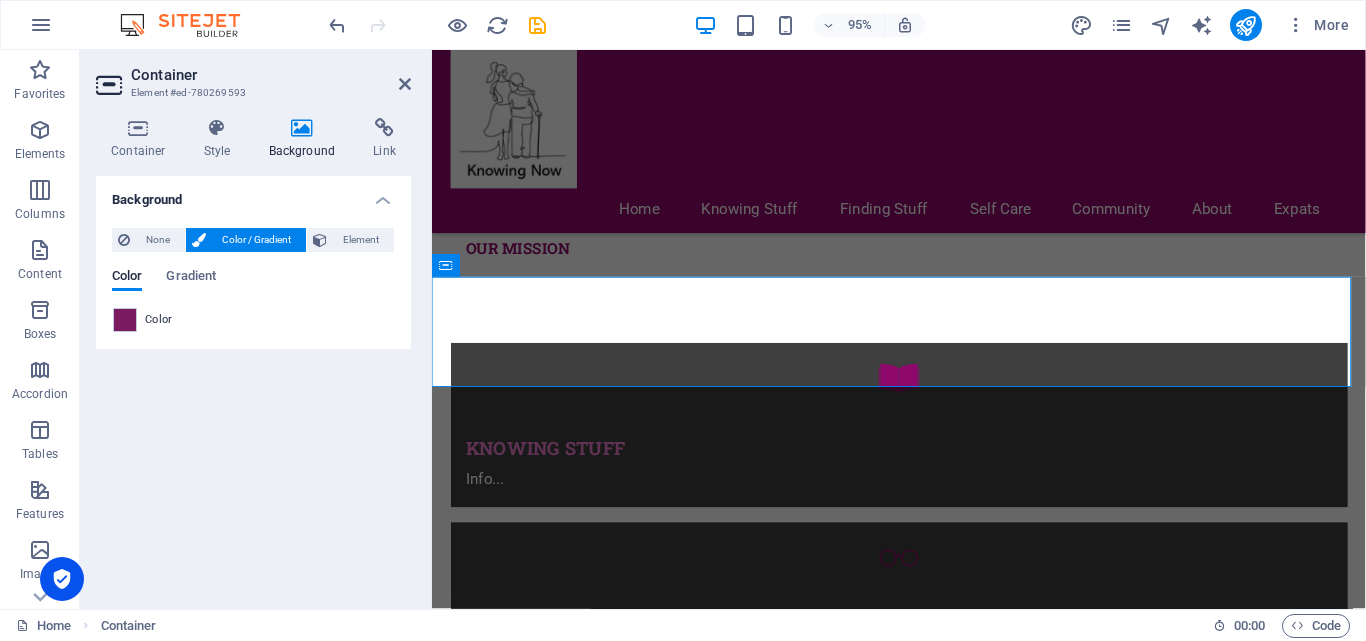 click on "Background None Color / Gradient Element Stretch background to full-width Color overlay Places an overlay over the background to colorize it Parallax 0 % Image Image slider Map Video YouTube Vimeo HTML Drag files here, click to choose files or select files from Files or our free stock photos & videos Select files from the file manager, stock photos, or upload file(s) Upload Lazyload Loading images after the page loads improves page speed. Responsive Automatically load retina image and smartphone optimized sizes. Optimized Images are compressed to improve page speed. Size Default Cover Contain Original Repeat Default Position Direction Custom X offset 50 px rem % vh vw Y offset 50 px rem % vh vw Alternative text The alternative text is used by devices that cannot display images (e.g. image search engines) and should be added to every image to improve website accessibility. Image caption Paragraph Format Normal Heading 1 Heading 2 Heading 3 Heading 4 Heading 5 Heading 6 Code Font Family Arial [US_STATE] Impact 8 9" at bounding box center (253, 384) 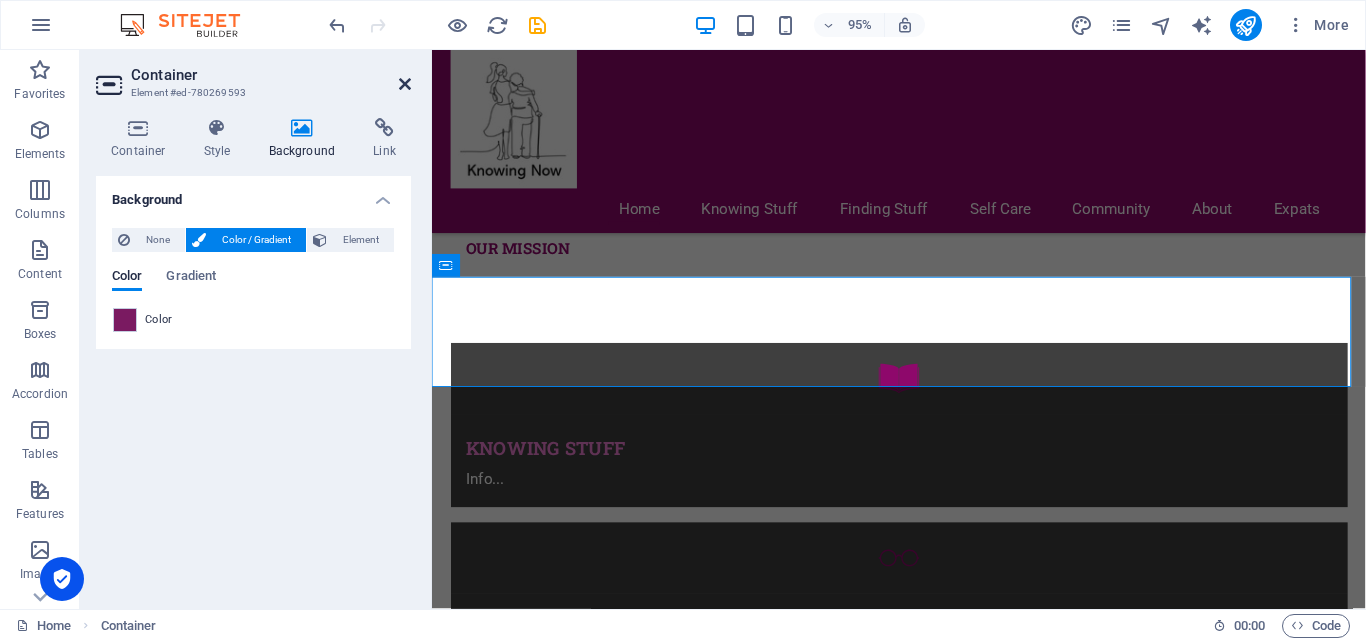 click at bounding box center [405, 84] 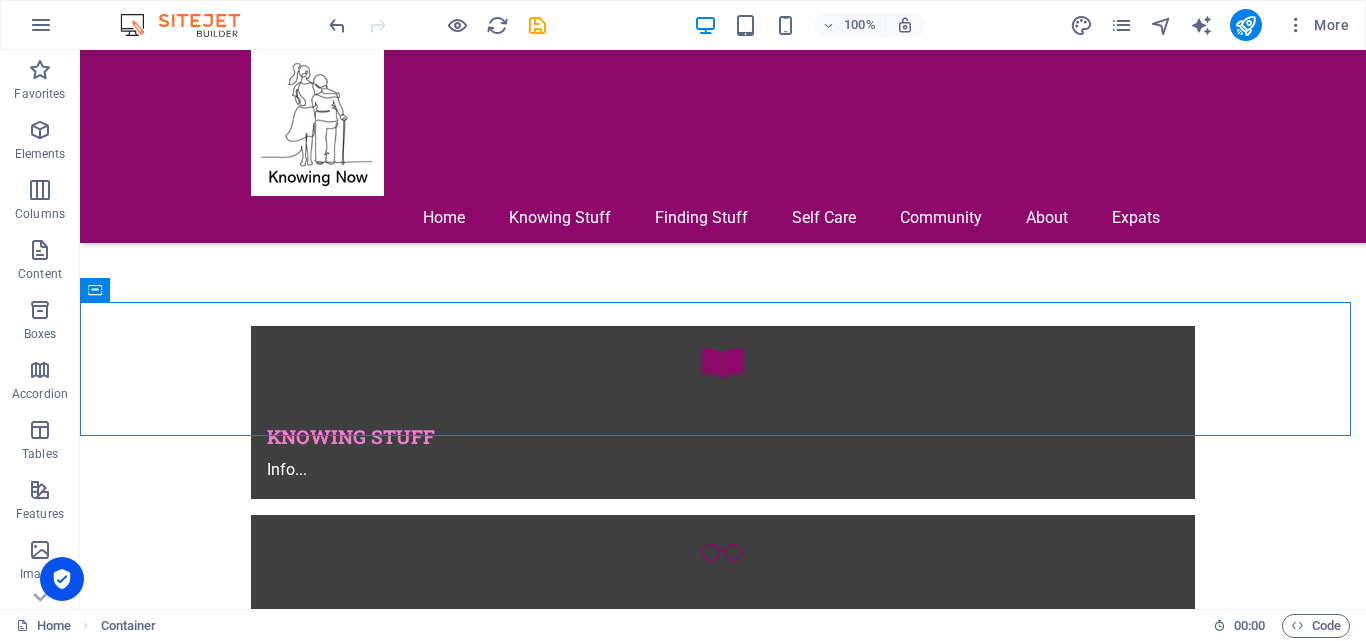 scroll, scrollTop: 748, scrollLeft: 0, axis: vertical 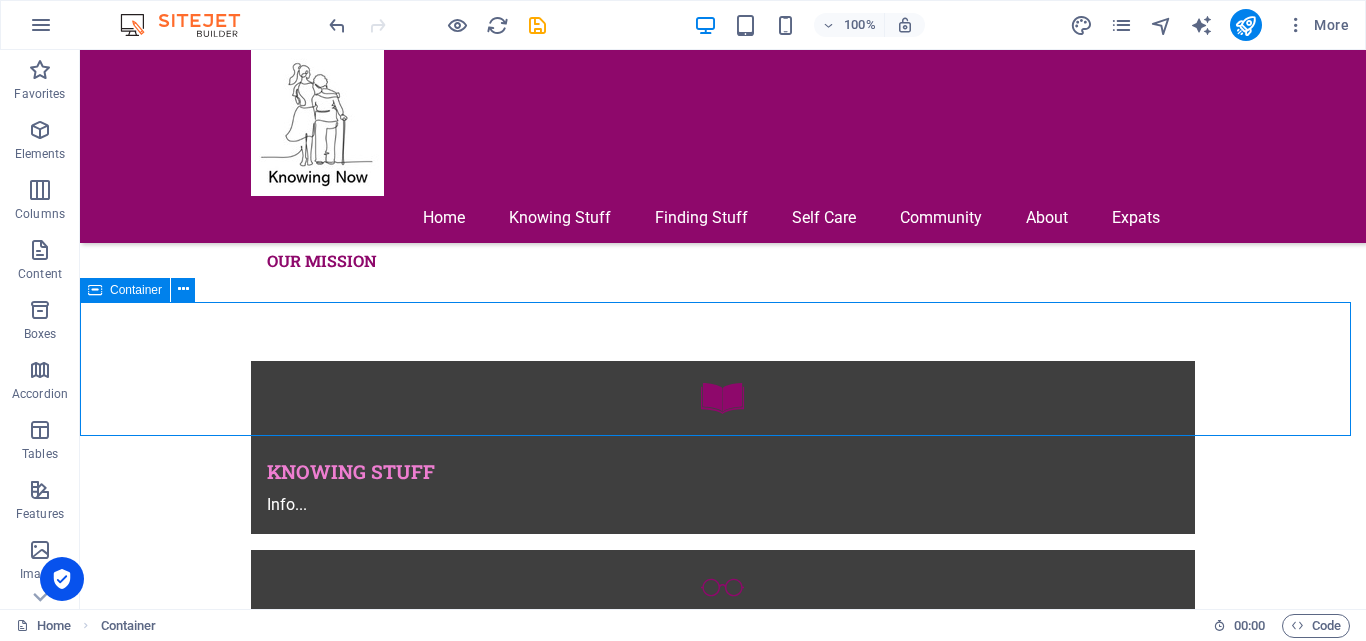 click on "Container" at bounding box center [136, 290] 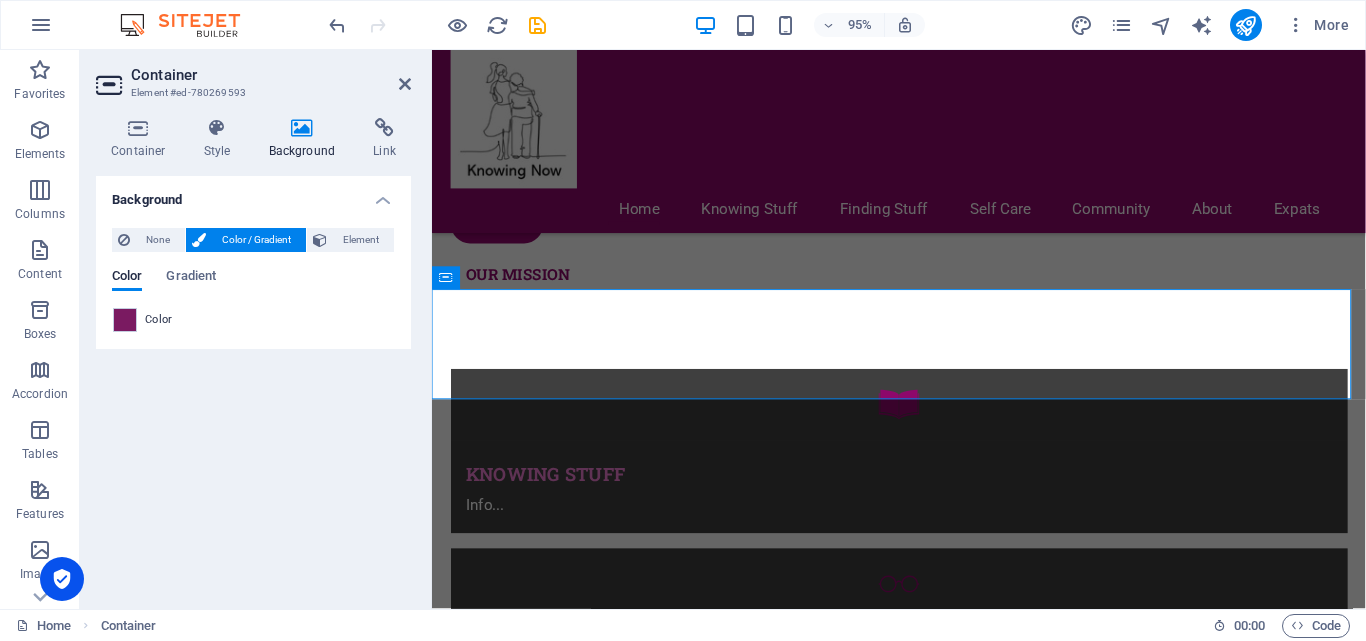 scroll, scrollTop: 762, scrollLeft: 0, axis: vertical 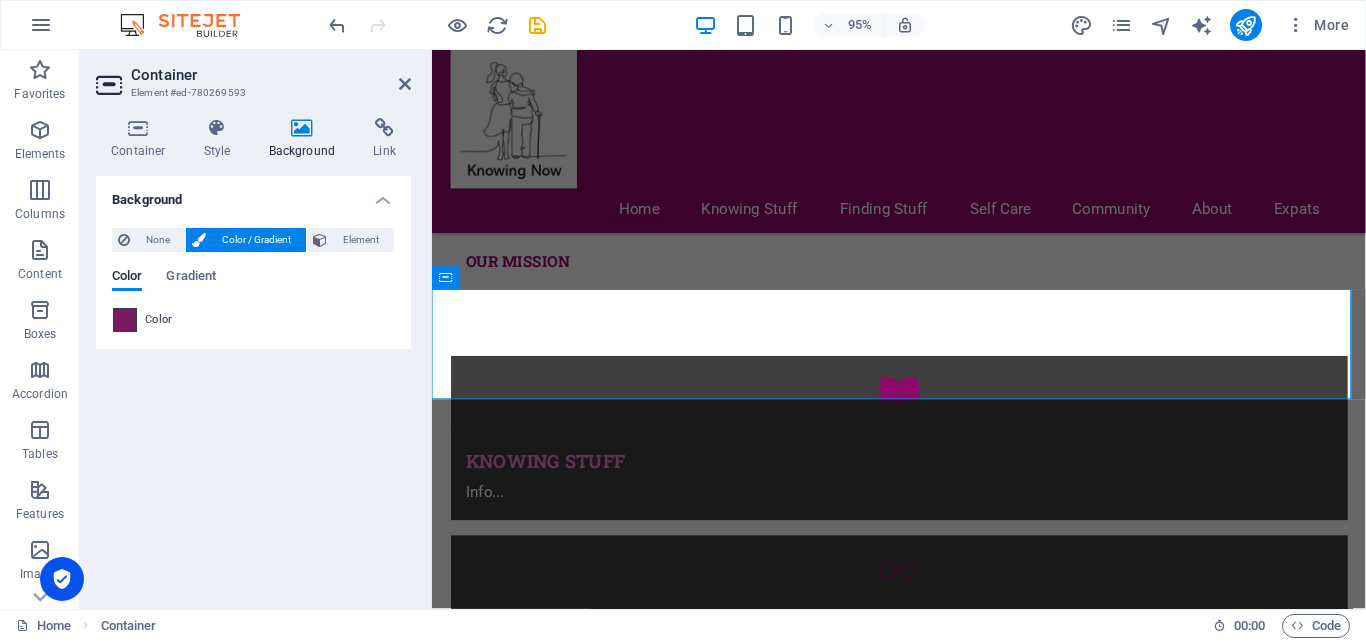 click at bounding box center (125, 320) 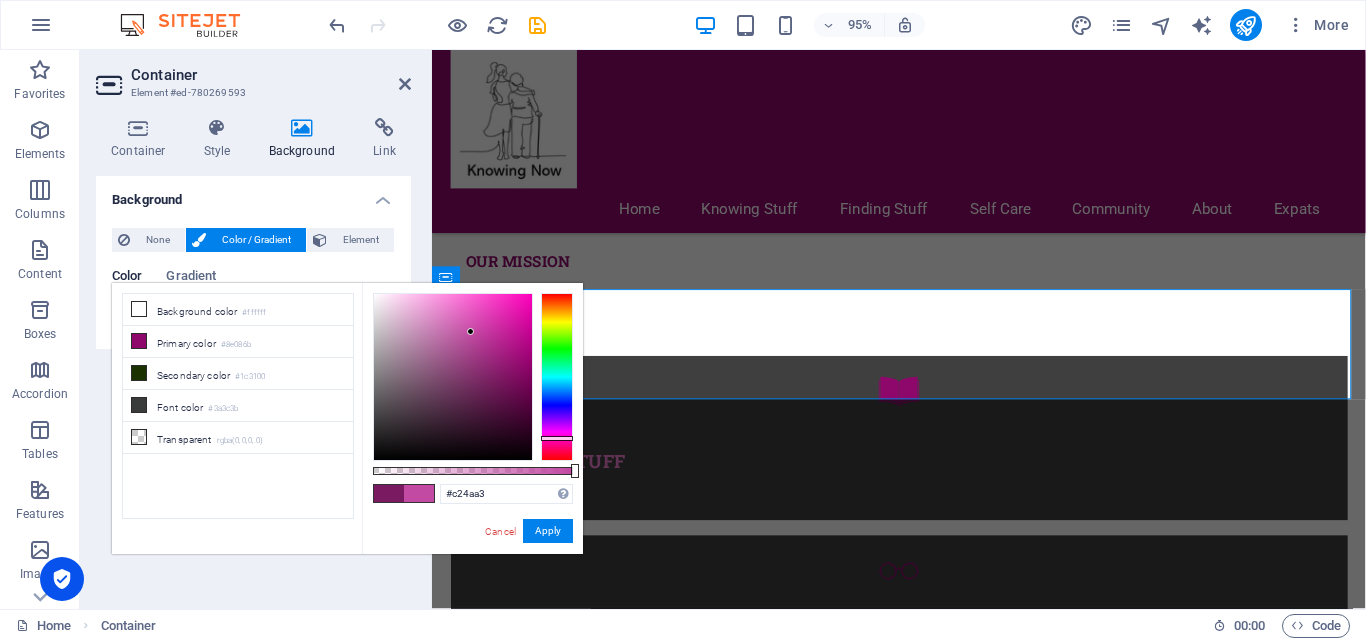 click at bounding box center [453, 377] 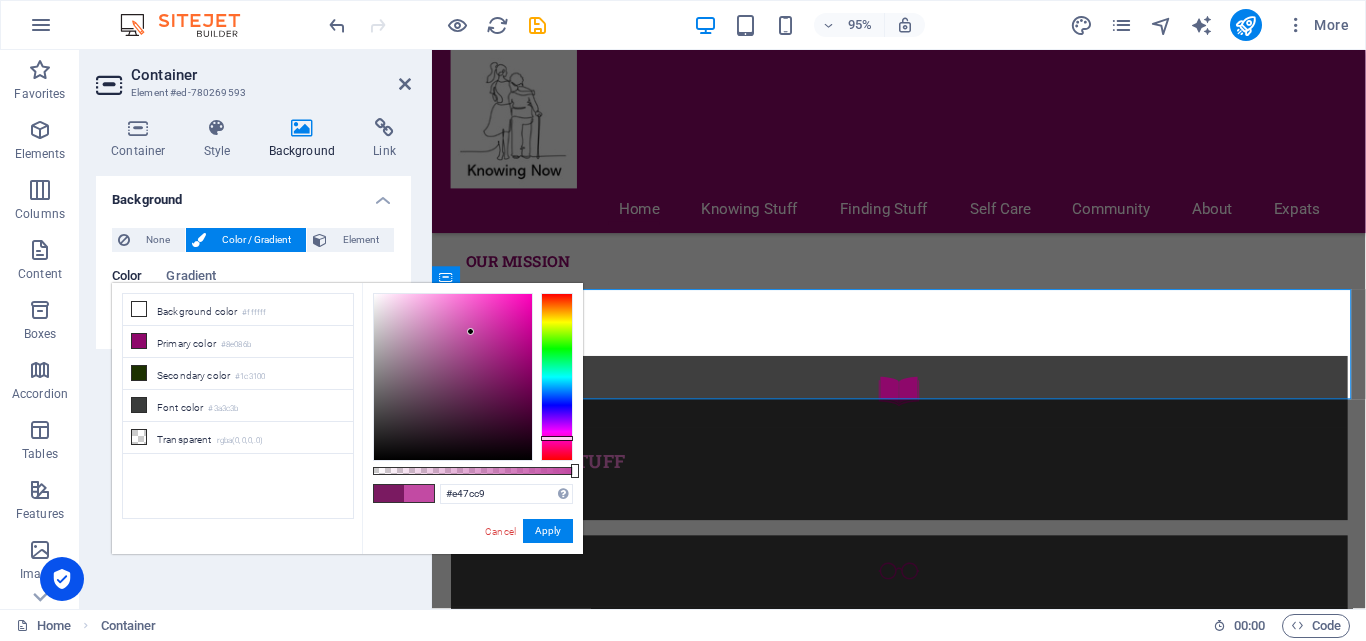 click at bounding box center (453, 377) 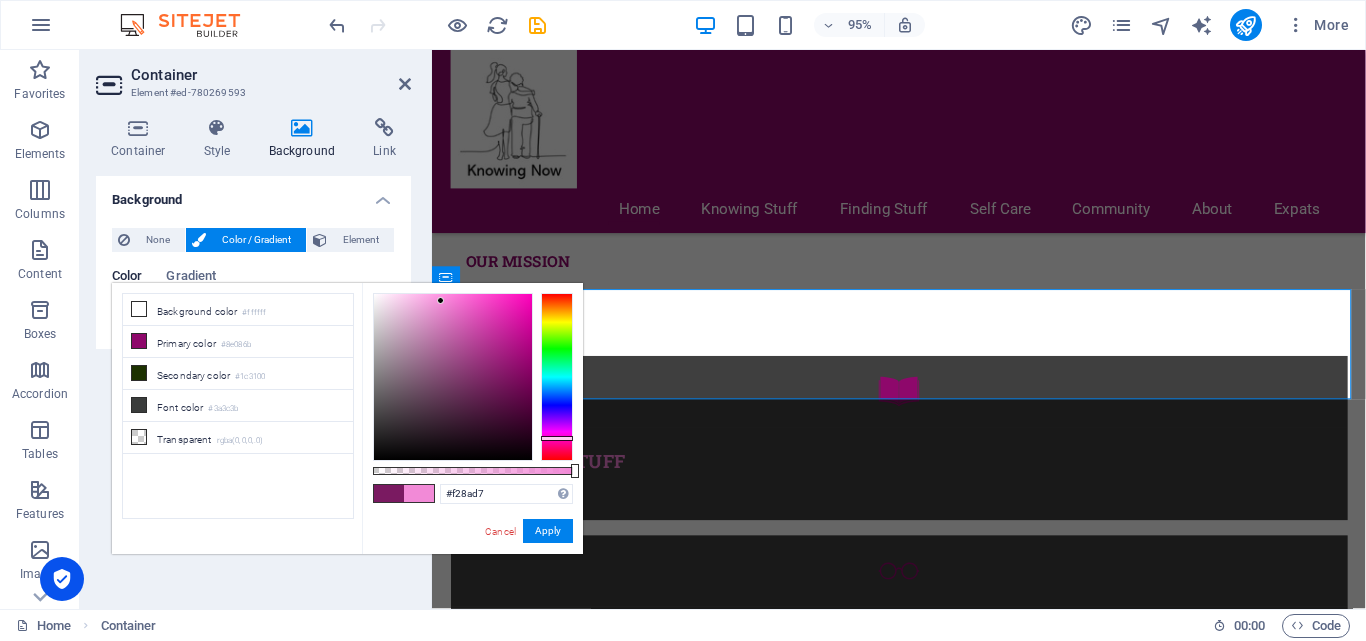 click at bounding box center [453, 377] 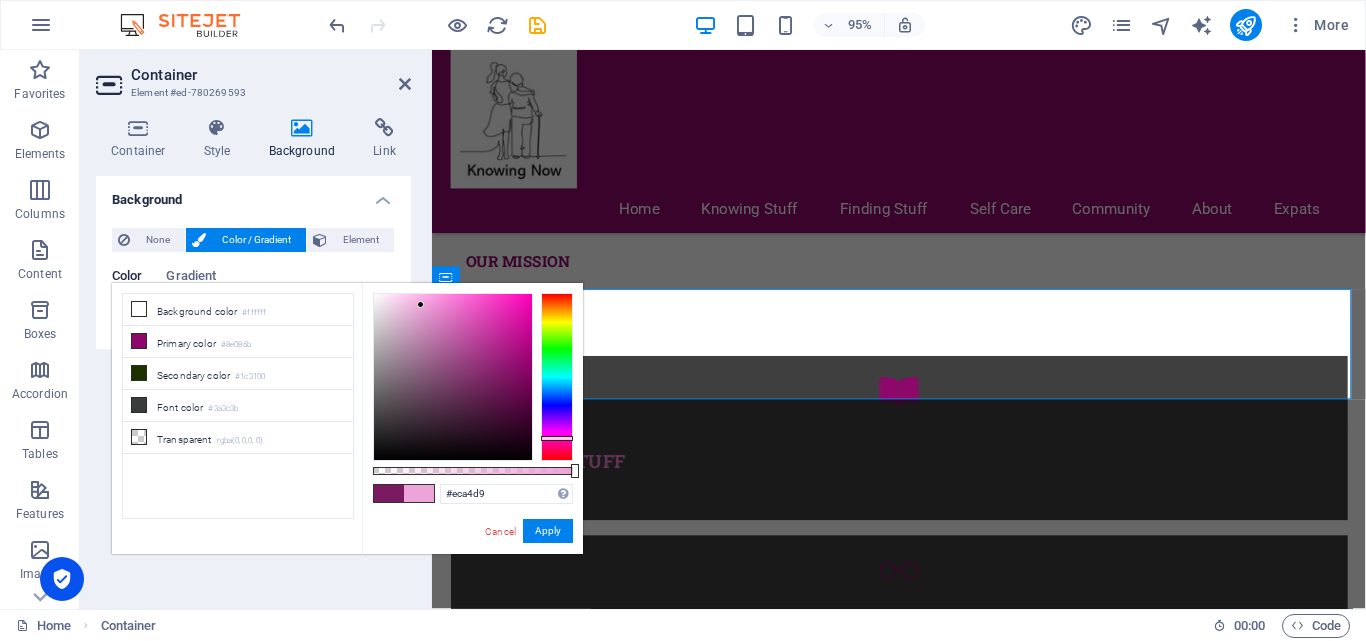click at bounding box center (453, 377) 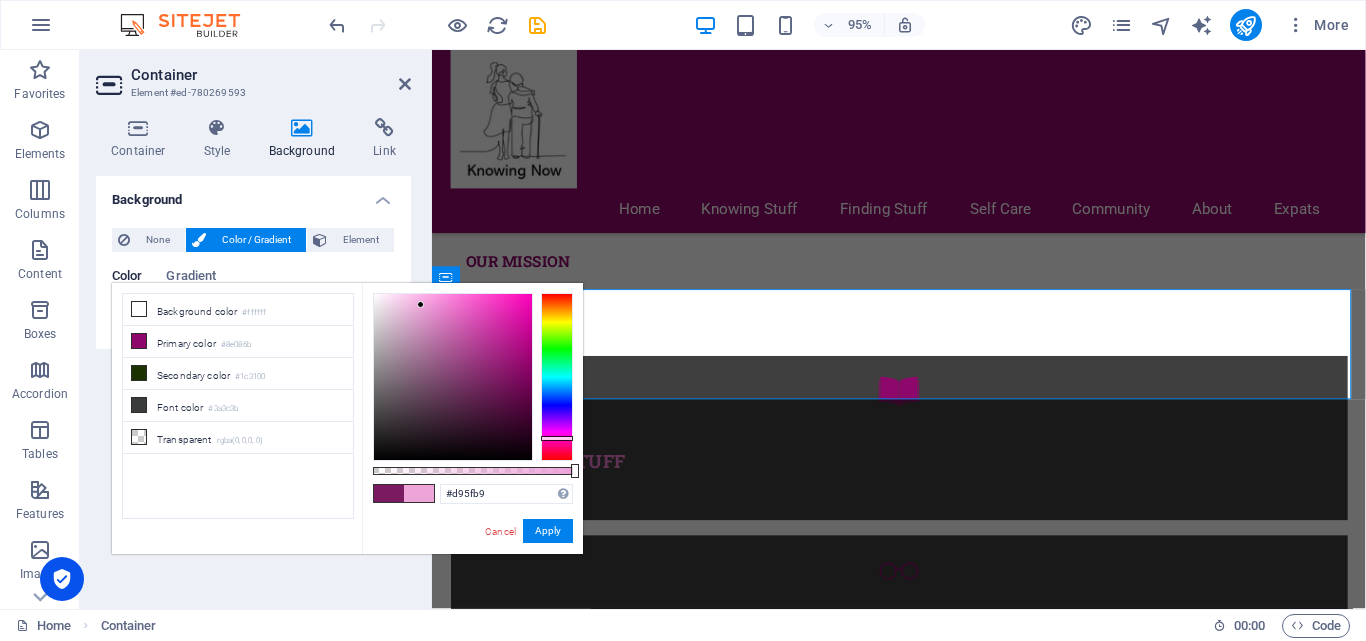 click at bounding box center [453, 377] 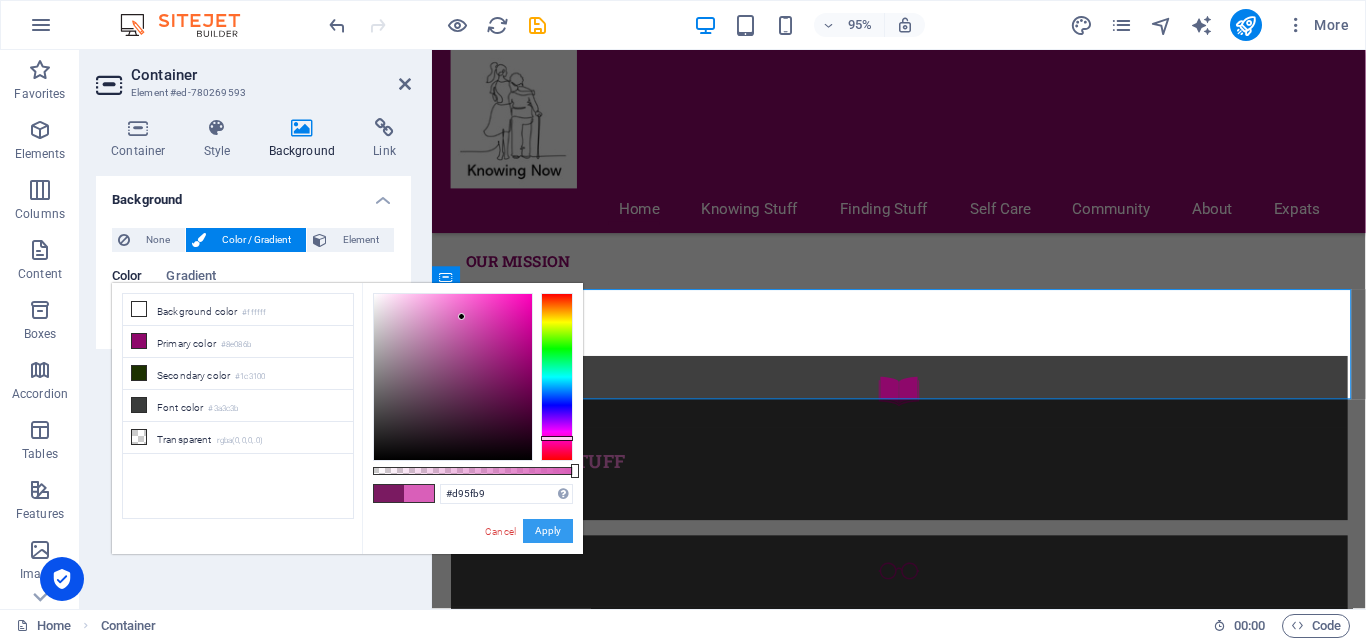 click on "Apply" at bounding box center (548, 531) 